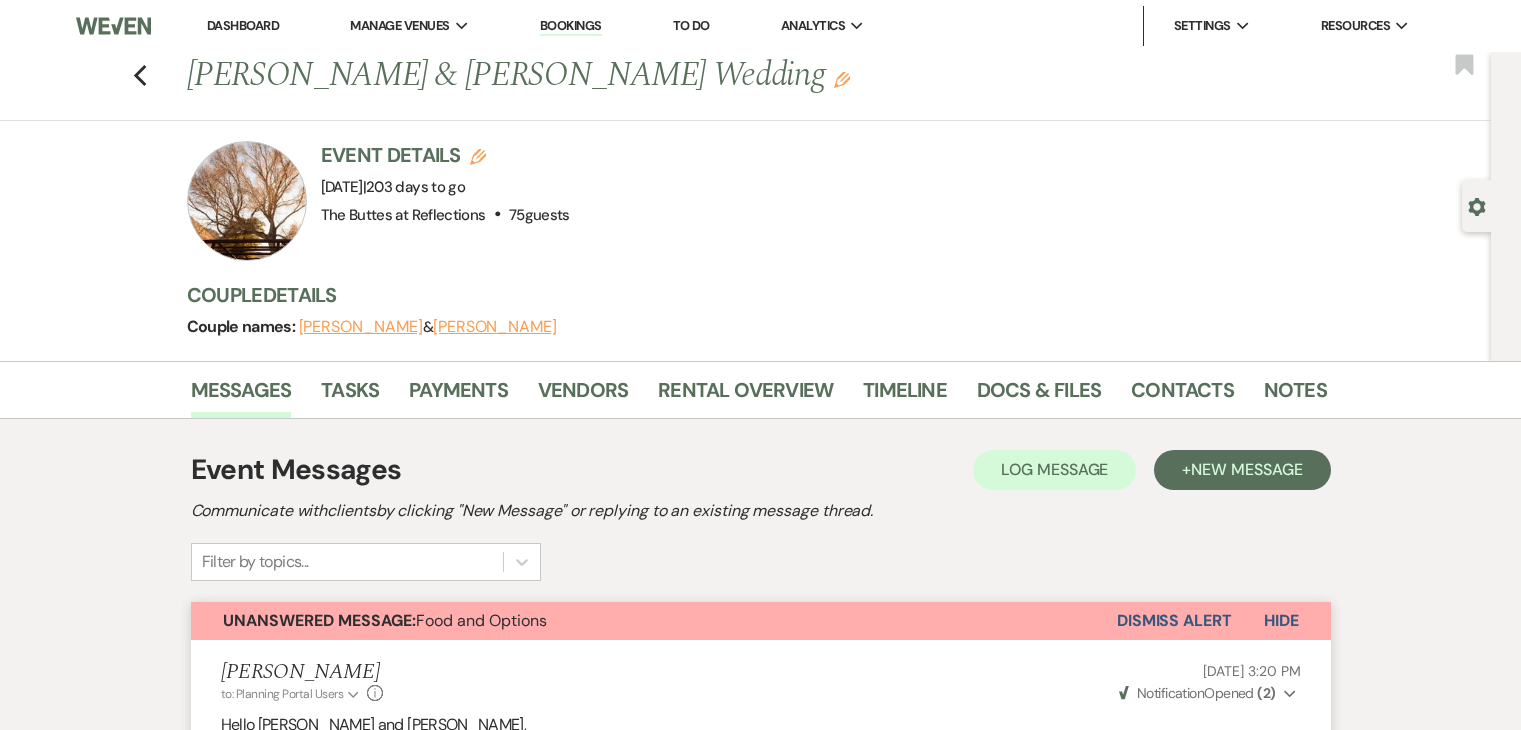scroll, scrollTop: 1962, scrollLeft: 0, axis: vertical 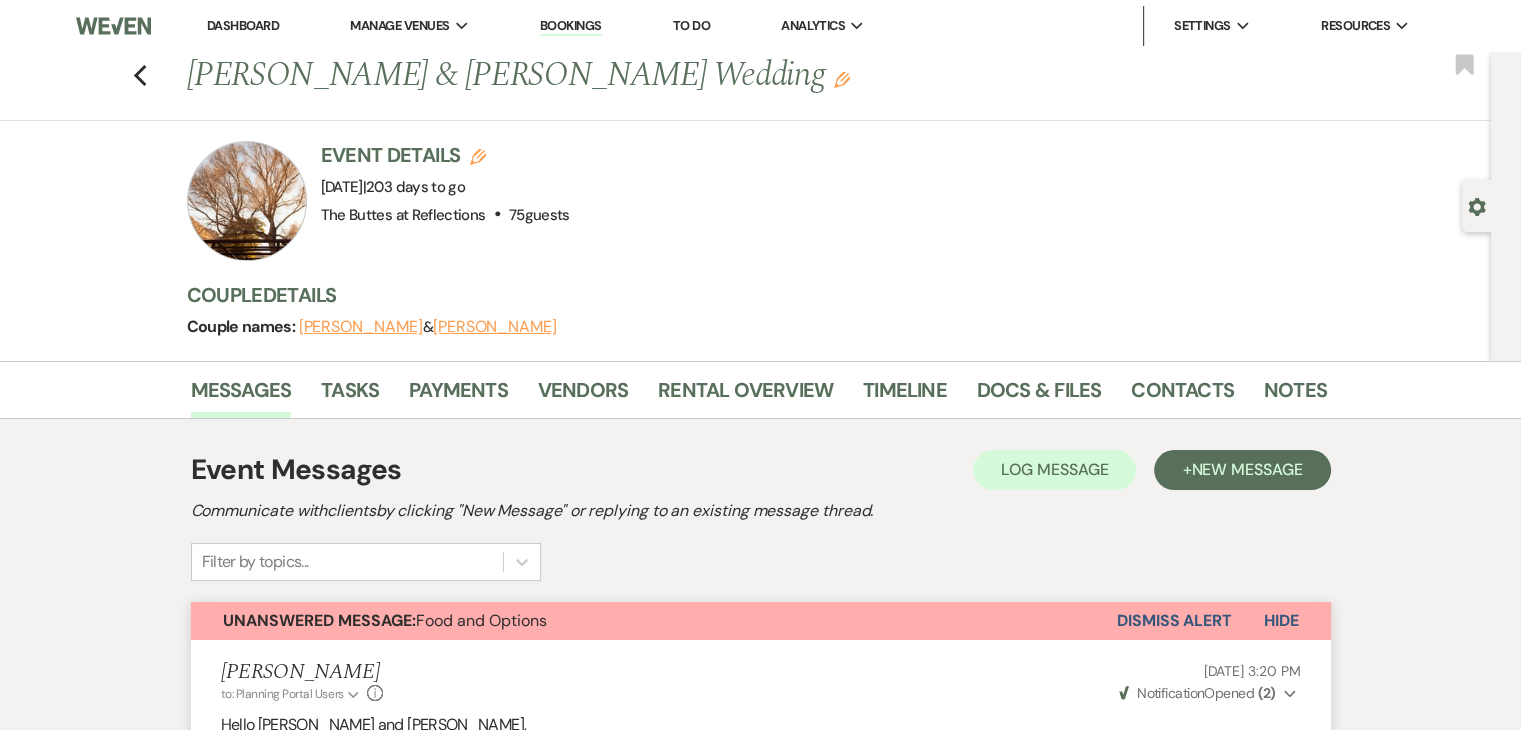 click at bounding box center [113, 26] 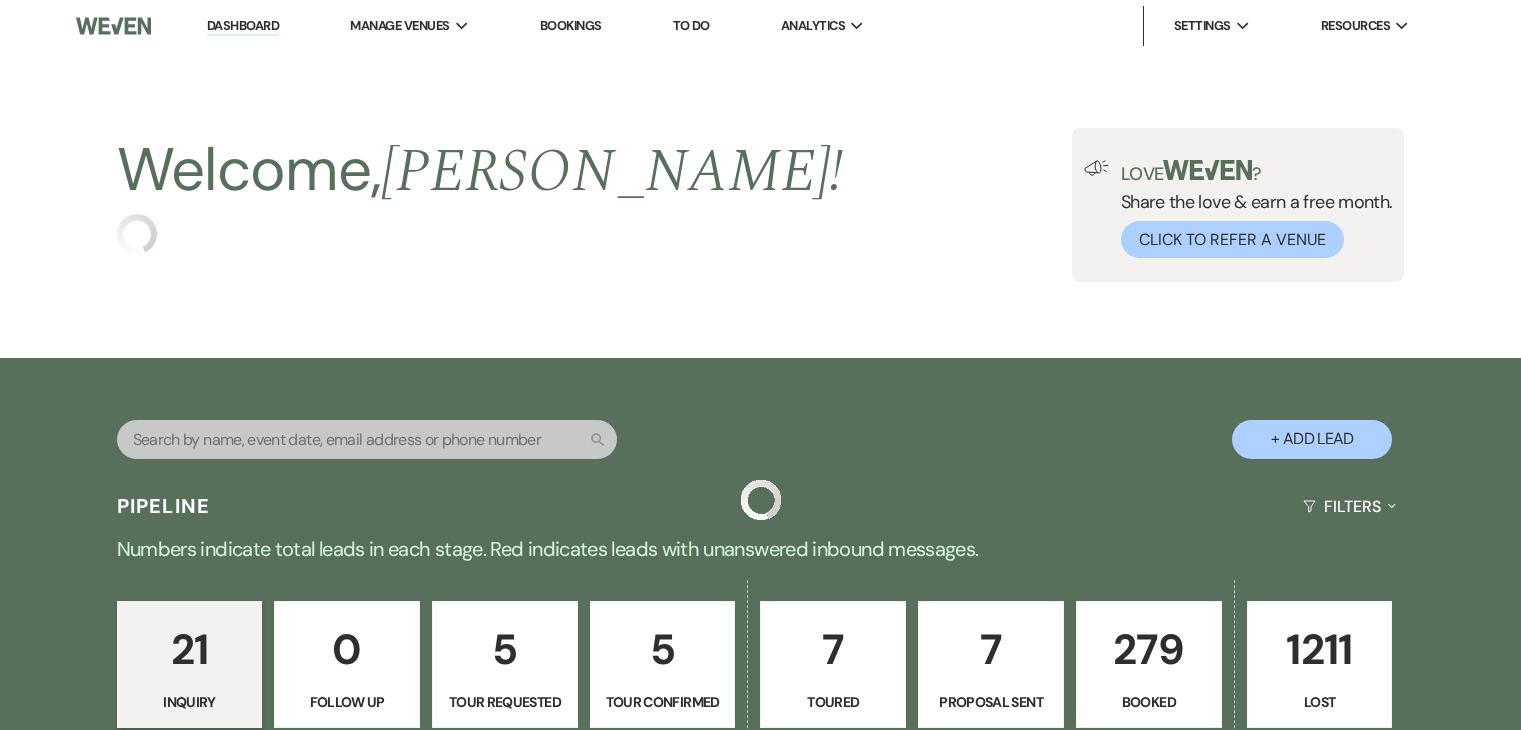 scroll, scrollTop: 0, scrollLeft: 0, axis: both 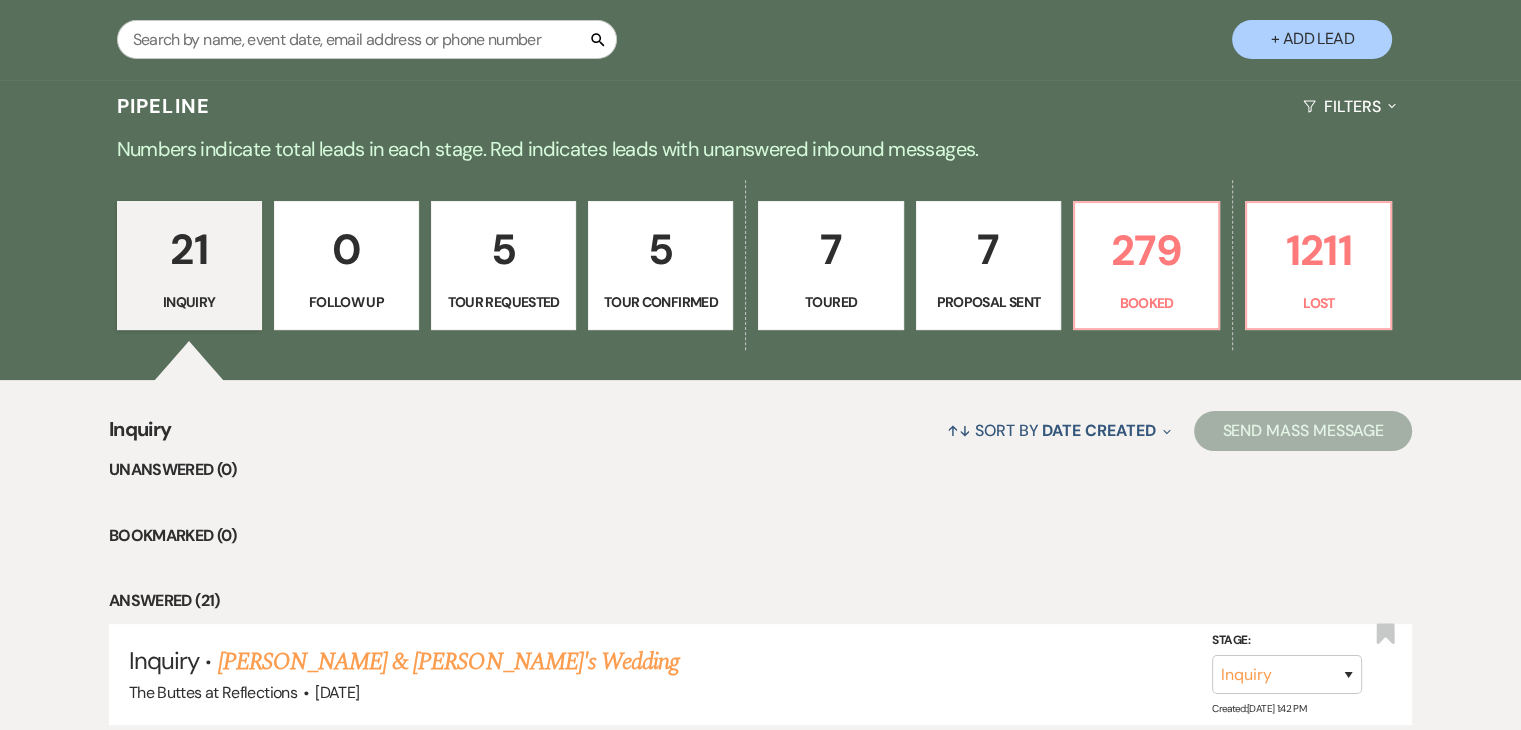 click on "7" at bounding box center [988, 249] 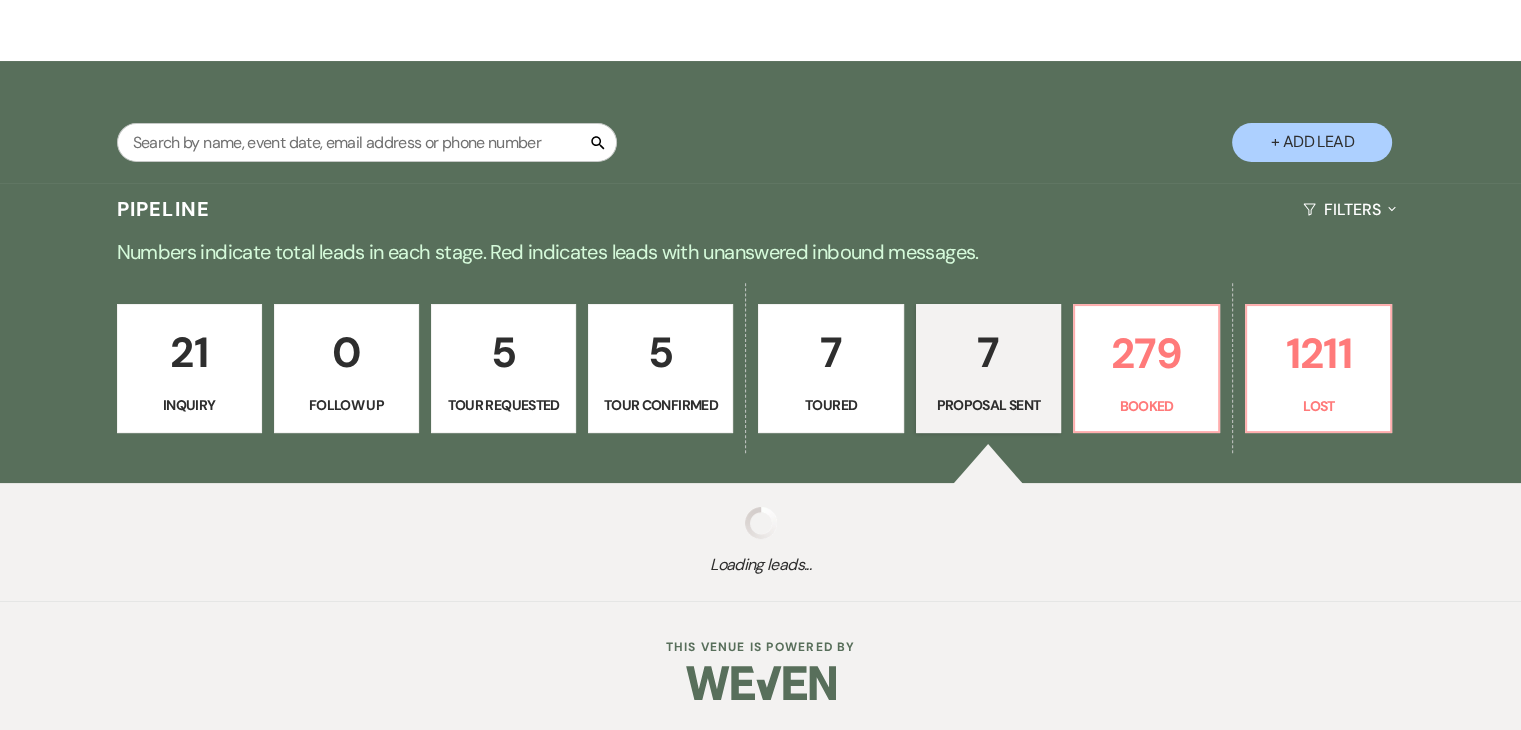 scroll, scrollTop: 400, scrollLeft: 0, axis: vertical 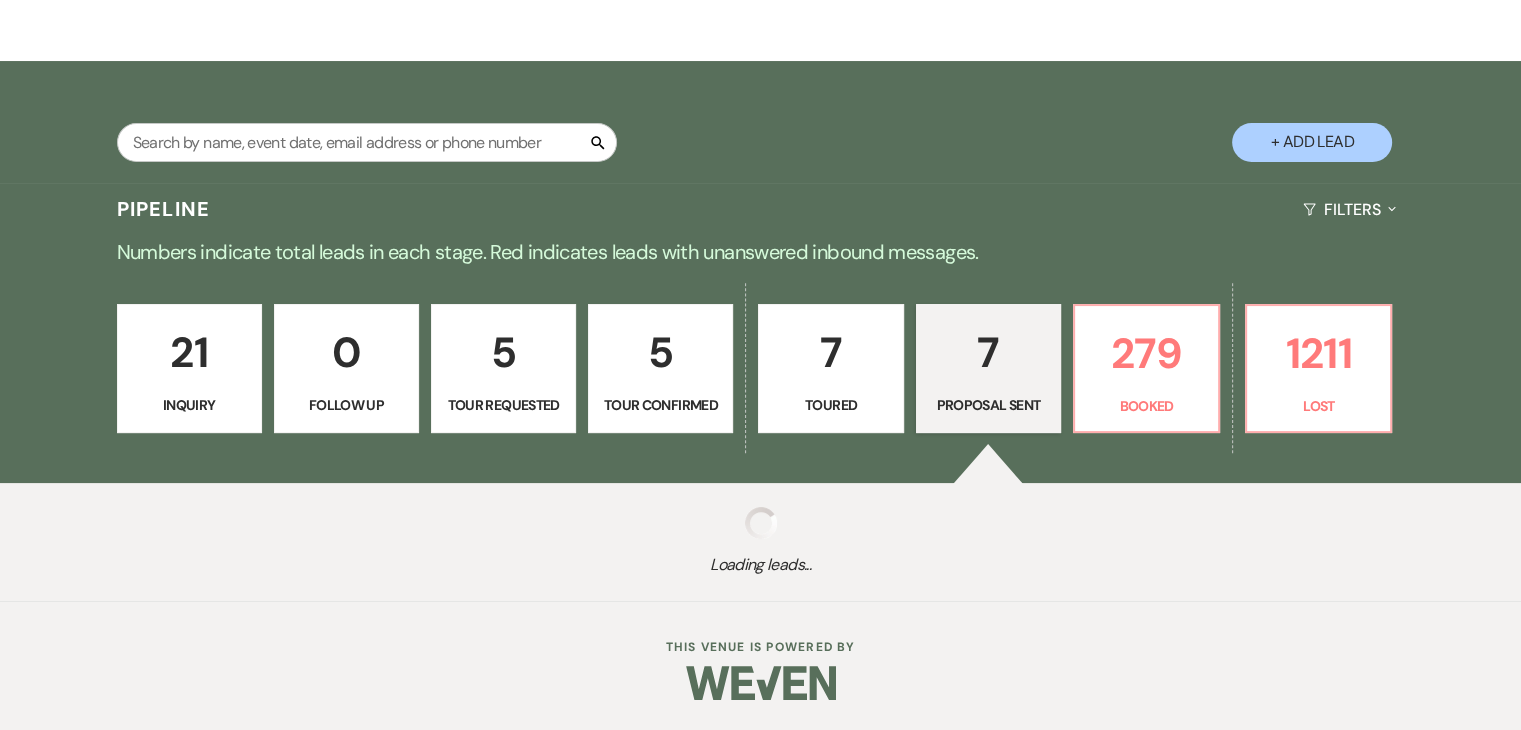 select on "6" 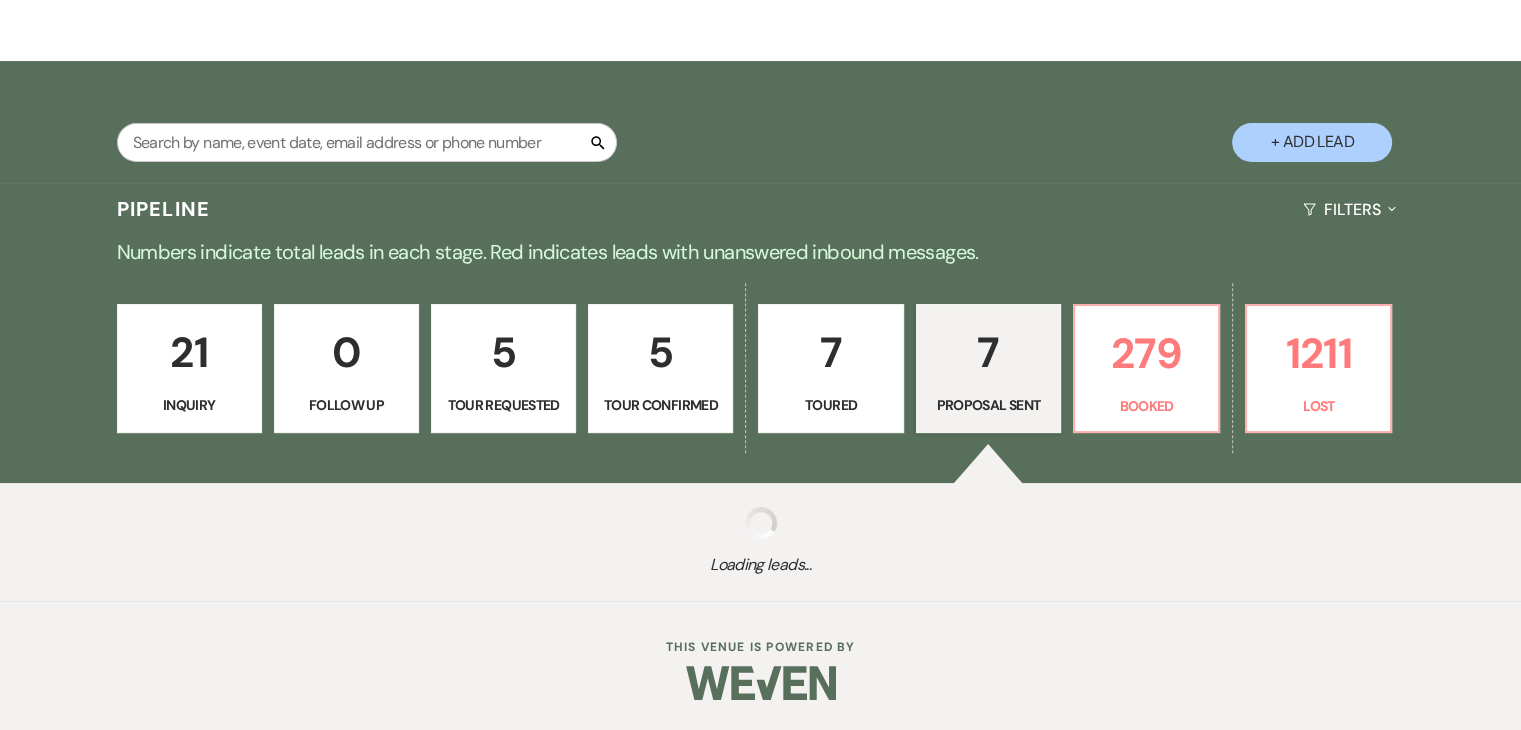 select on "6" 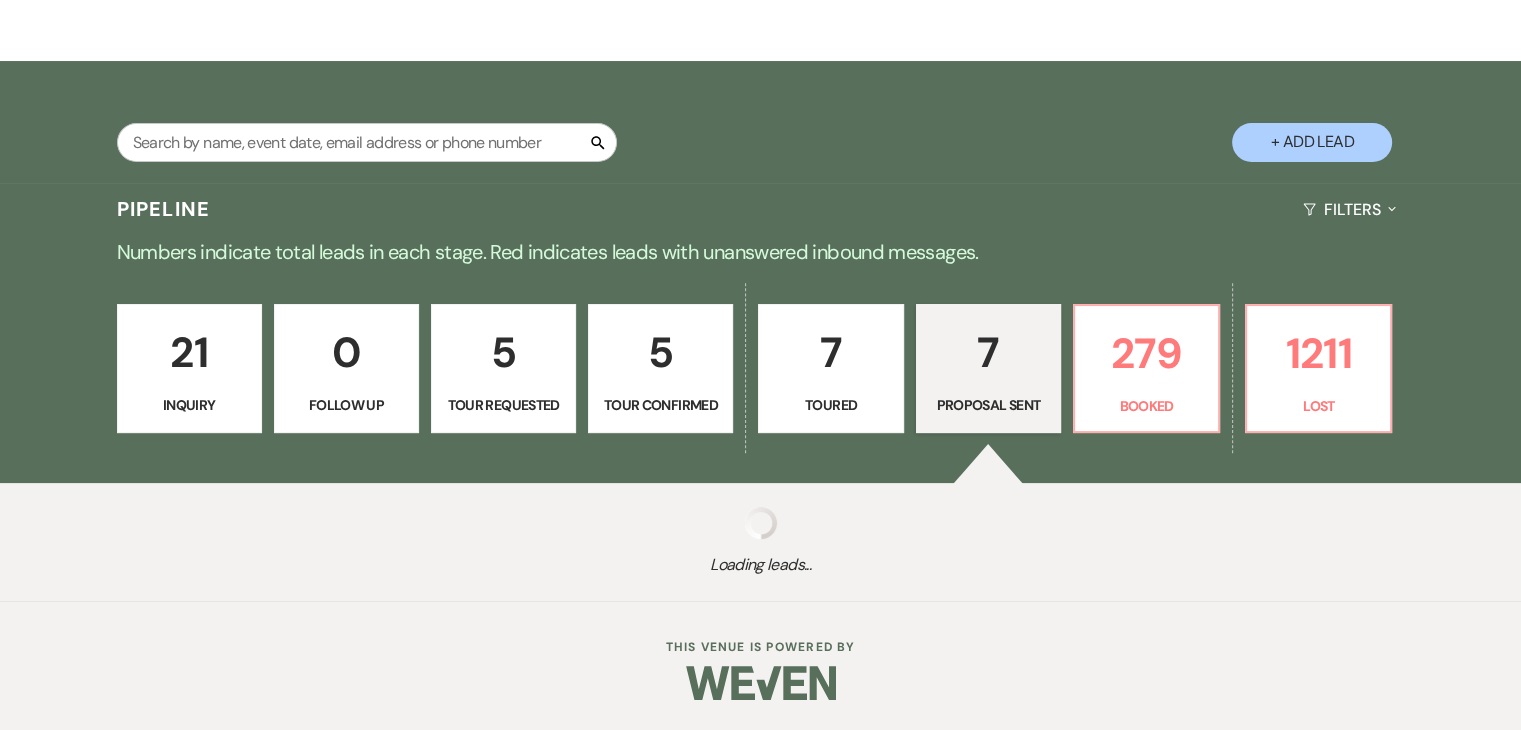 select on "6" 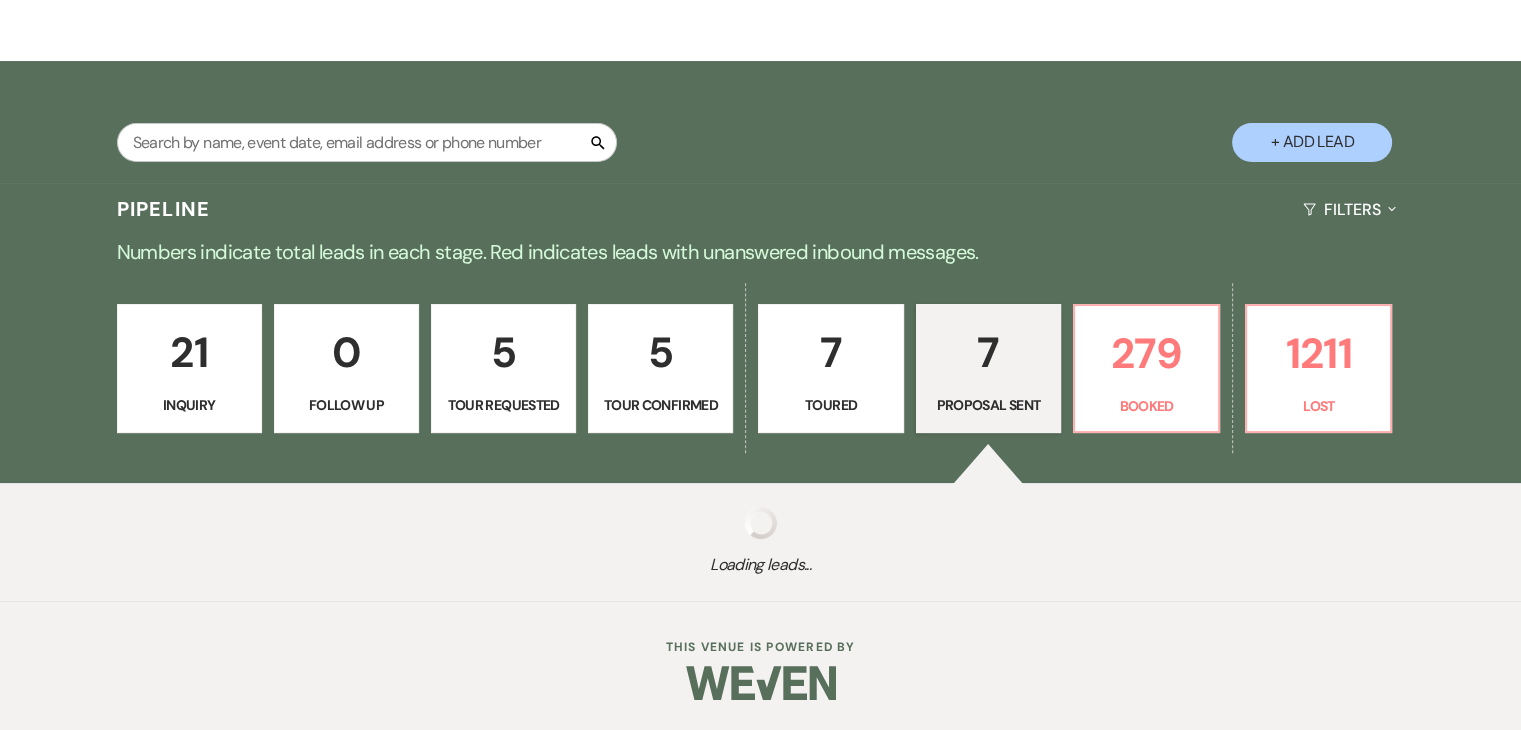 select on "6" 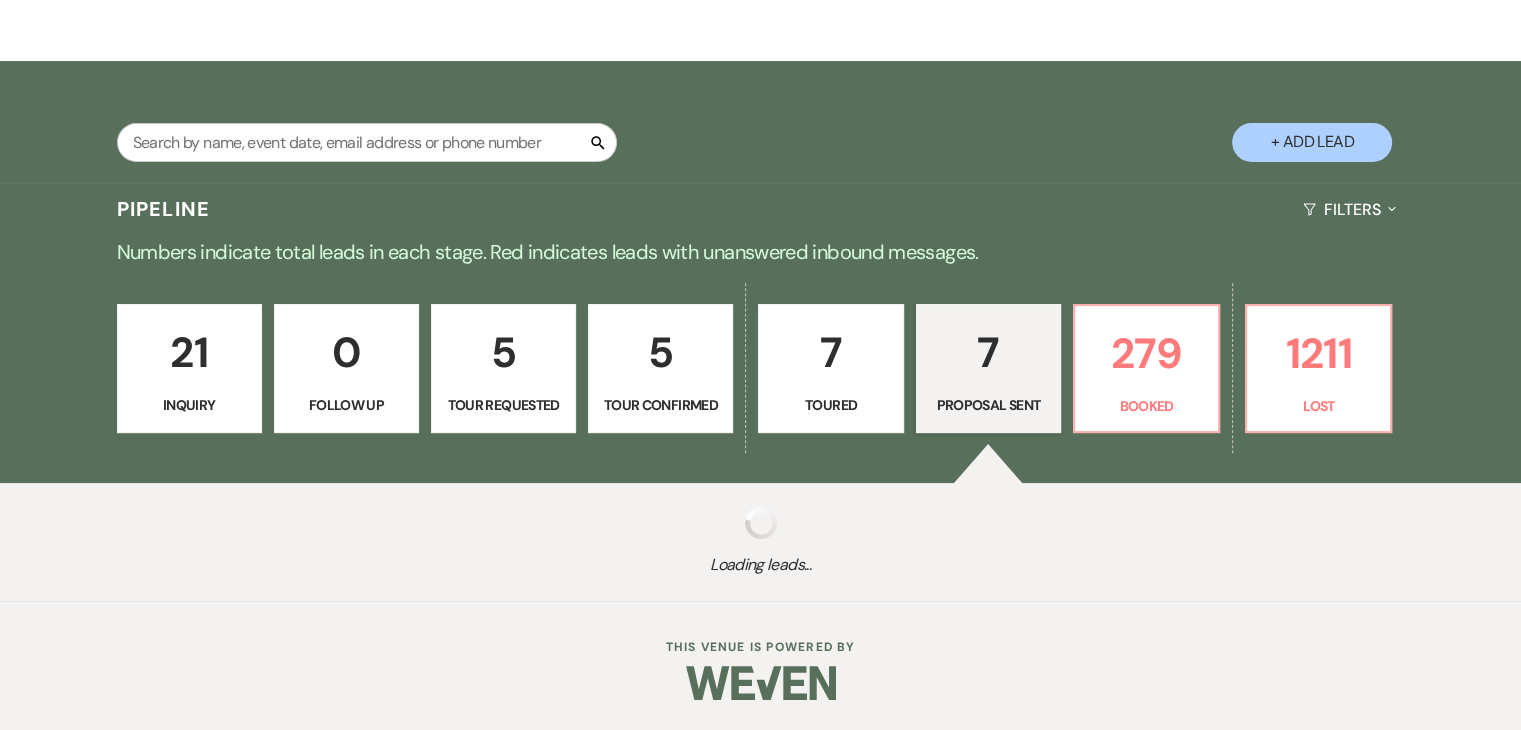 select on "6" 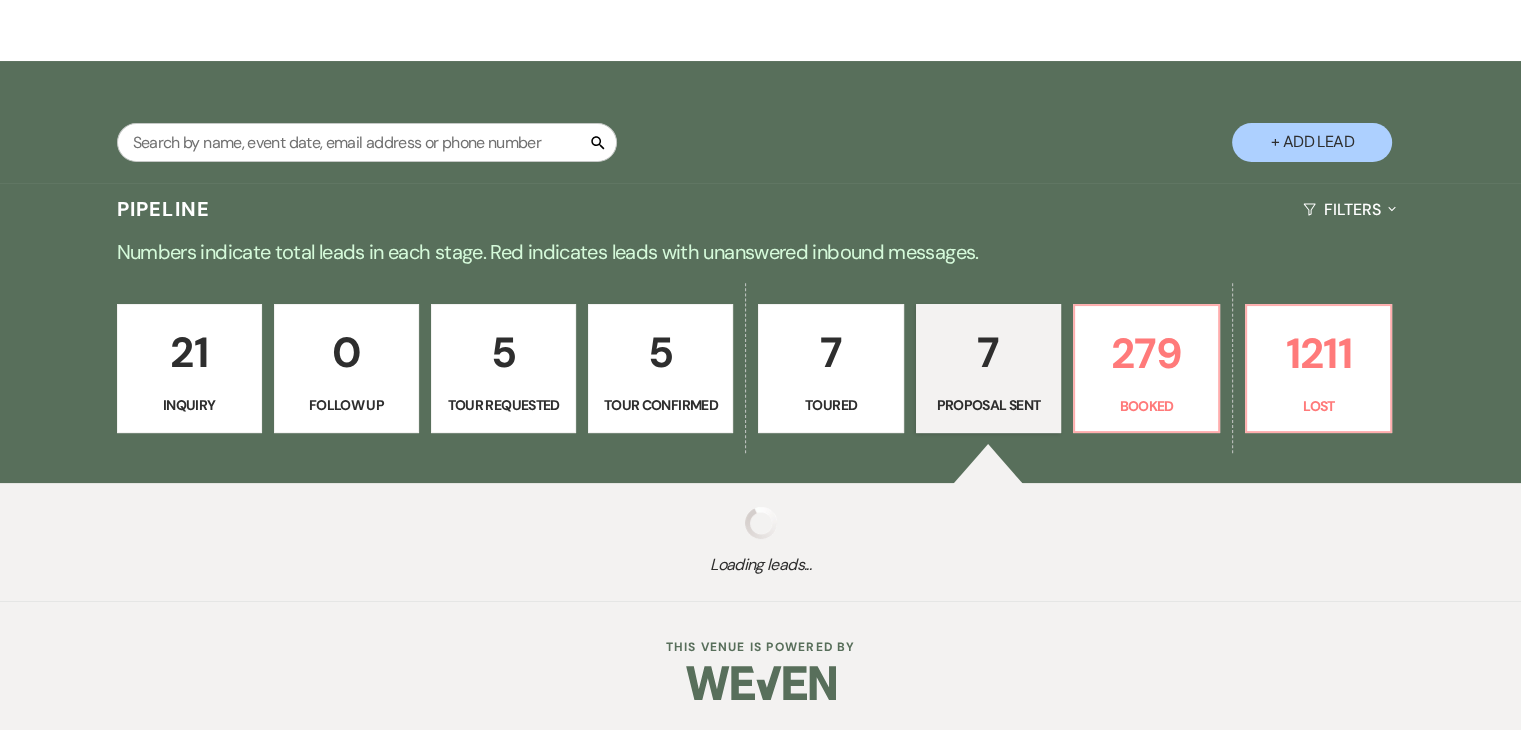 select on "6" 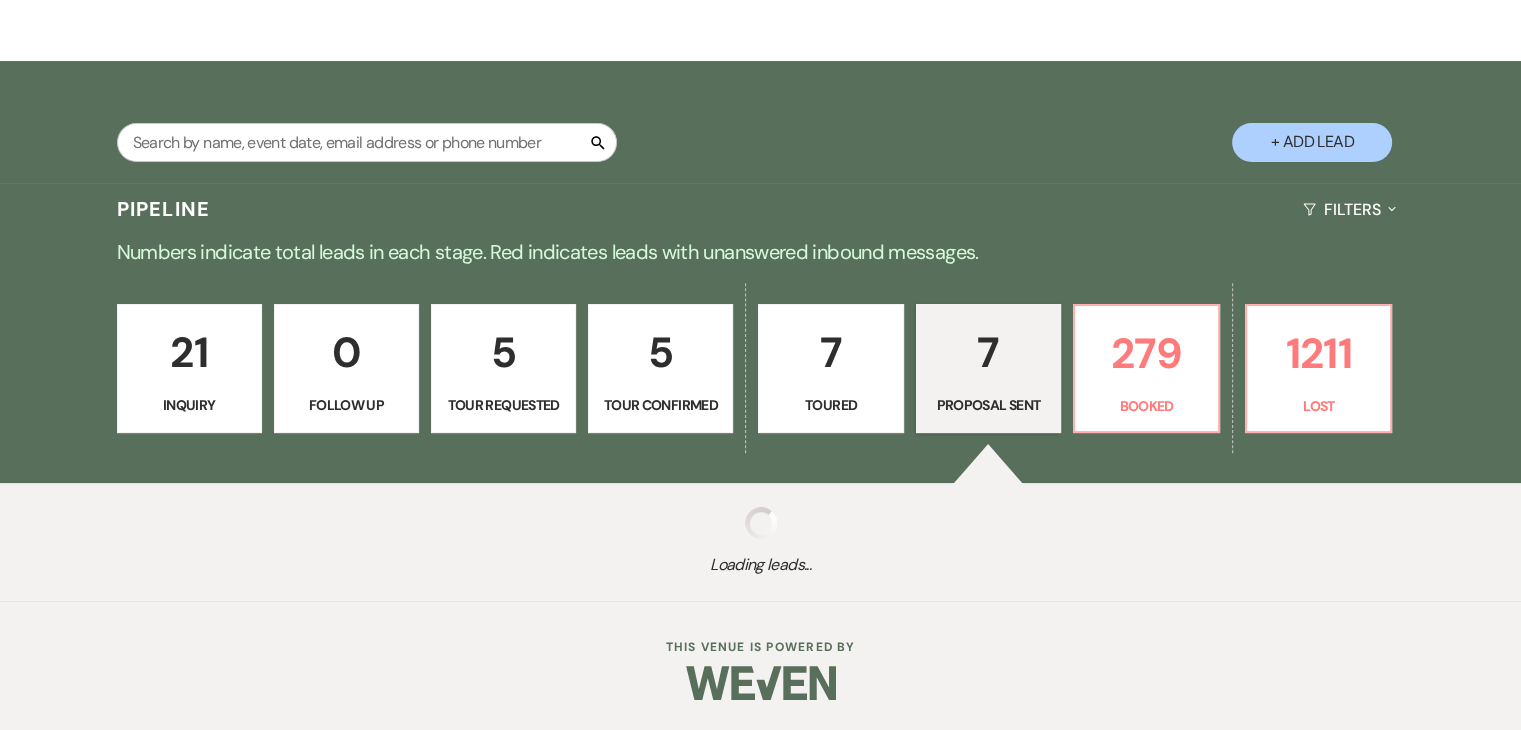 select on "6" 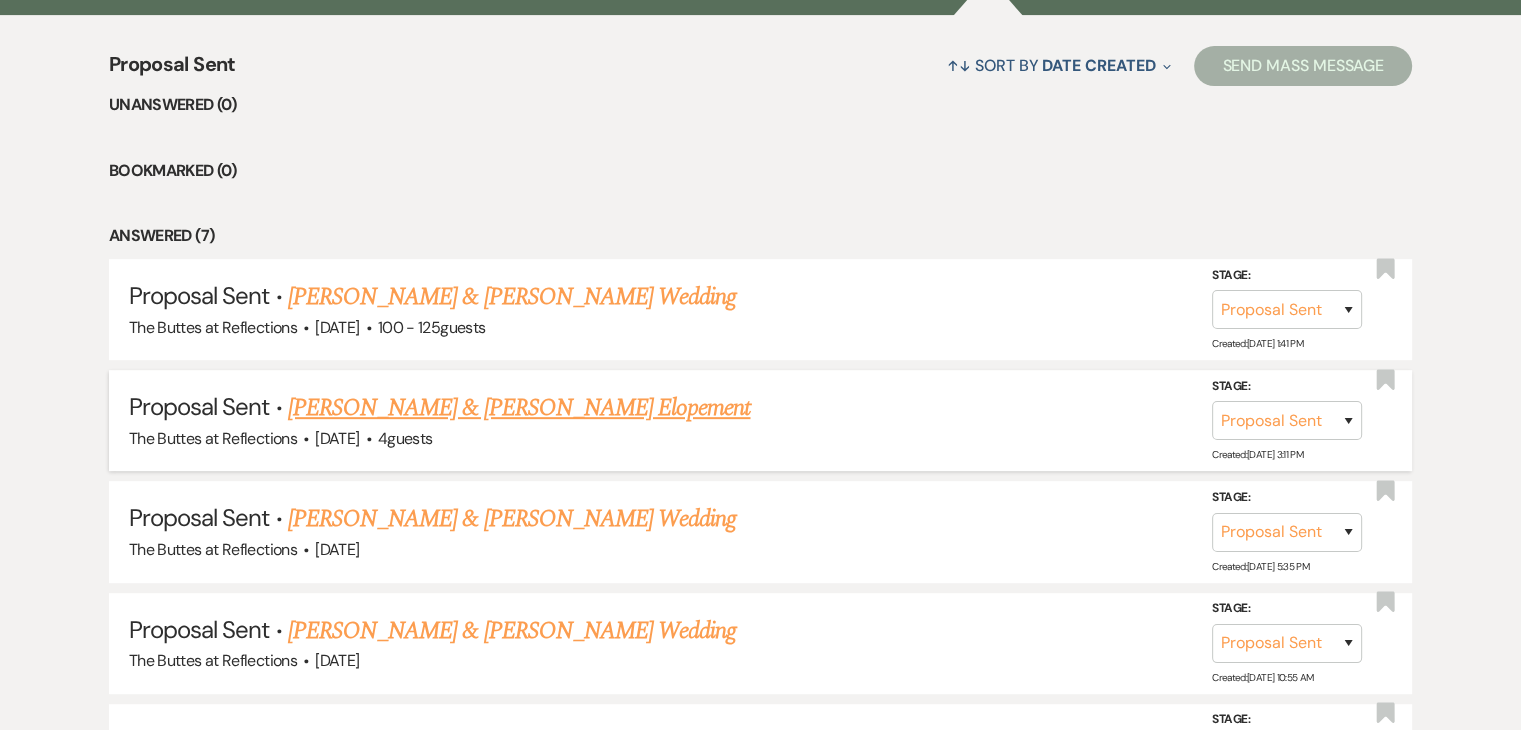 scroll, scrollTop: 800, scrollLeft: 0, axis: vertical 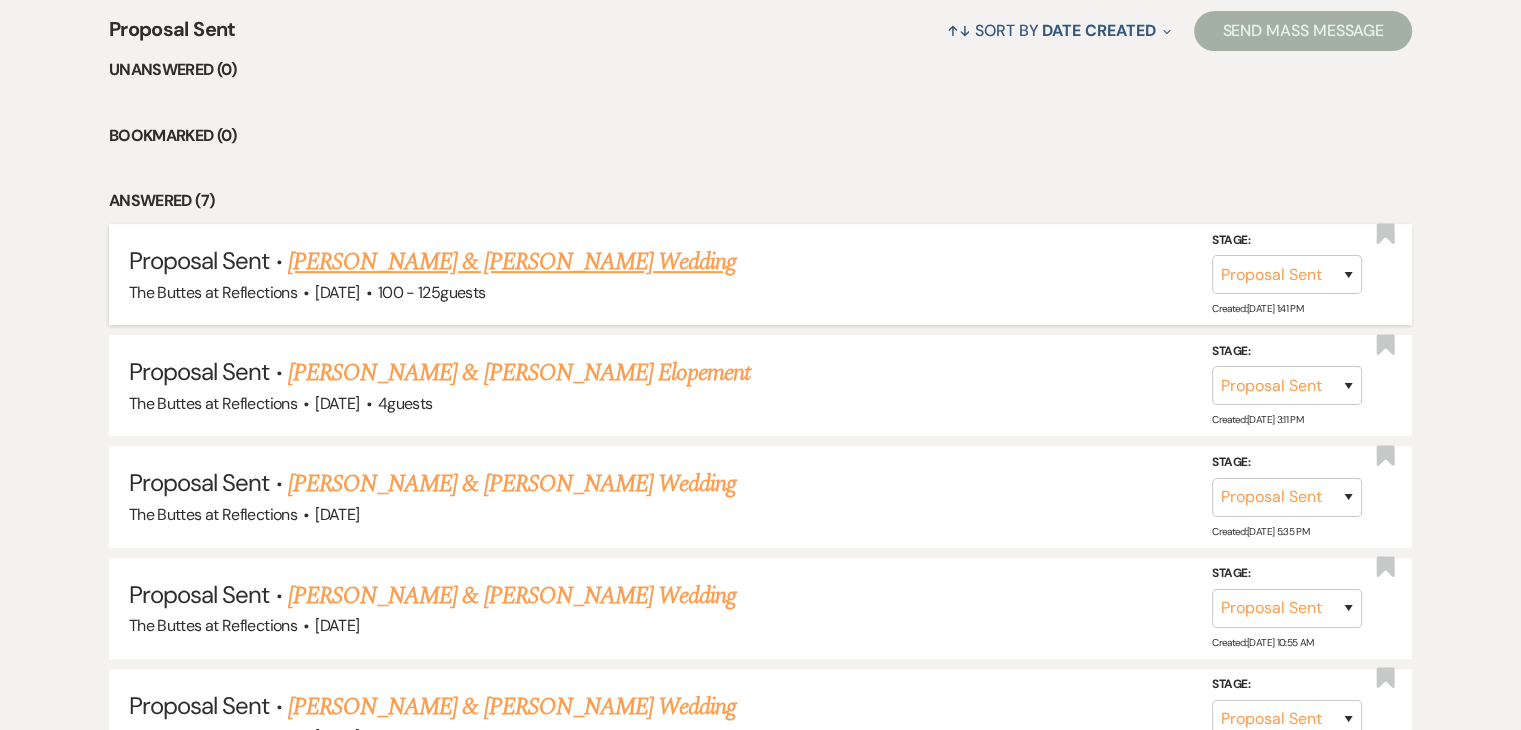 click on "[PERSON_NAME] & [PERSON_NAME] Wedding" at bounding box center (512, 262) 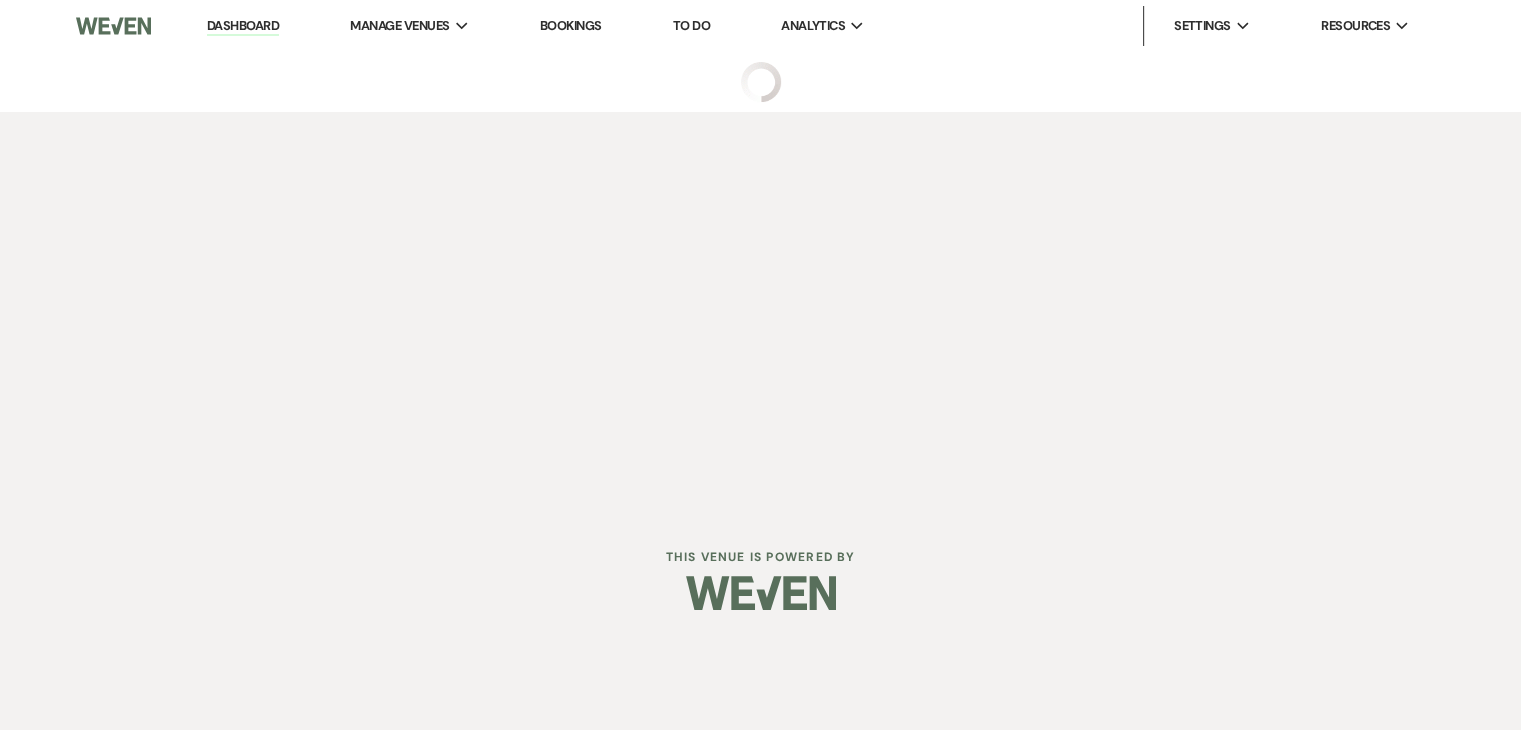 scroll, scrollTop: 0, scrollLeft: 0, axis: both 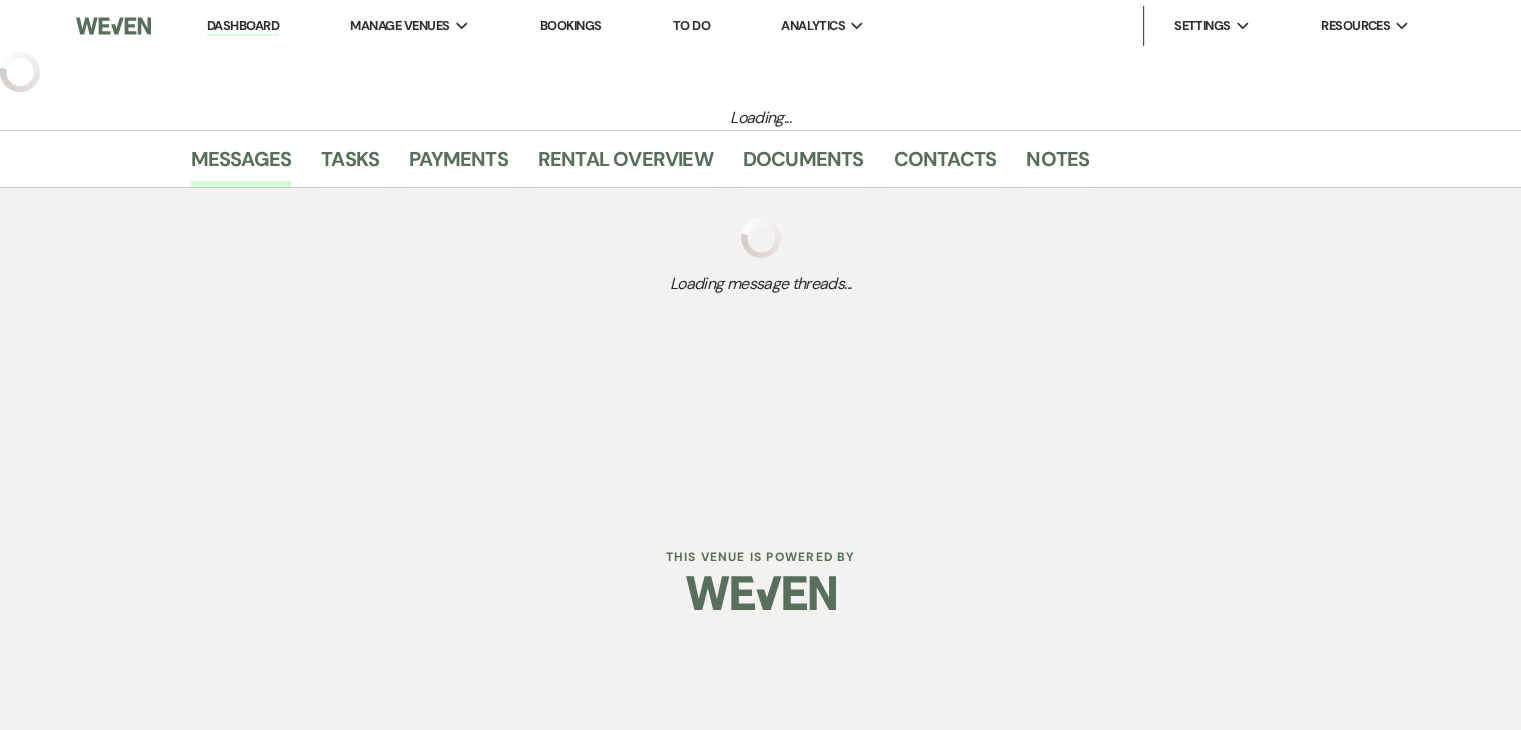 select on "6" 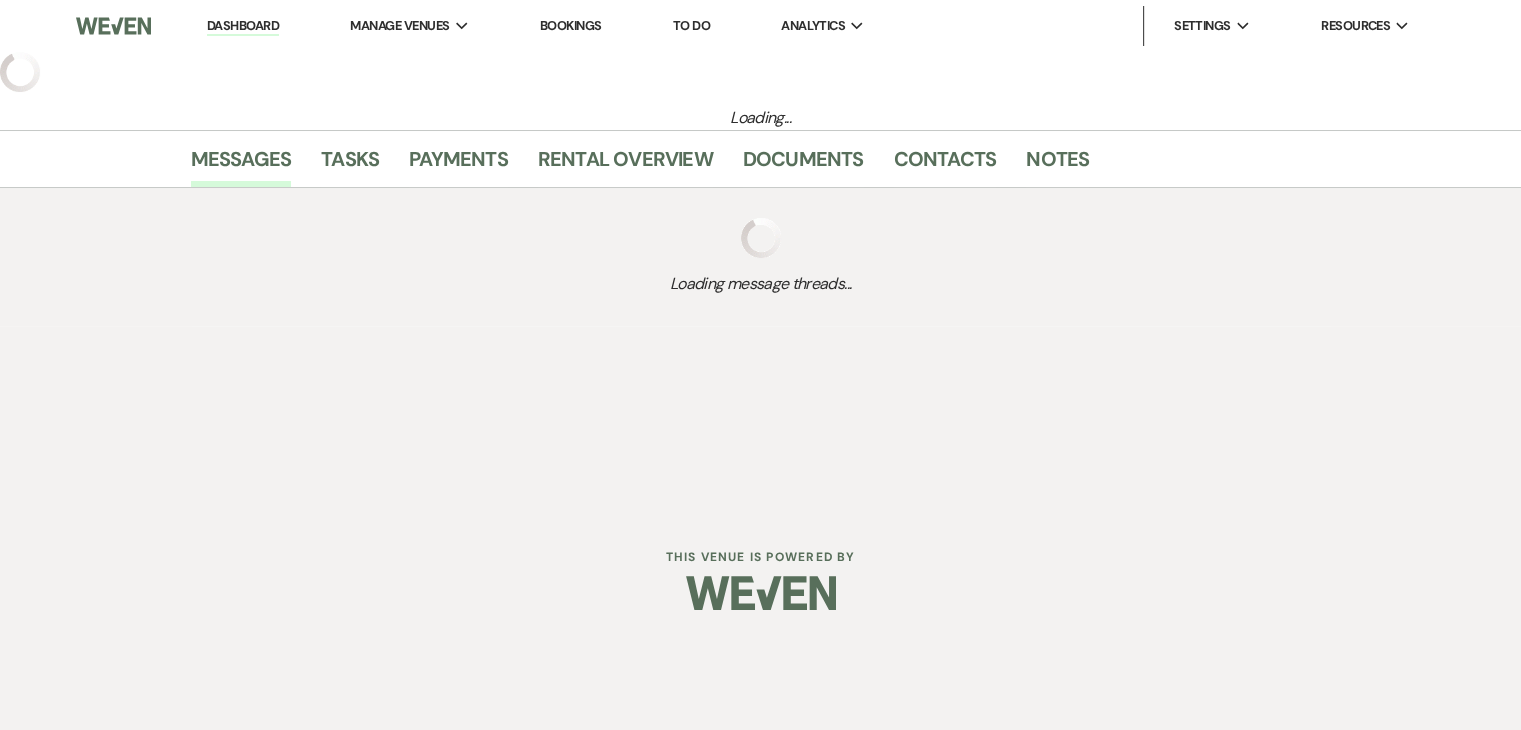 select on "3" 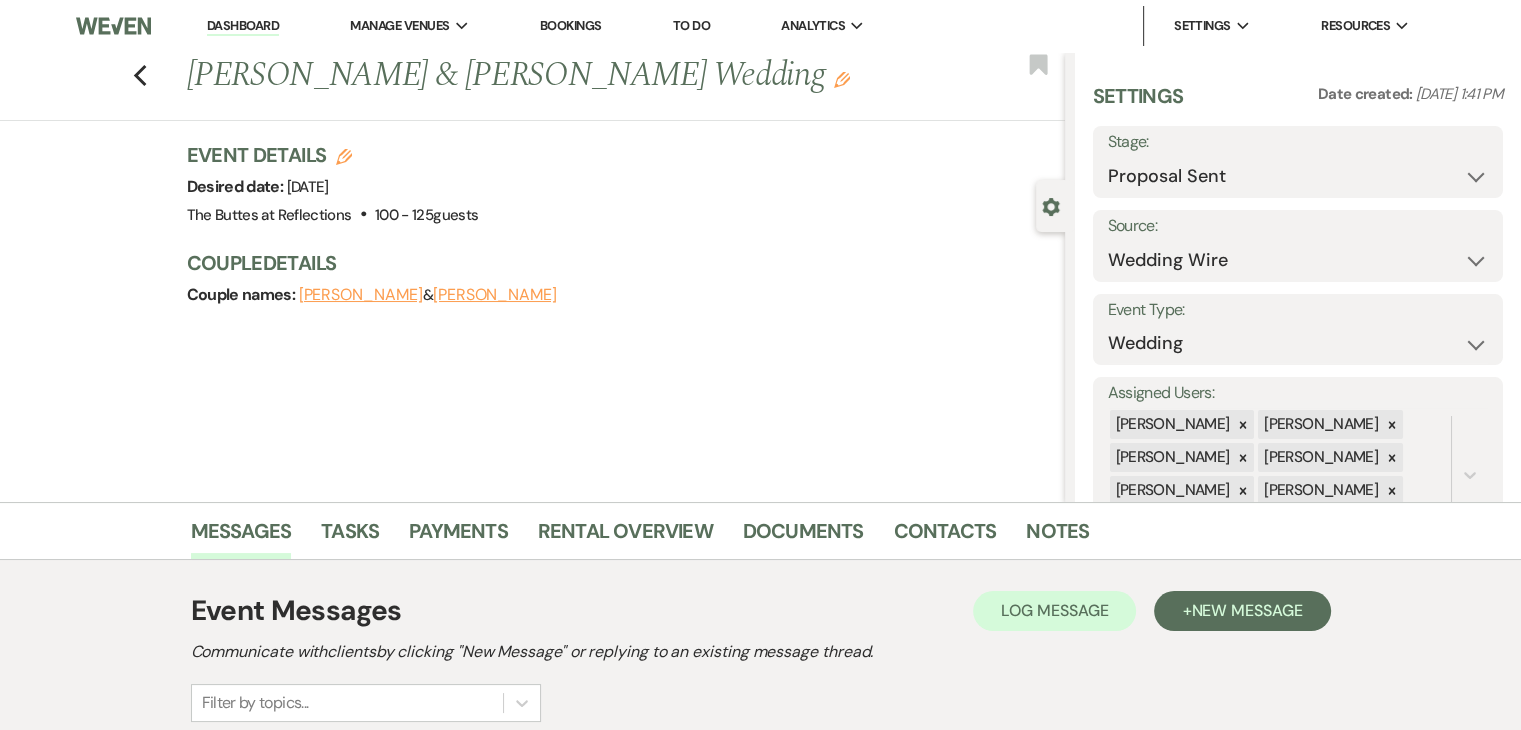 drag, startPoint x: 184, startPoint y: 65, endPoint x: 734, endPoint y: 63, distance: 550.00366 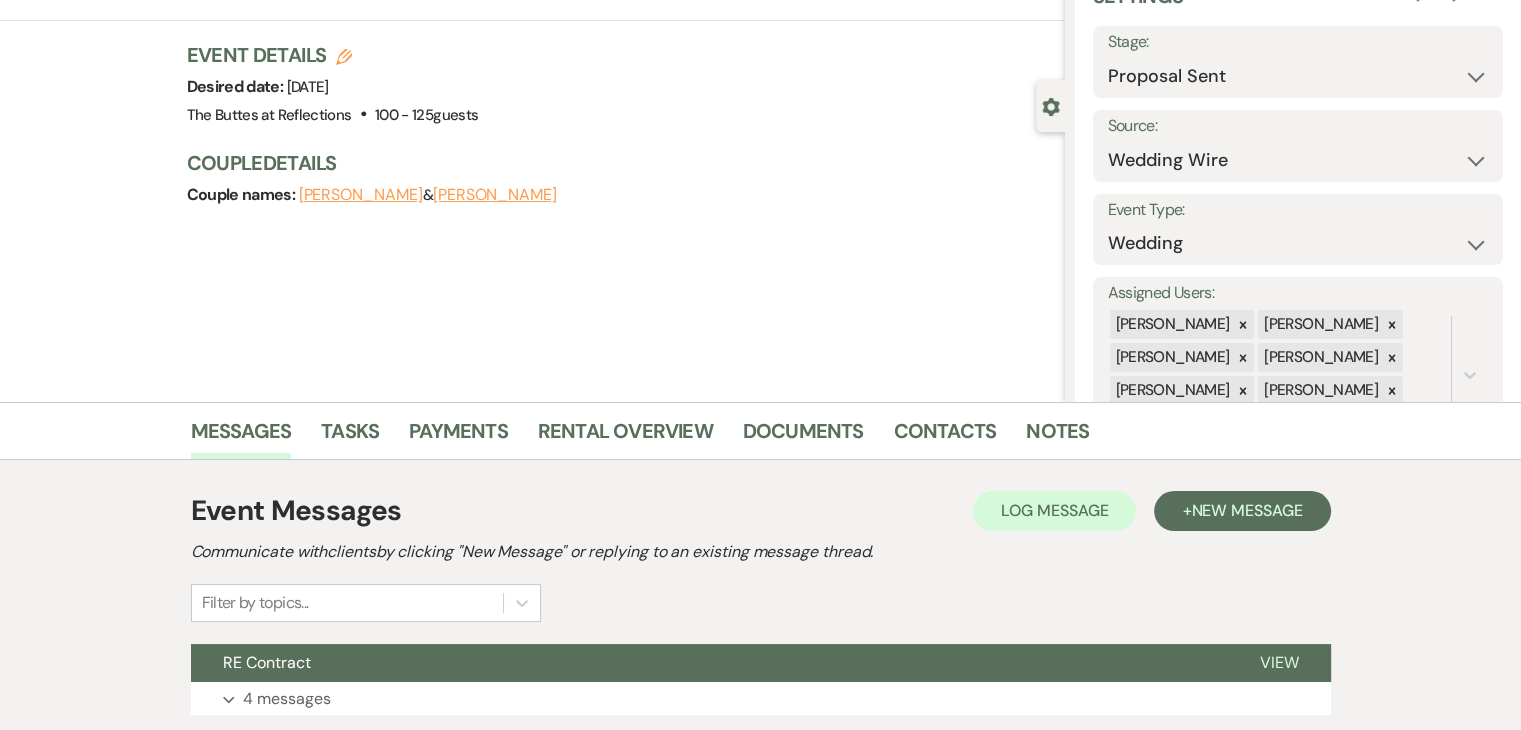 scroll, scrollTop: 0, scrollLeft: 0, axis: both 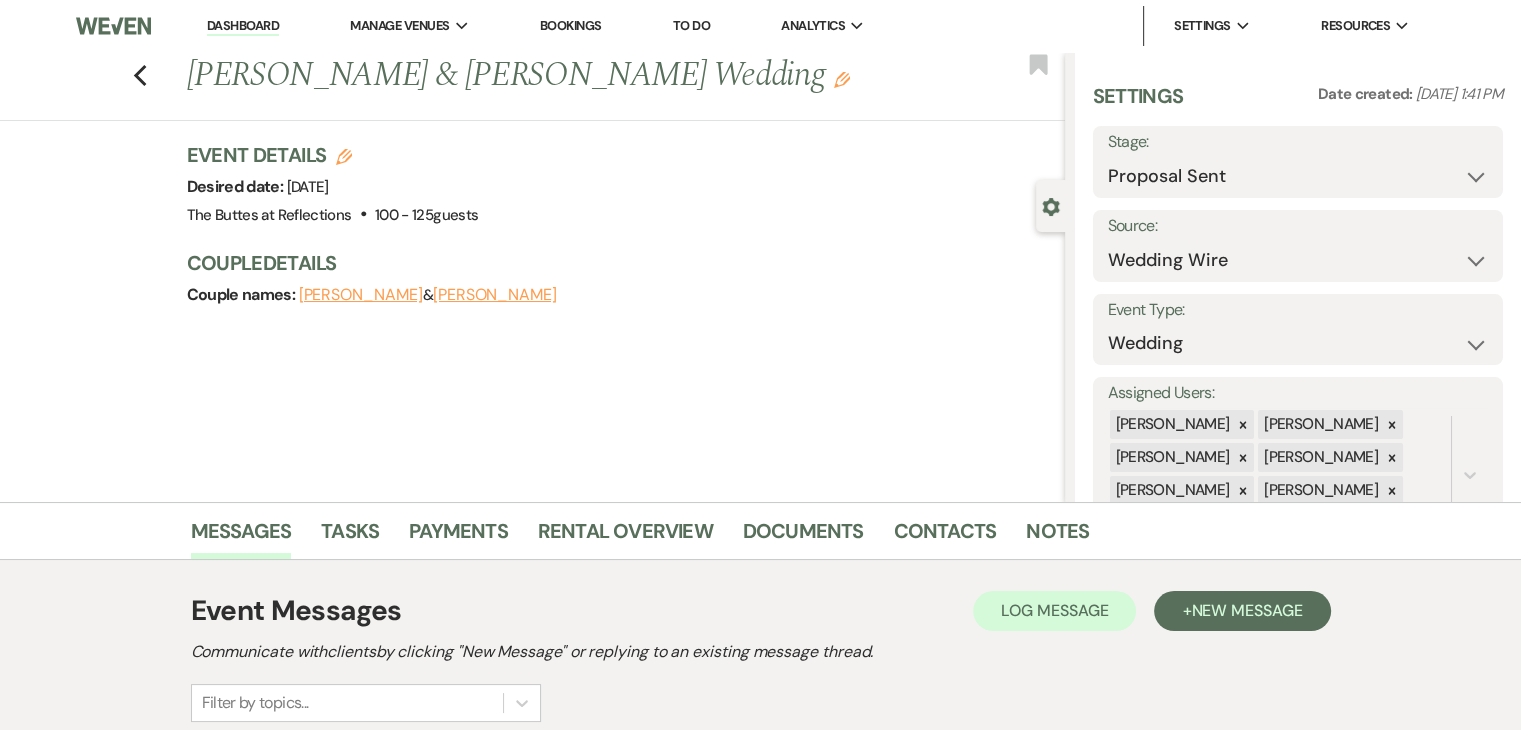 click at bounding box center (113, 26) 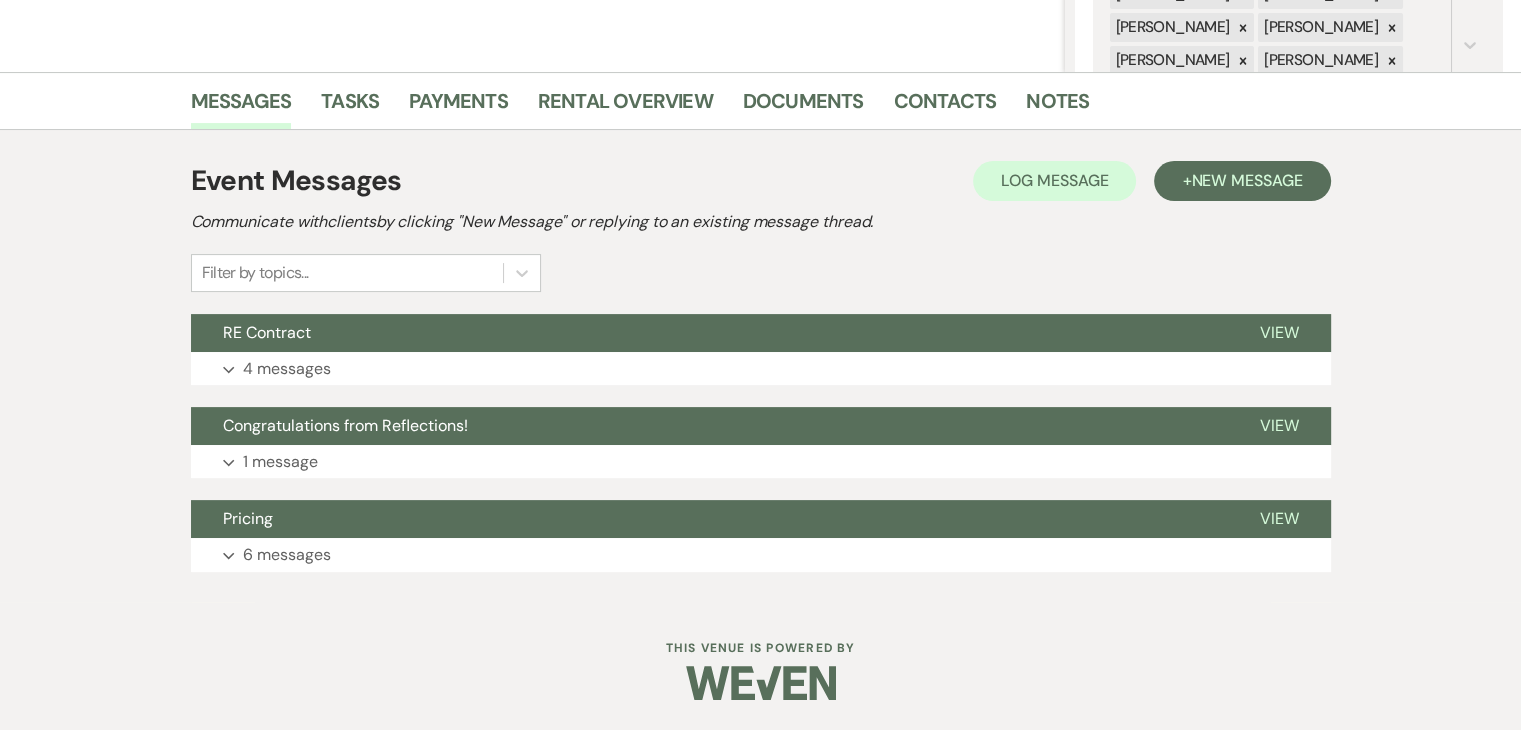 select on "6" 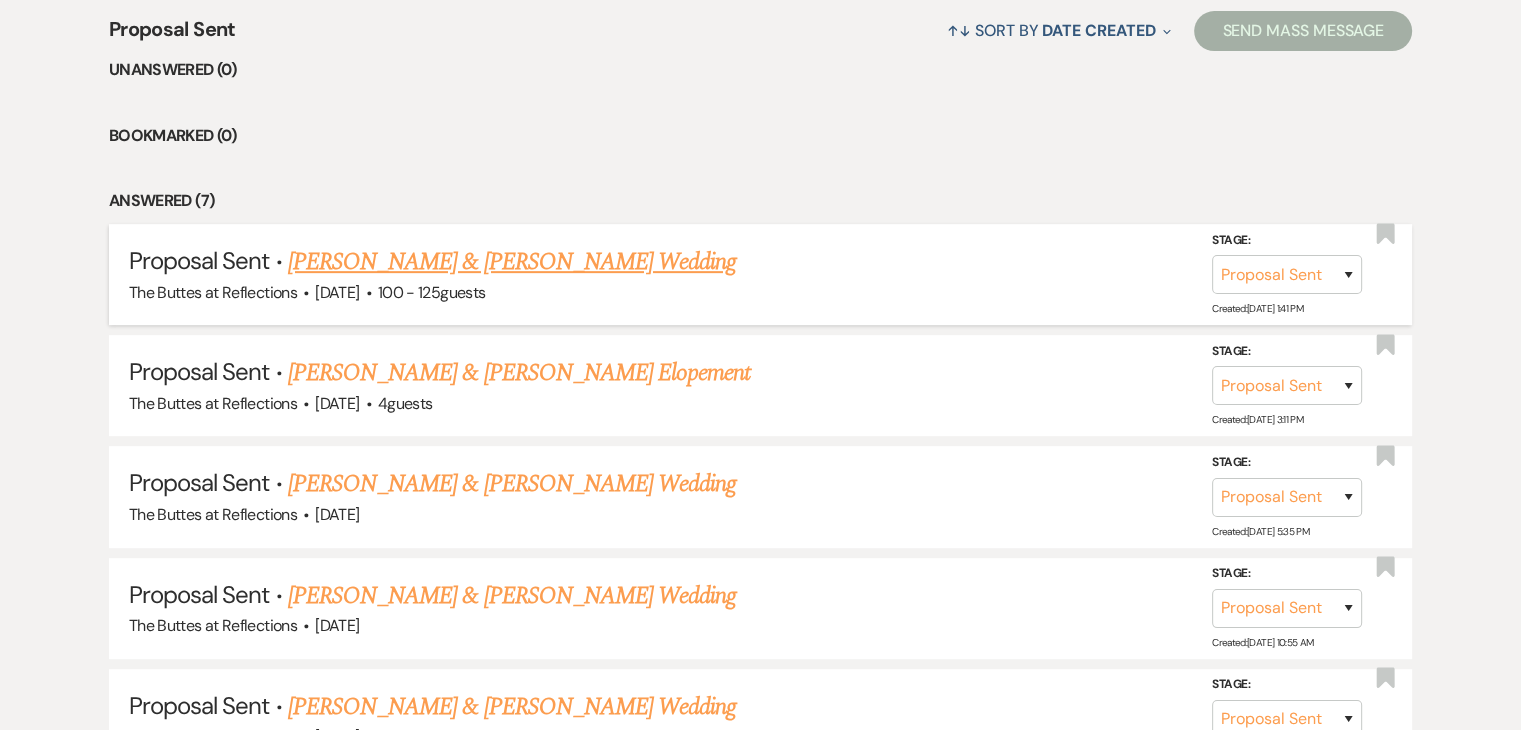 scroll, scrollTop: 1000, scrollLeft: 0, axis: vertical 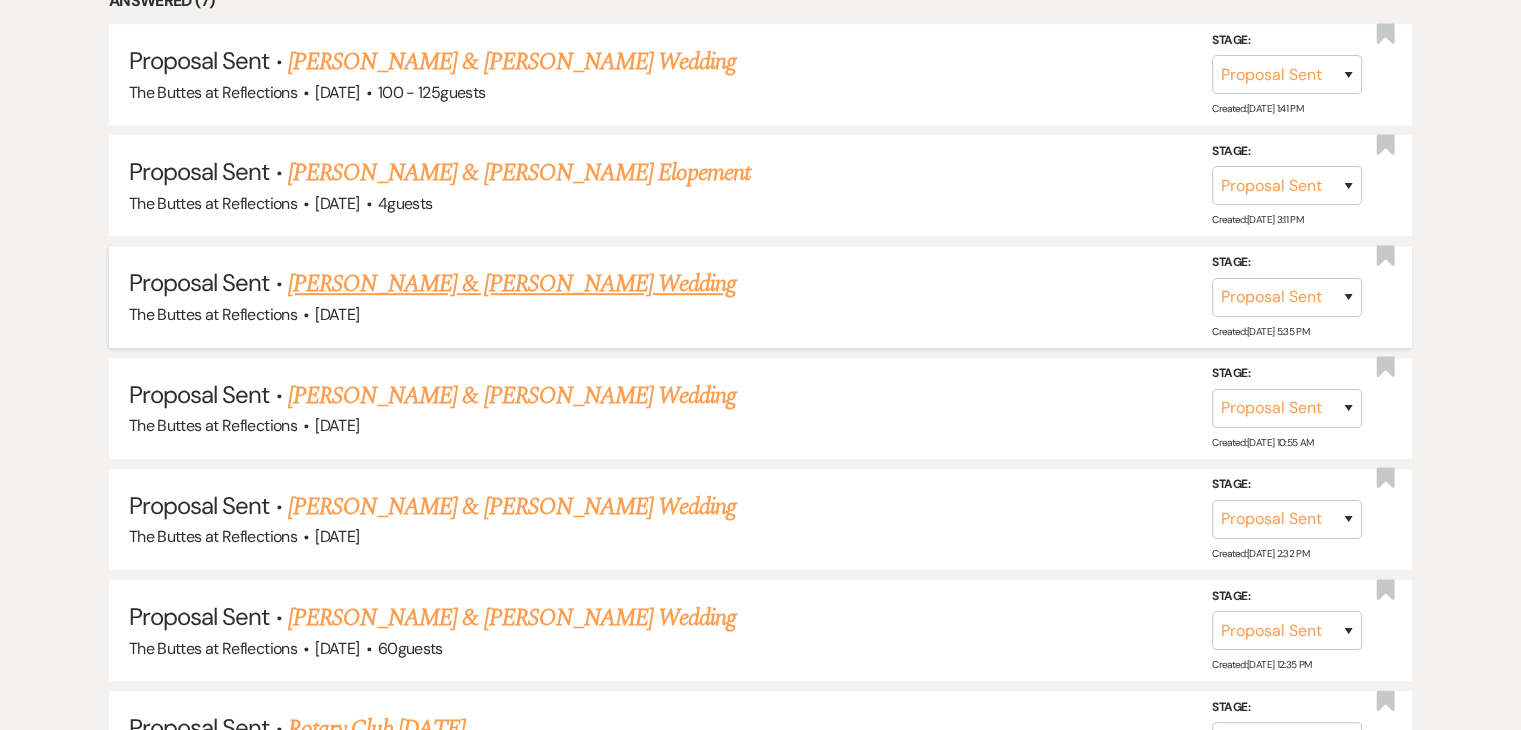 drag, startPoint x: 686, startPoint y: 277, endPoint x: 294, endPoint y: 281, distance: 392.02042 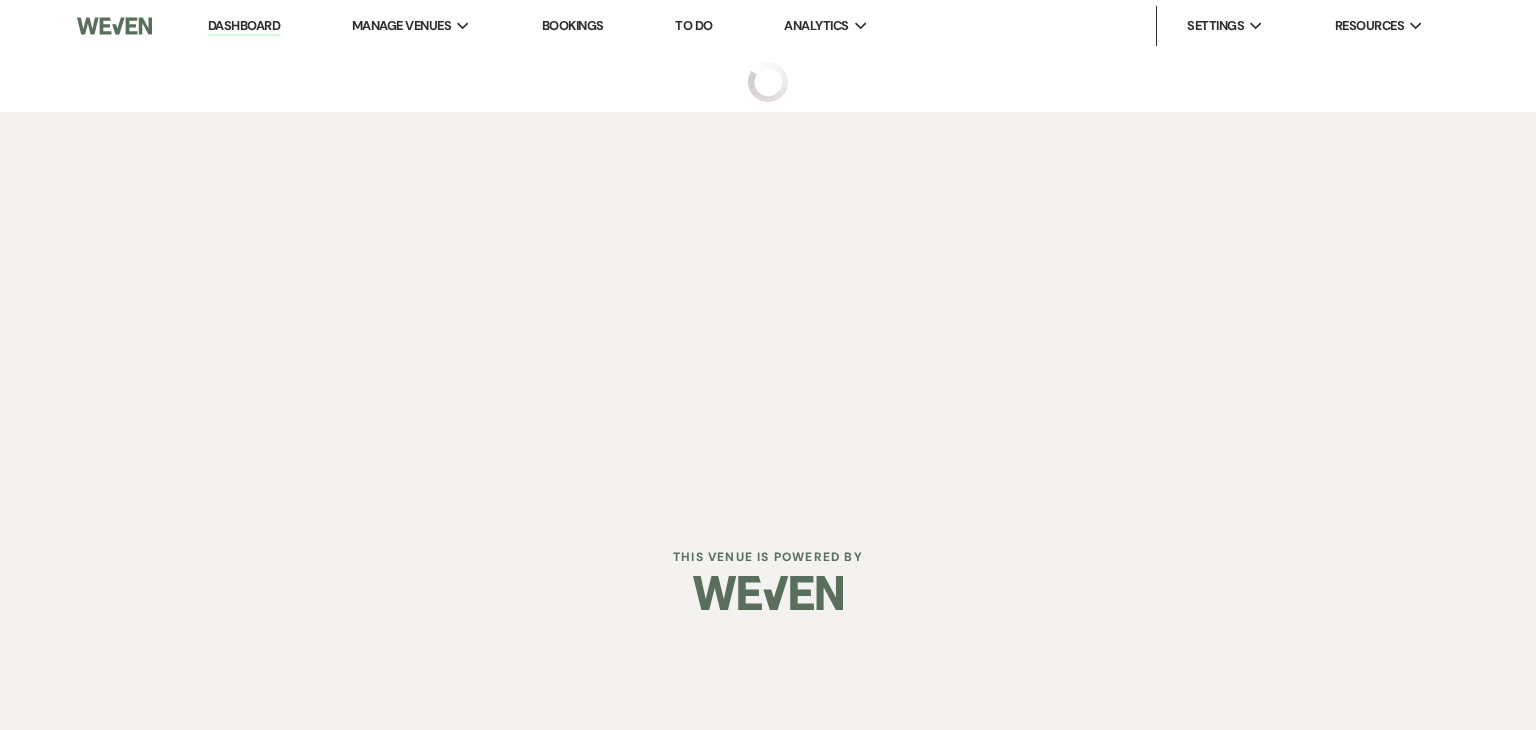 select on "6" 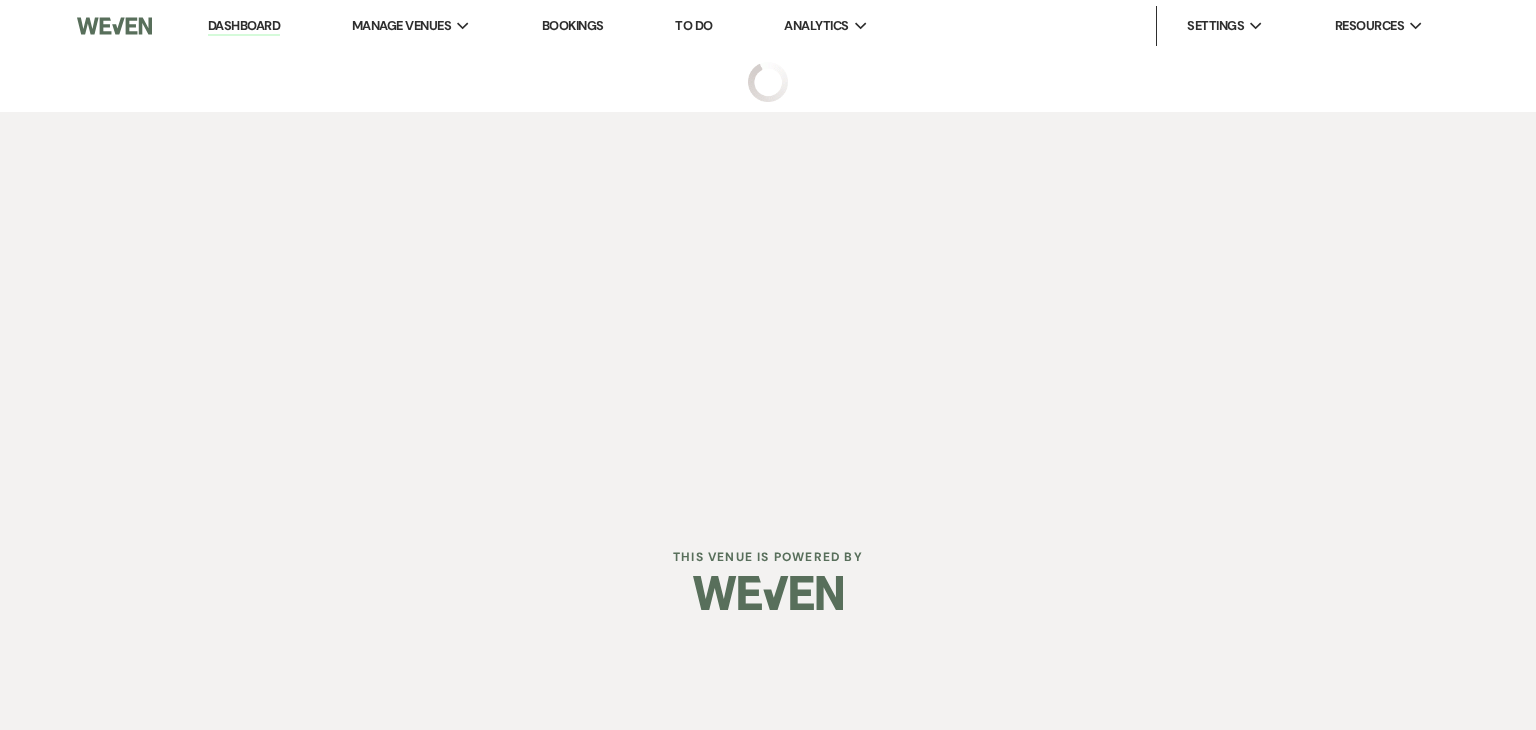 select on "5" 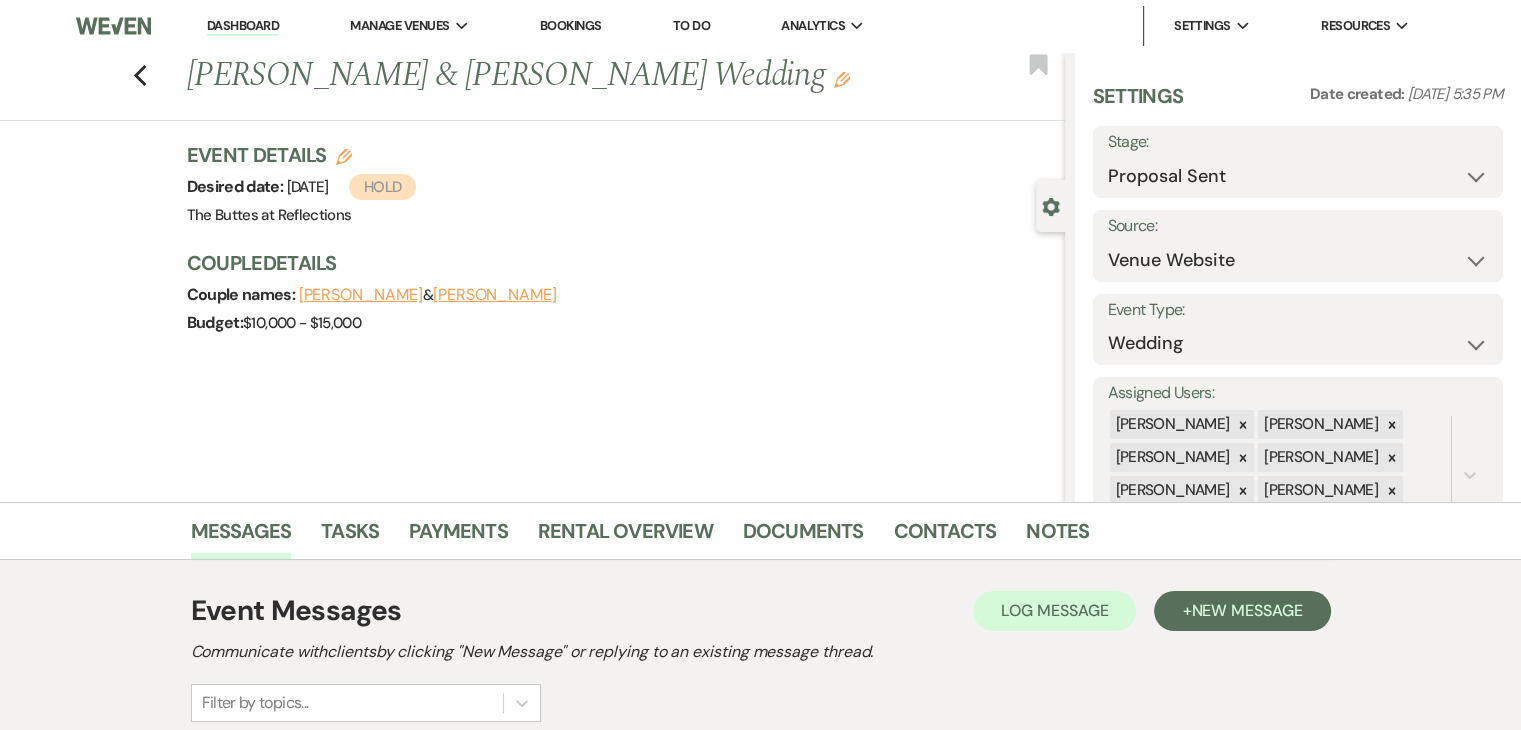 drag, startPoint x: 190, startPoint y: 69, endPoint x: 712, endPoint y: 64, distance: 522.0239 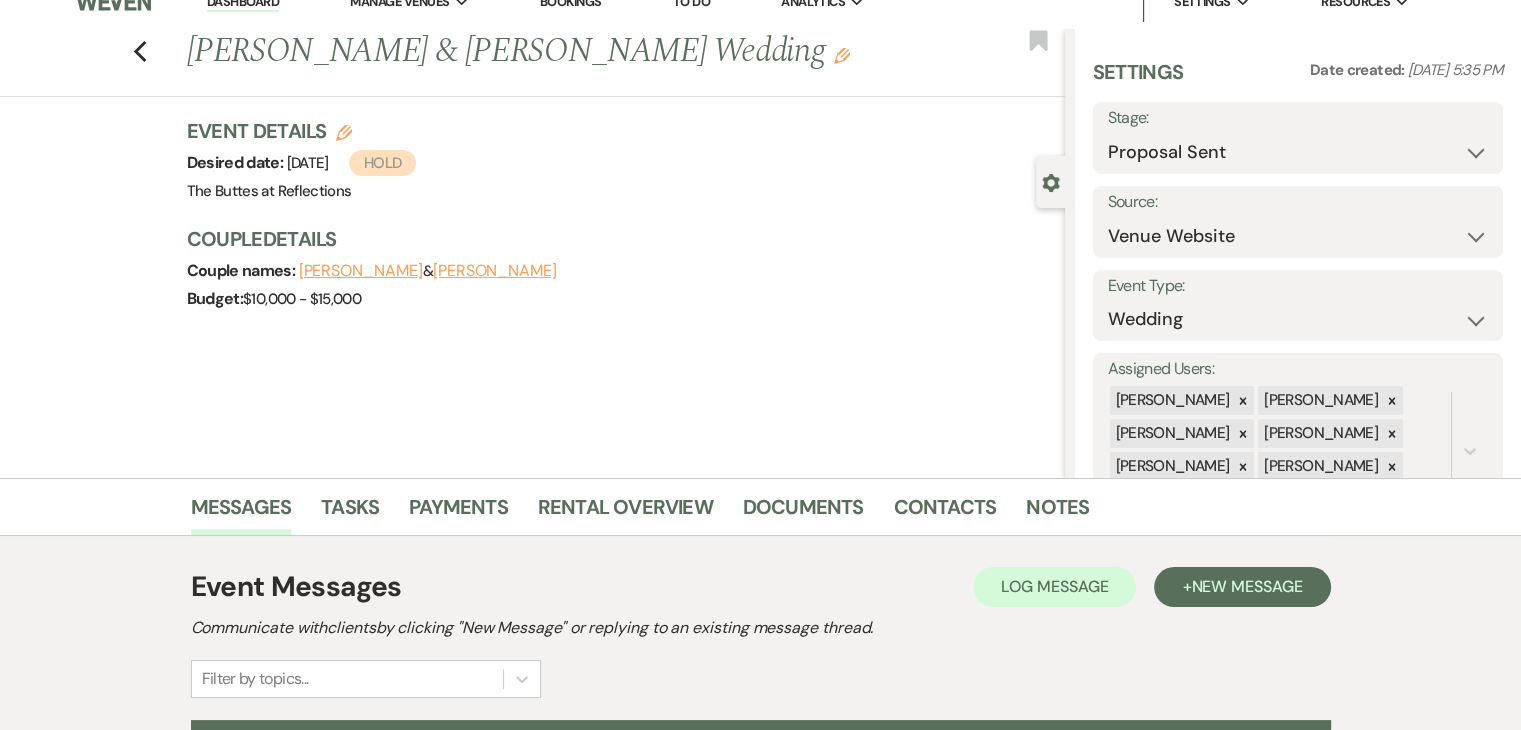 scroll, scrollTop: 100, scrollLeft: 0, axis: vertical 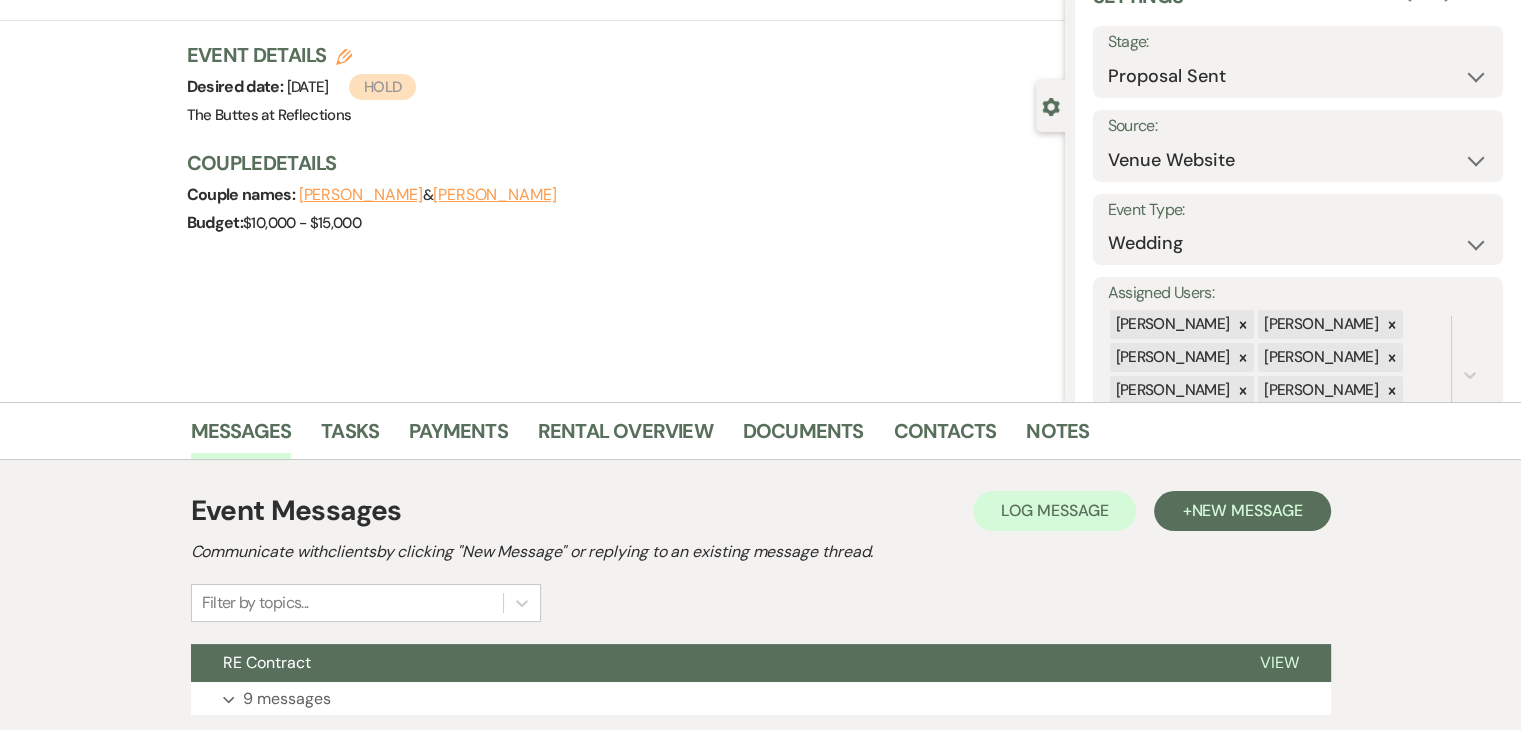 click on "Jairus Wolske" at bounding box center (361, 195) 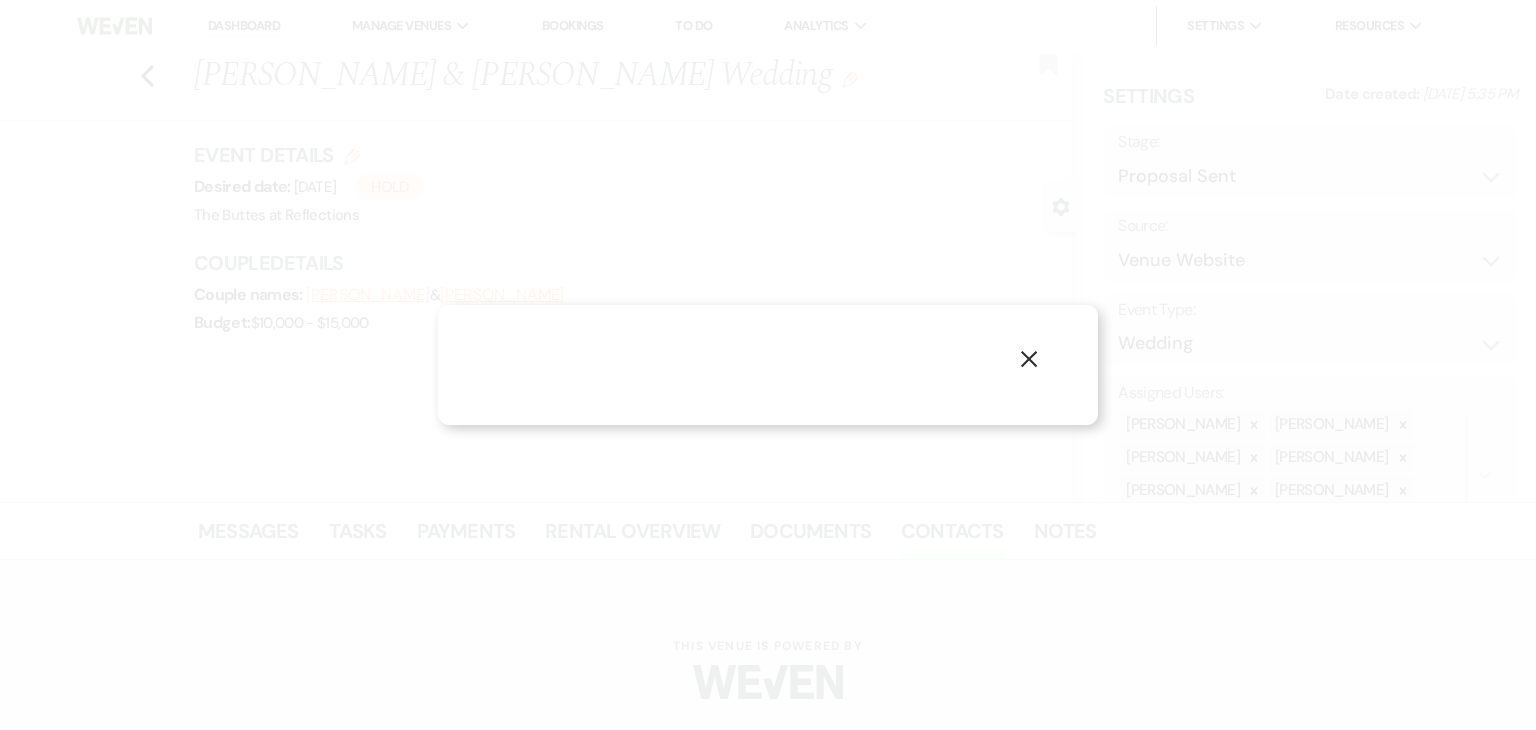 select on "1" 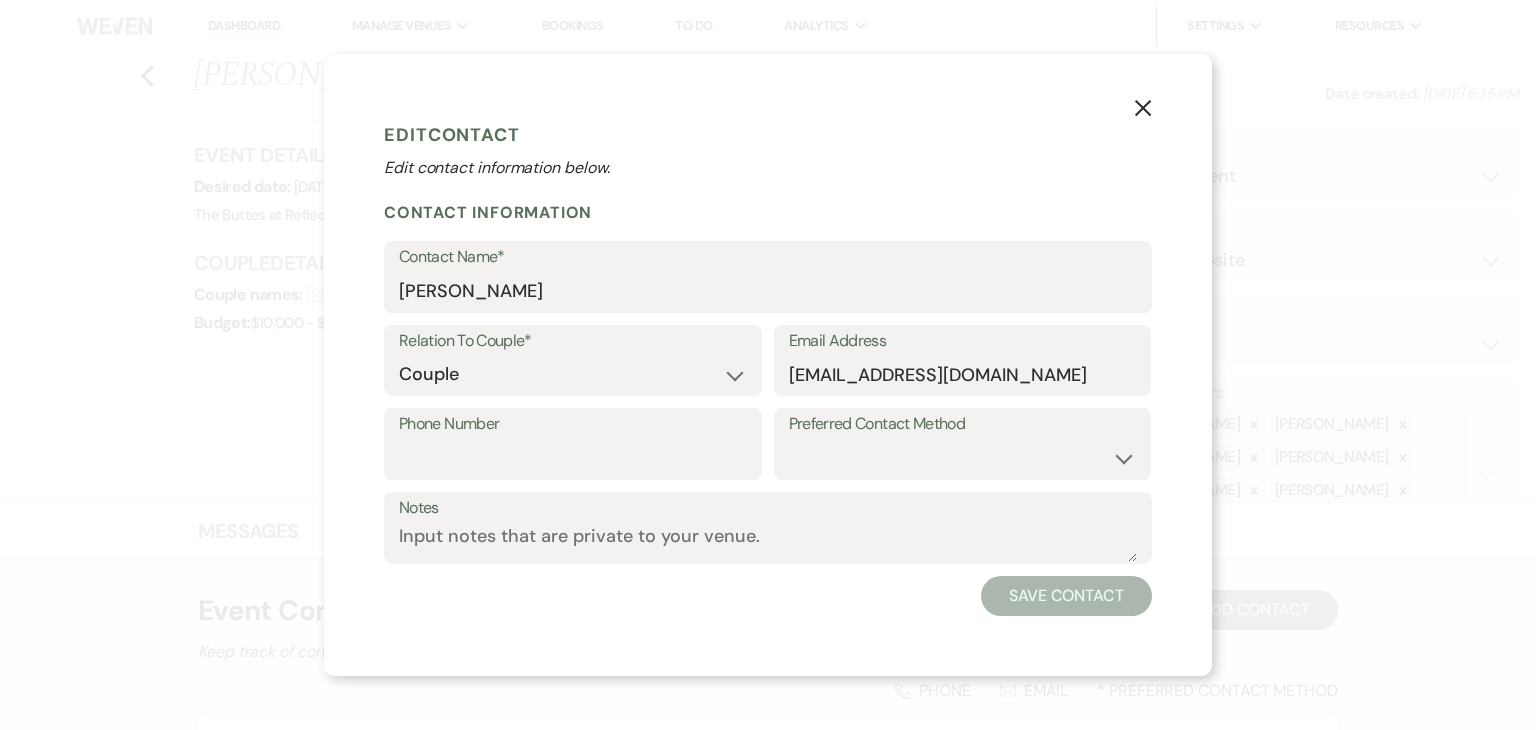 drag, startPoint x: 784, startPoint y: 372, endPoint x: 835, endPoint y: 365, distance: 51.47815 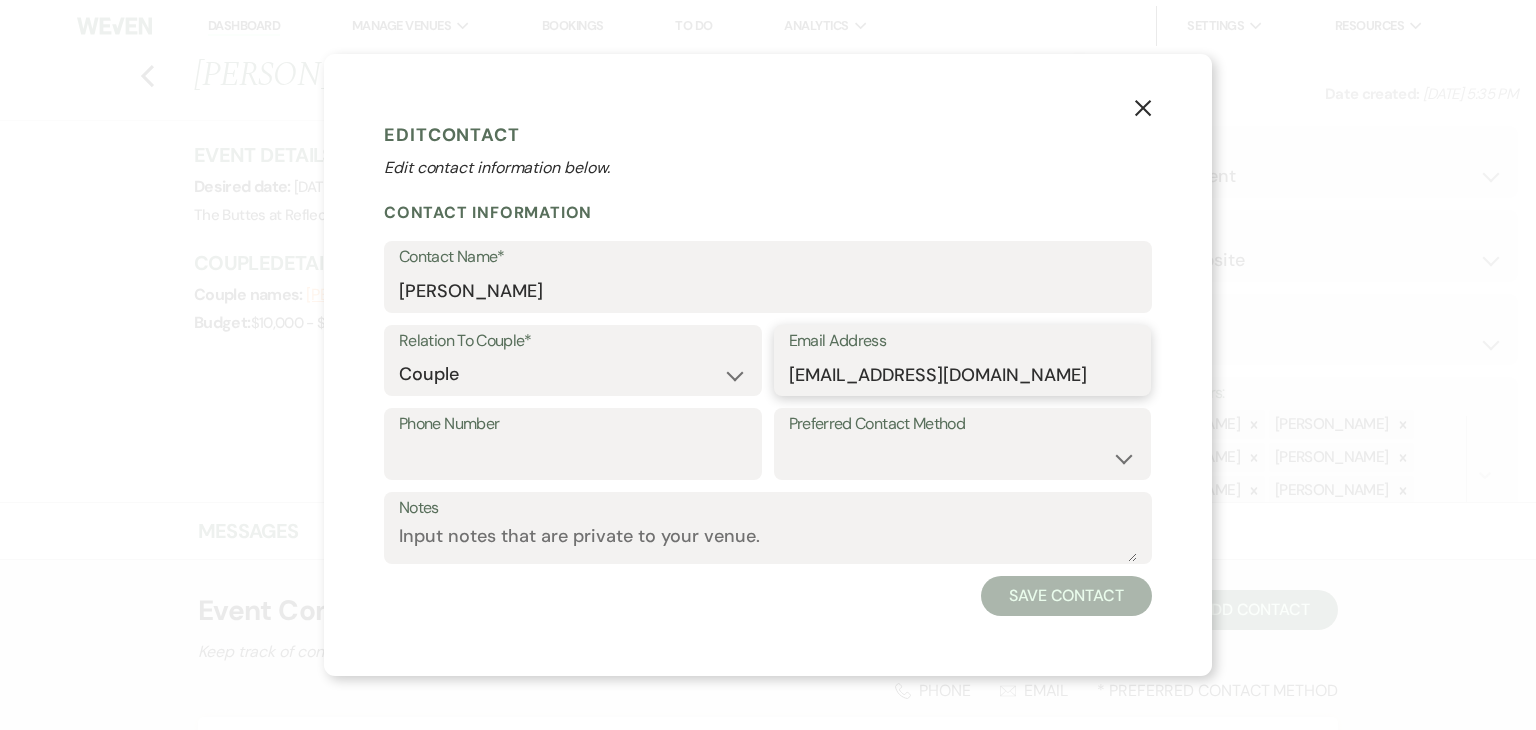 drag, startPoint x: 980, startPoint y: 369, endPoint x: 781, endPoint y: 381, distance: 199.36148 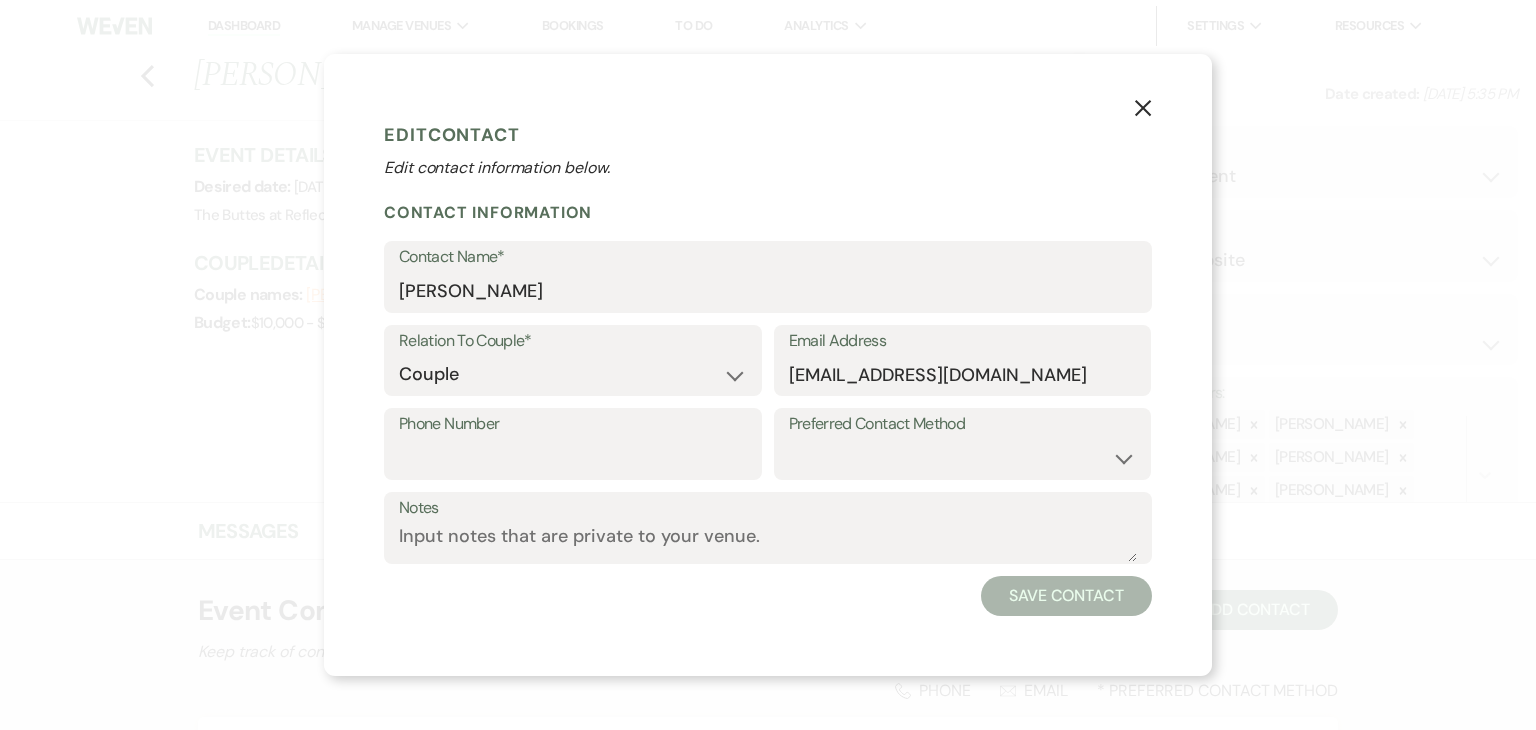 click 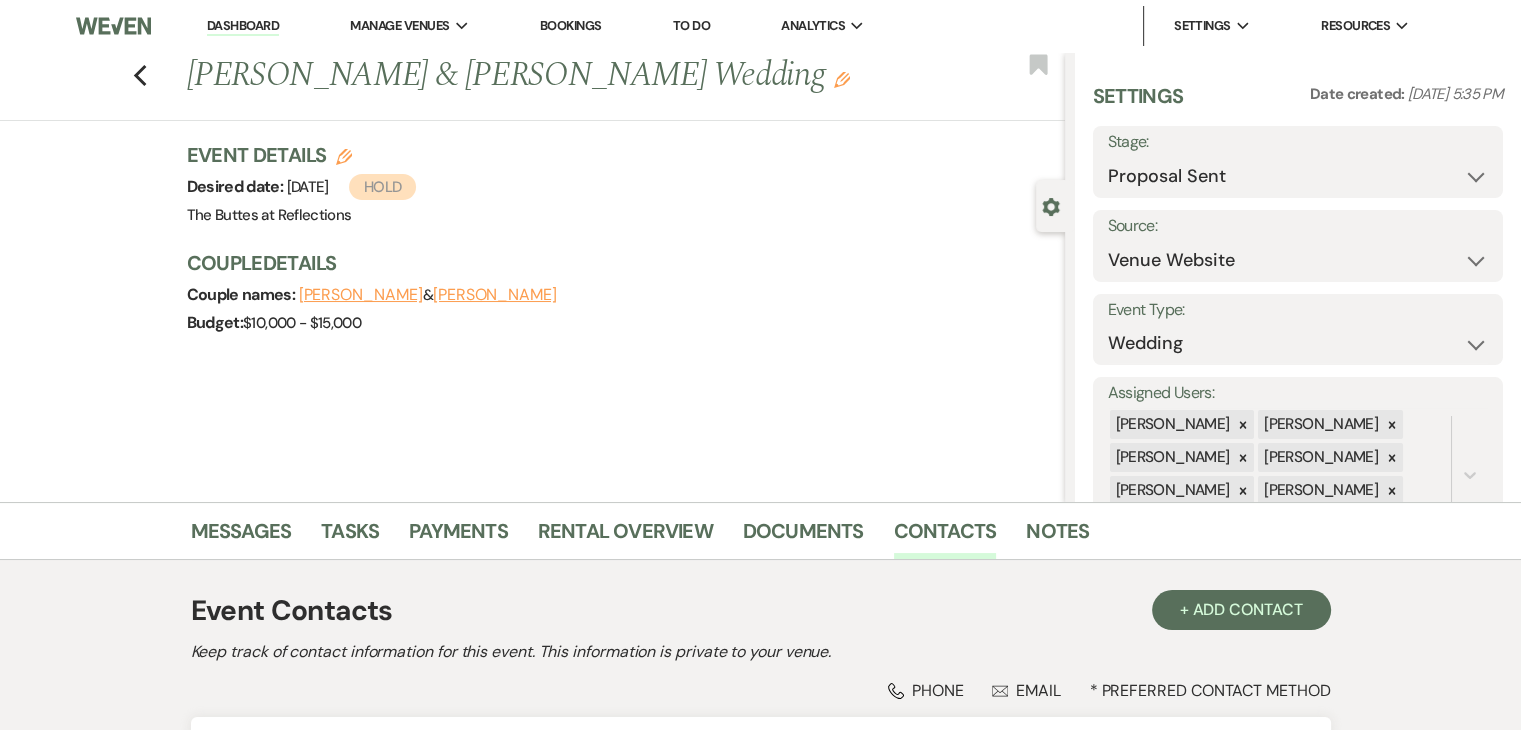 click on "Kaelin Vetrano" at bounding box center [495, 295] 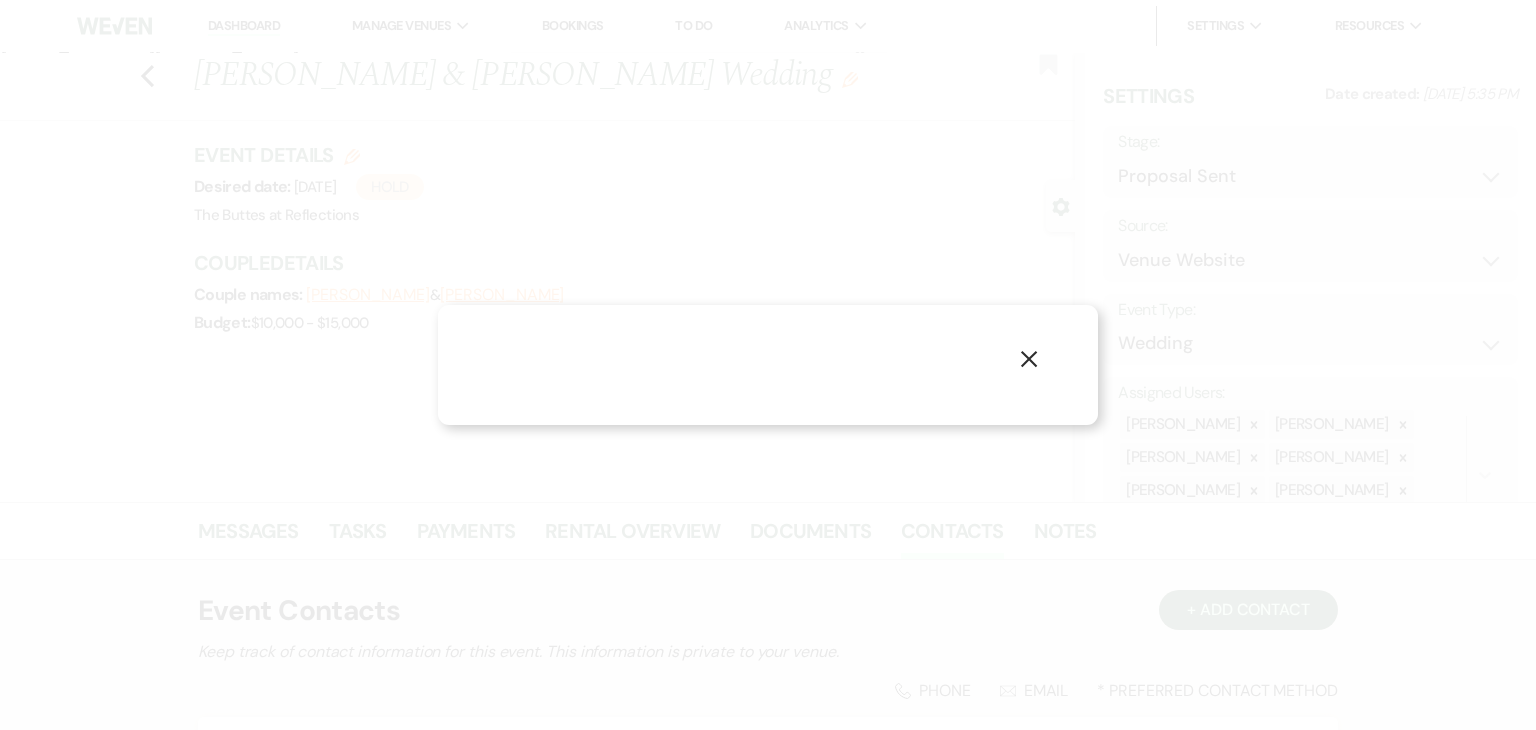 select on "1" 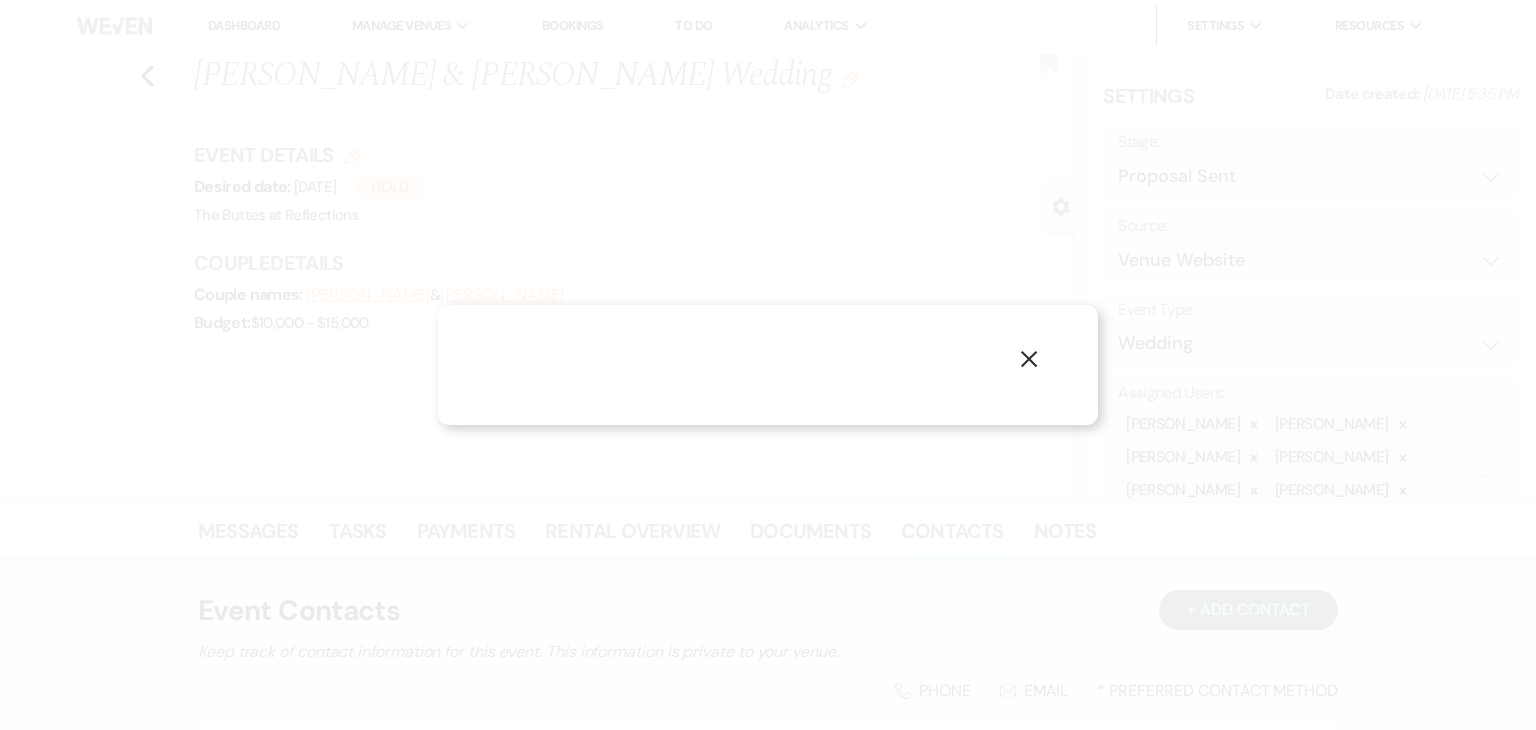 select on "phone" 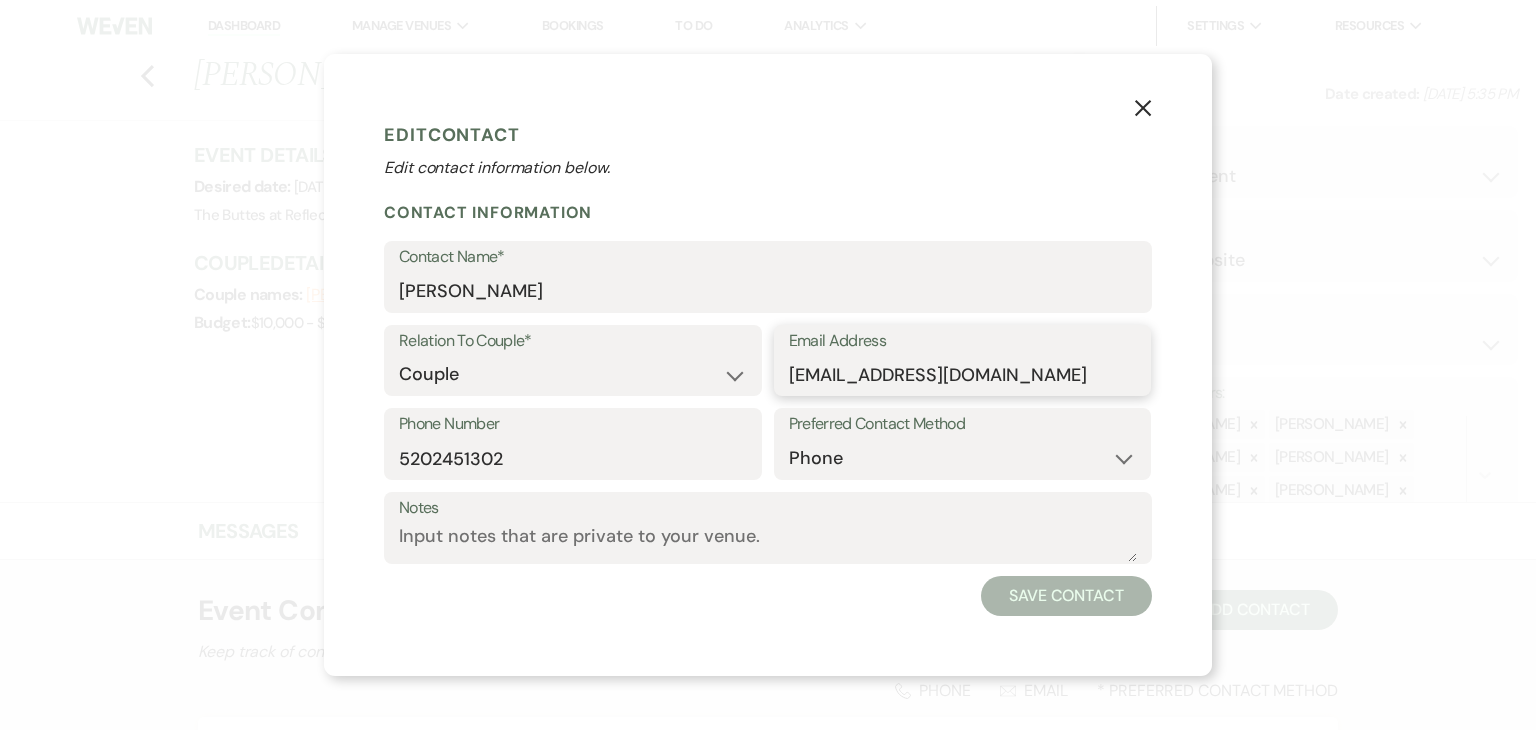 drag, startPoint x: 984, startPoint y: 372, endPoint x: 786, endPoint y: 380, distance: 198.16154 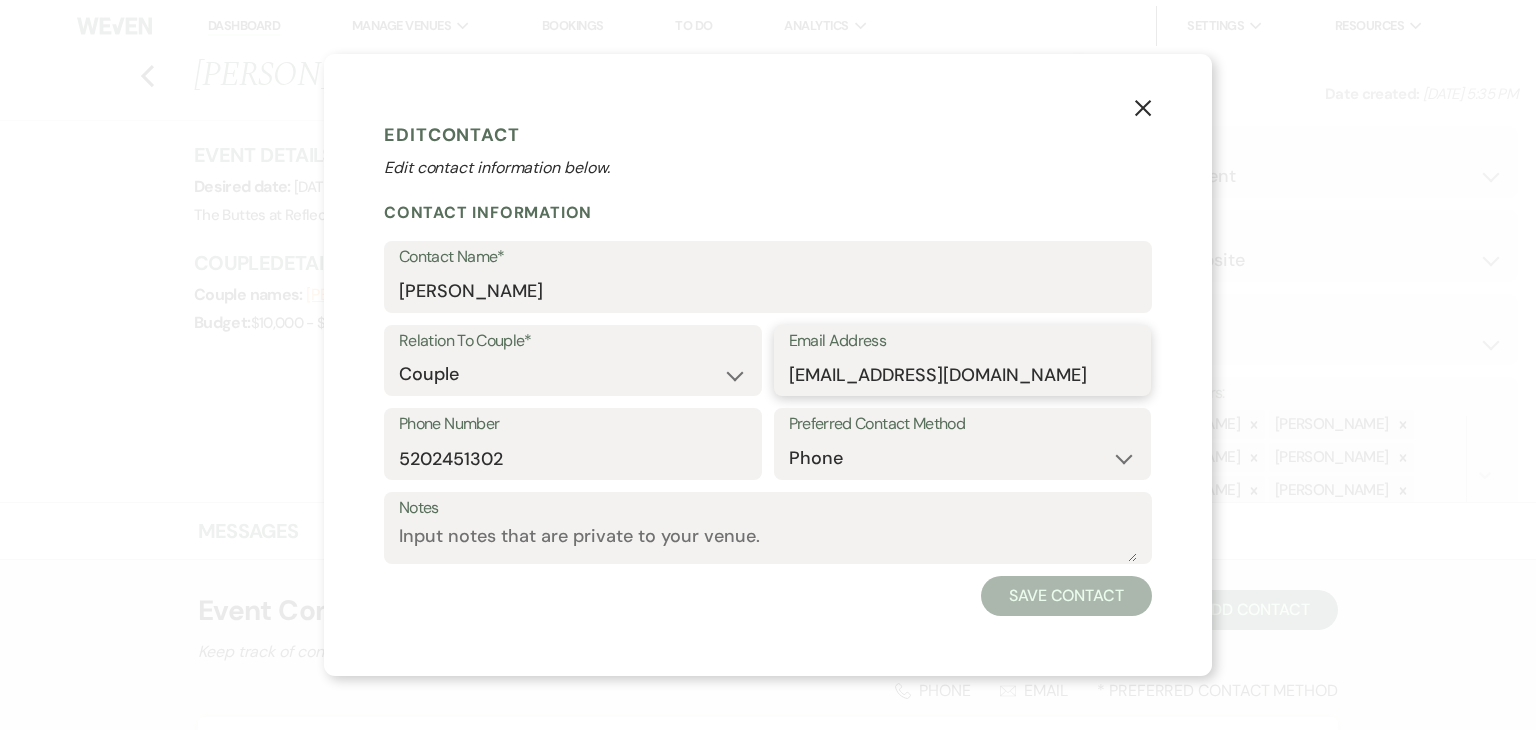 click on "Email Address kgve2004@gmail.com" at bounding box center (963, 361) 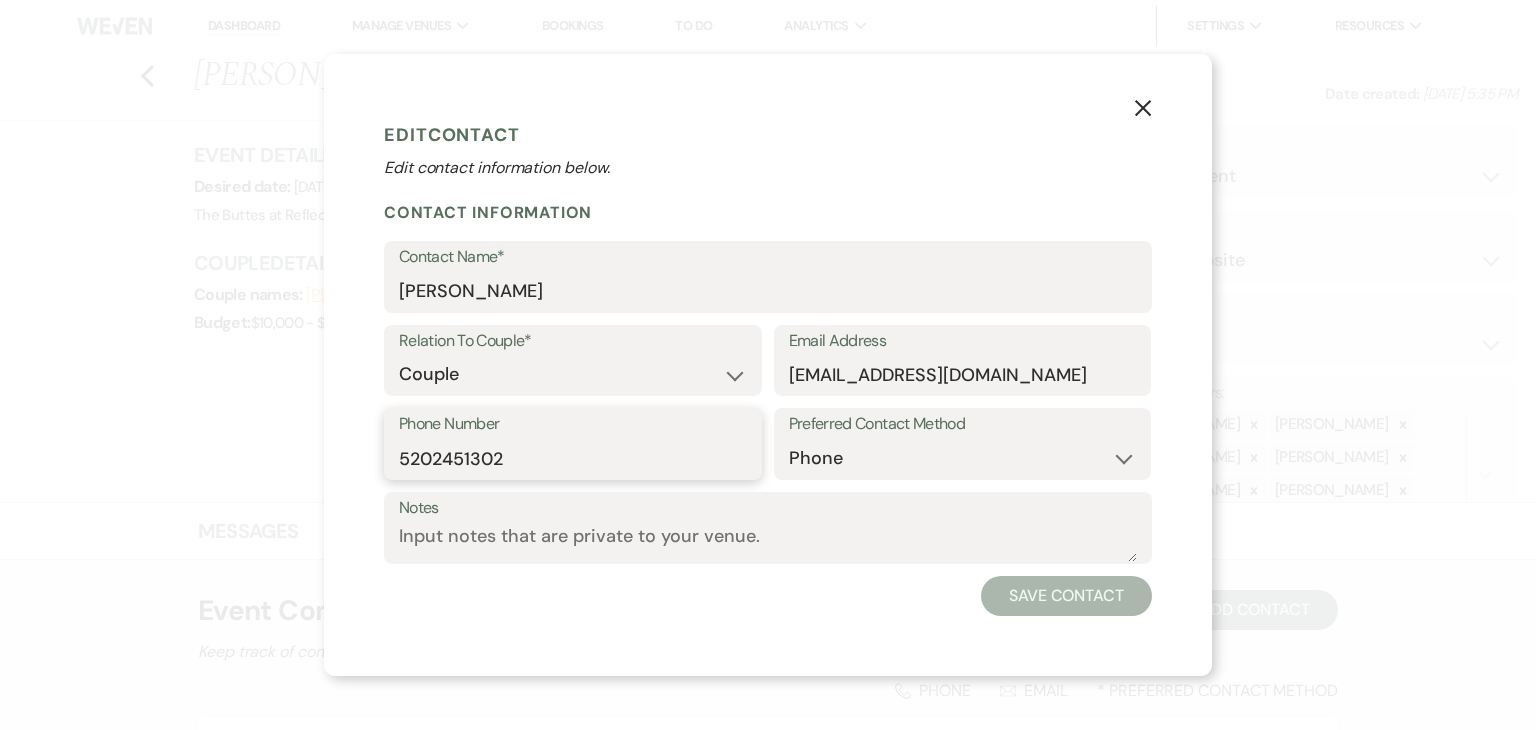drag, startPoint x: 536, startPoint y: 460, endPoint x: 389, endPoint y: 462, distance: 147.01361 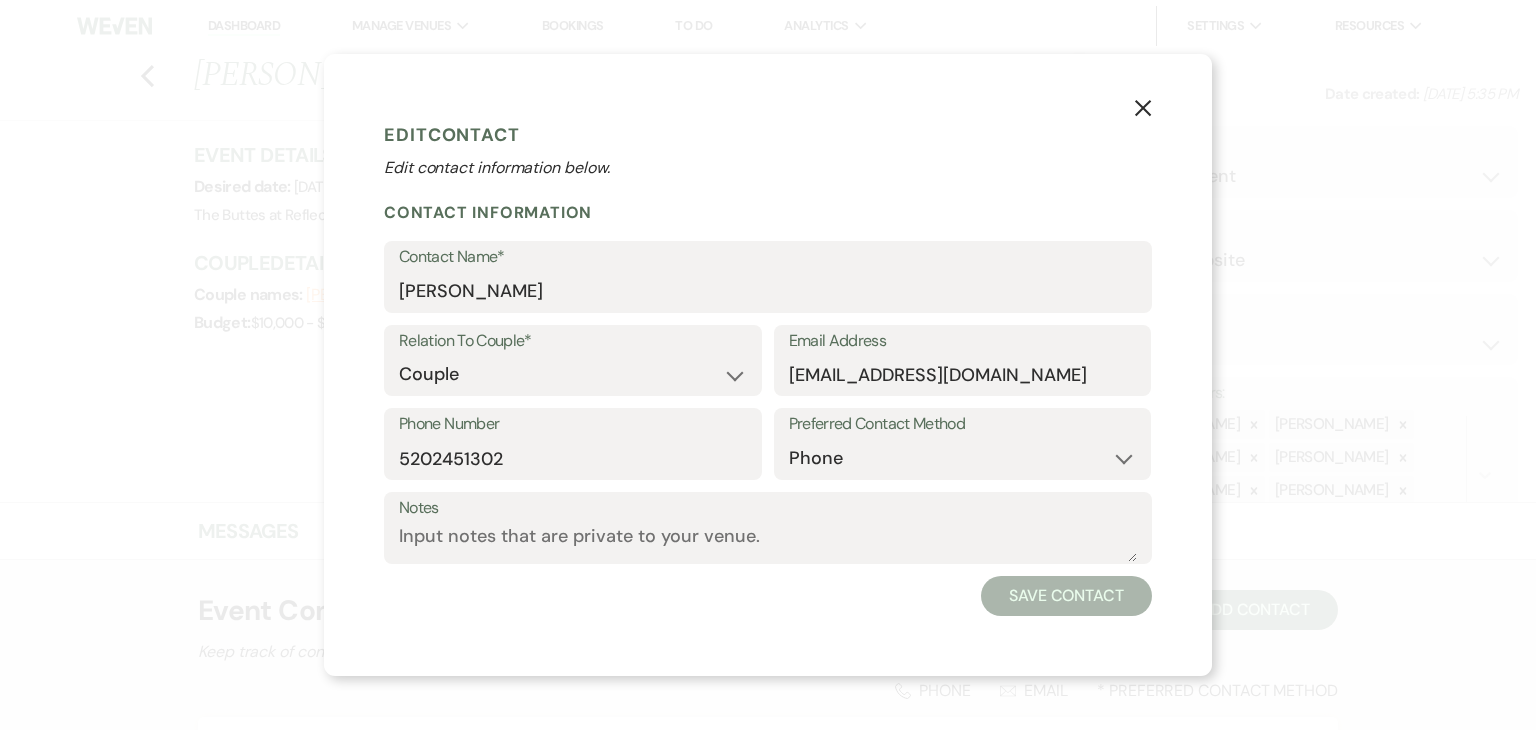 click on "X" 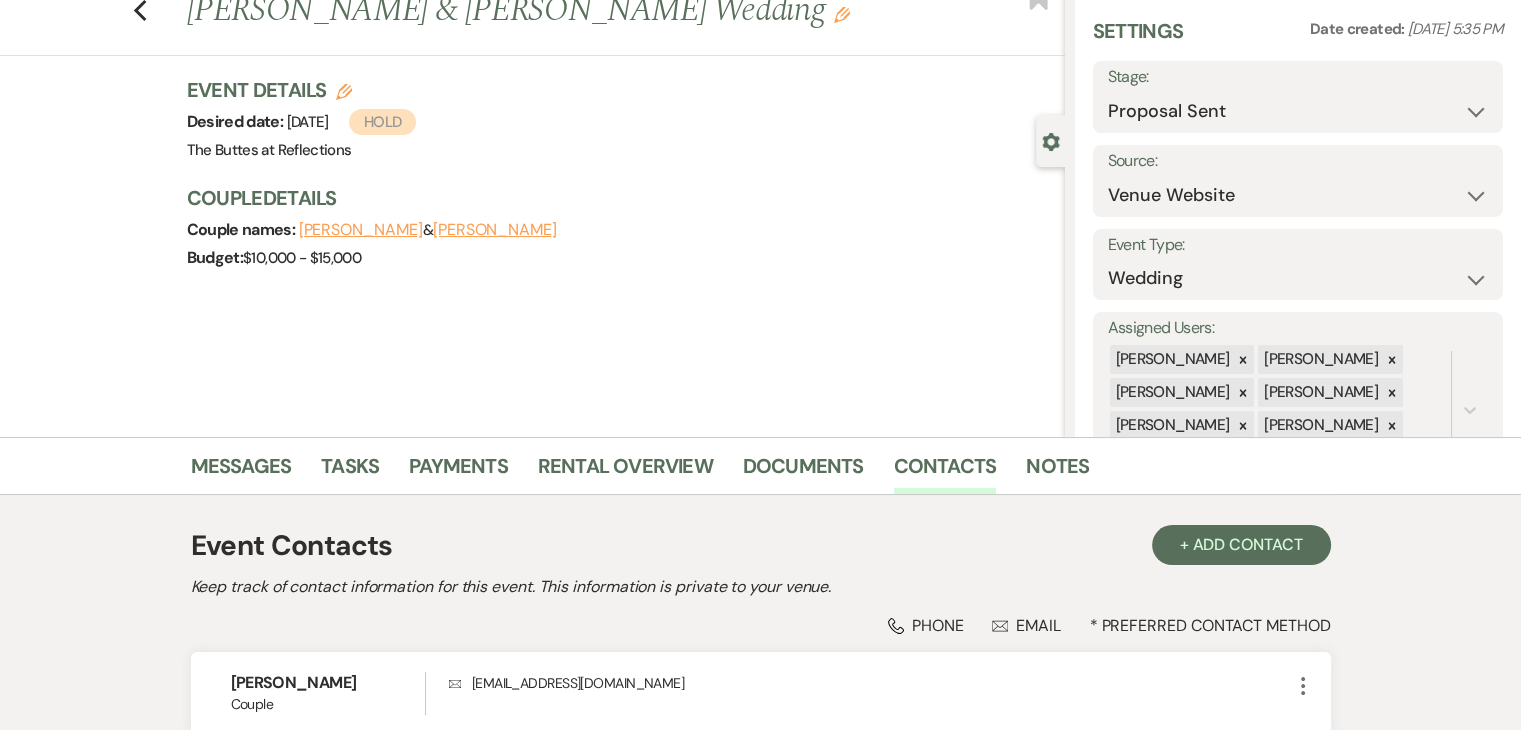 scroll, scrollTop: 100, scrollLeft: 0, axis: vertical 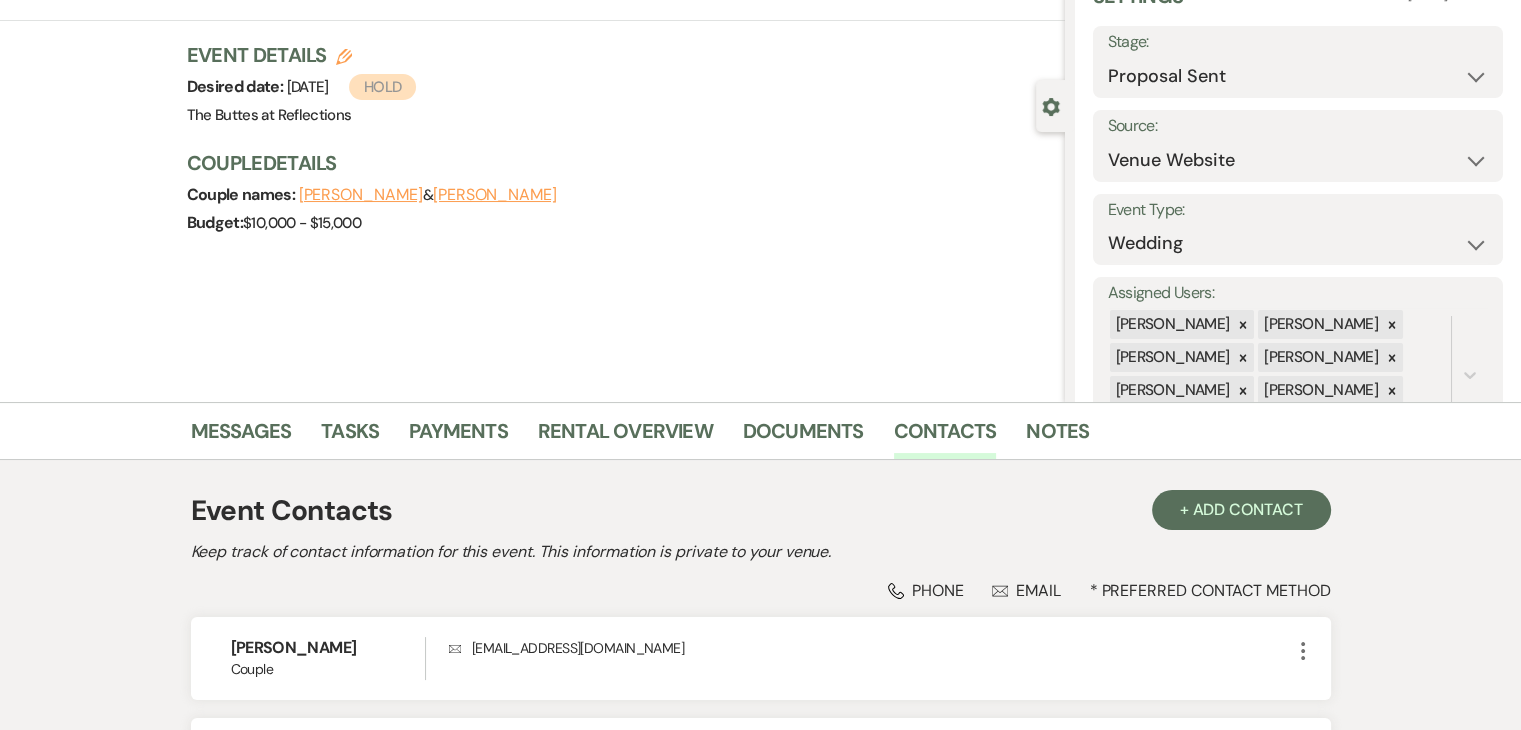 select on "6" 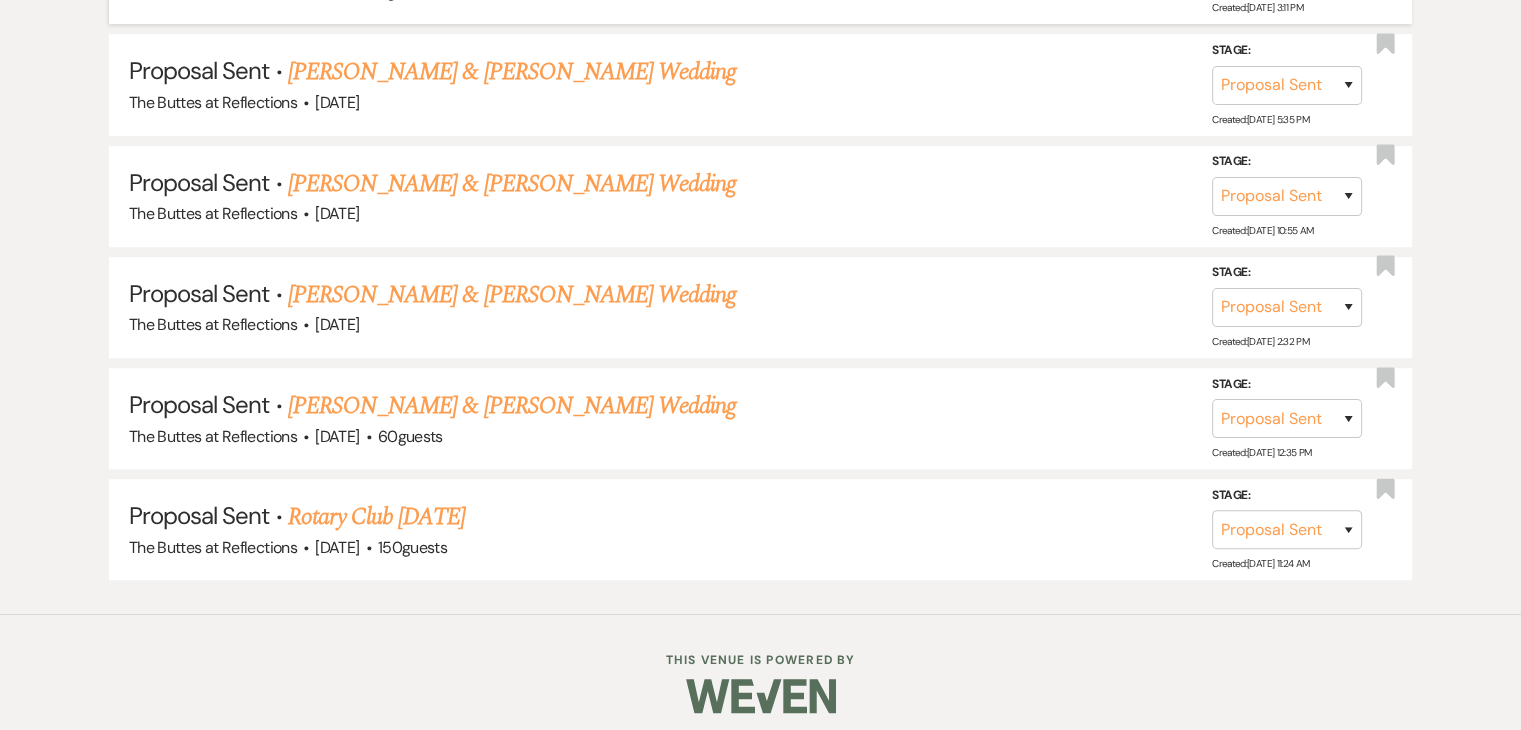 scroll, scrollTop: 1216, scrollLeft: 0, axis: vertical 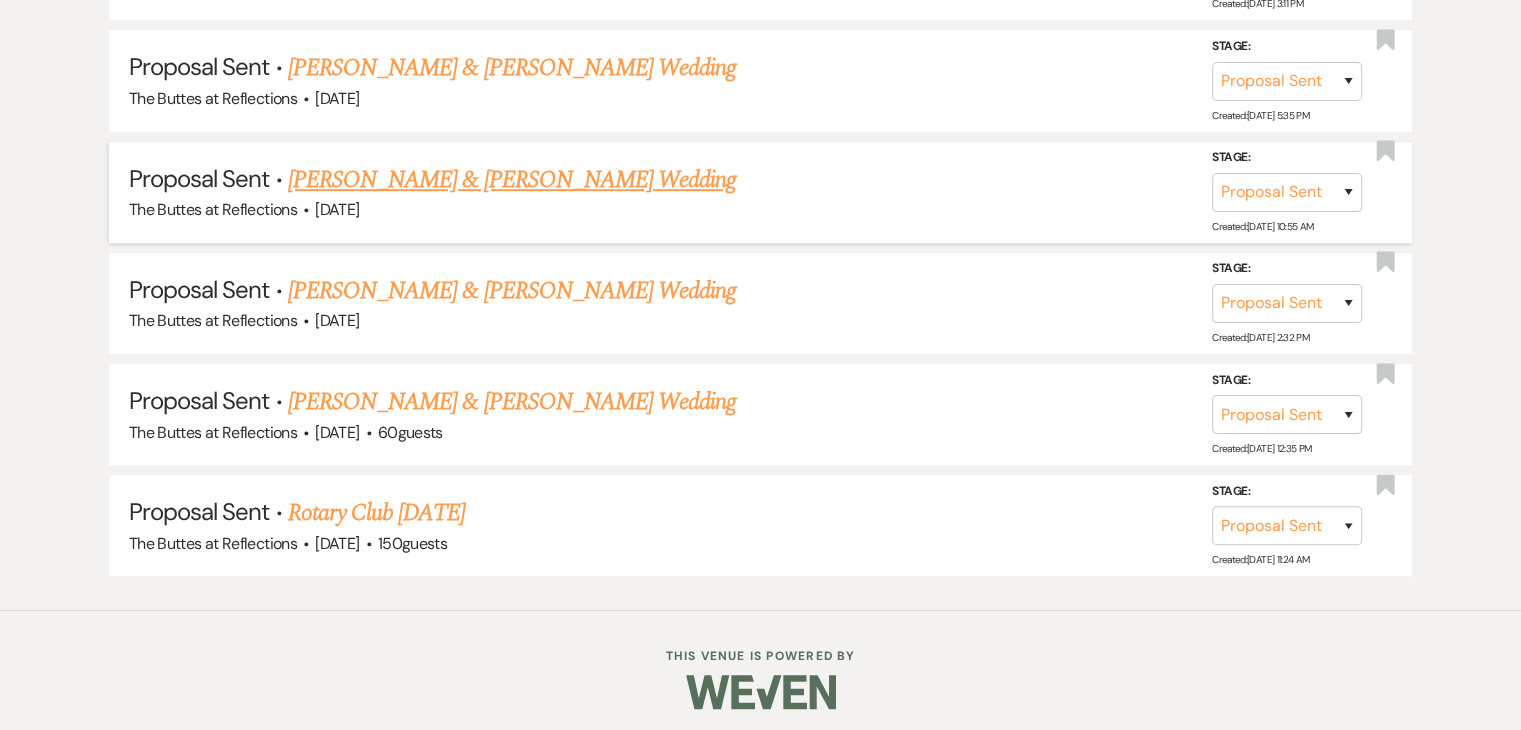 drag, startPoint x: 745, startPoint y: 175, endPoint x: 648, endPoint y: 172, distance: 97.04638 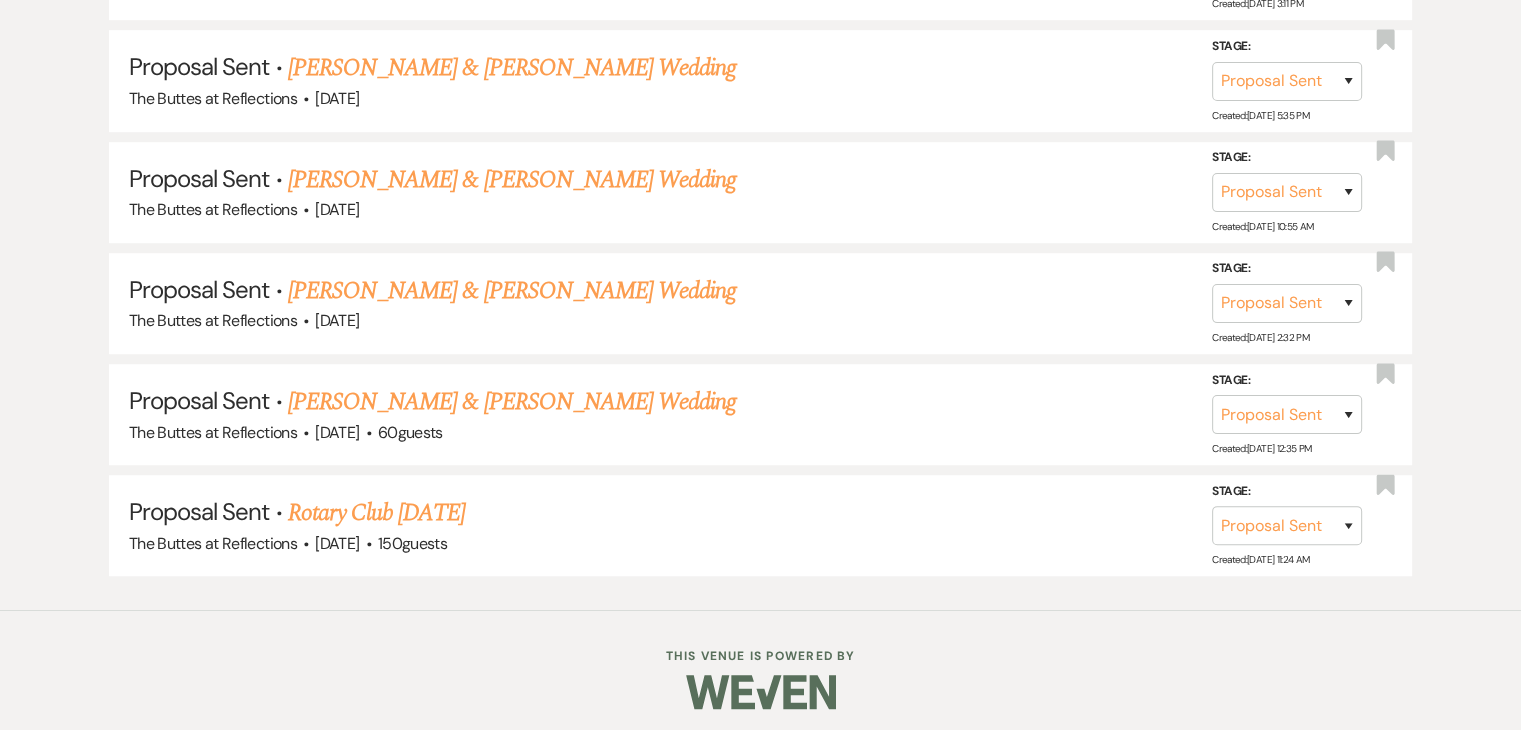 scroll, scrollTop: 0, scrollLeft: 0, axis: both 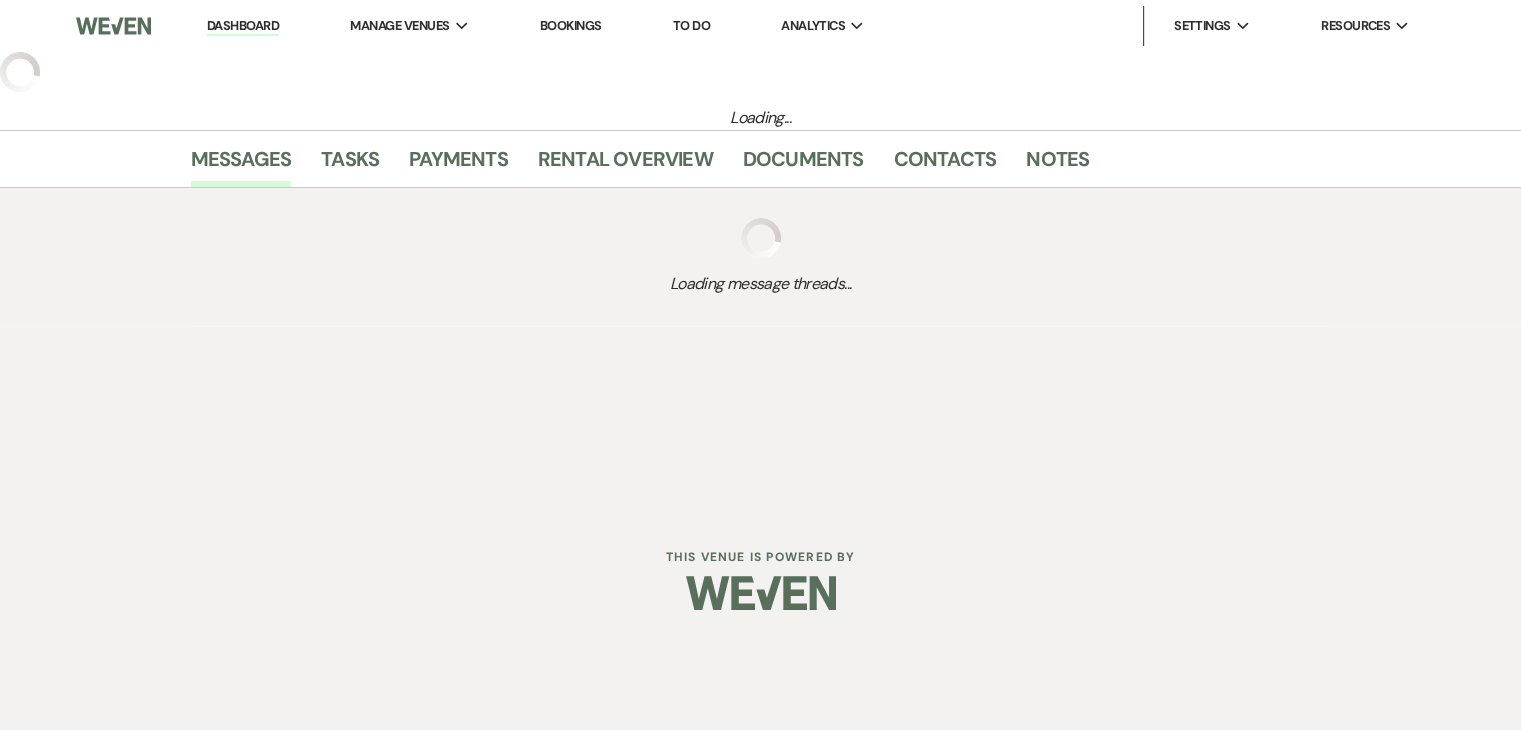 select on "6" 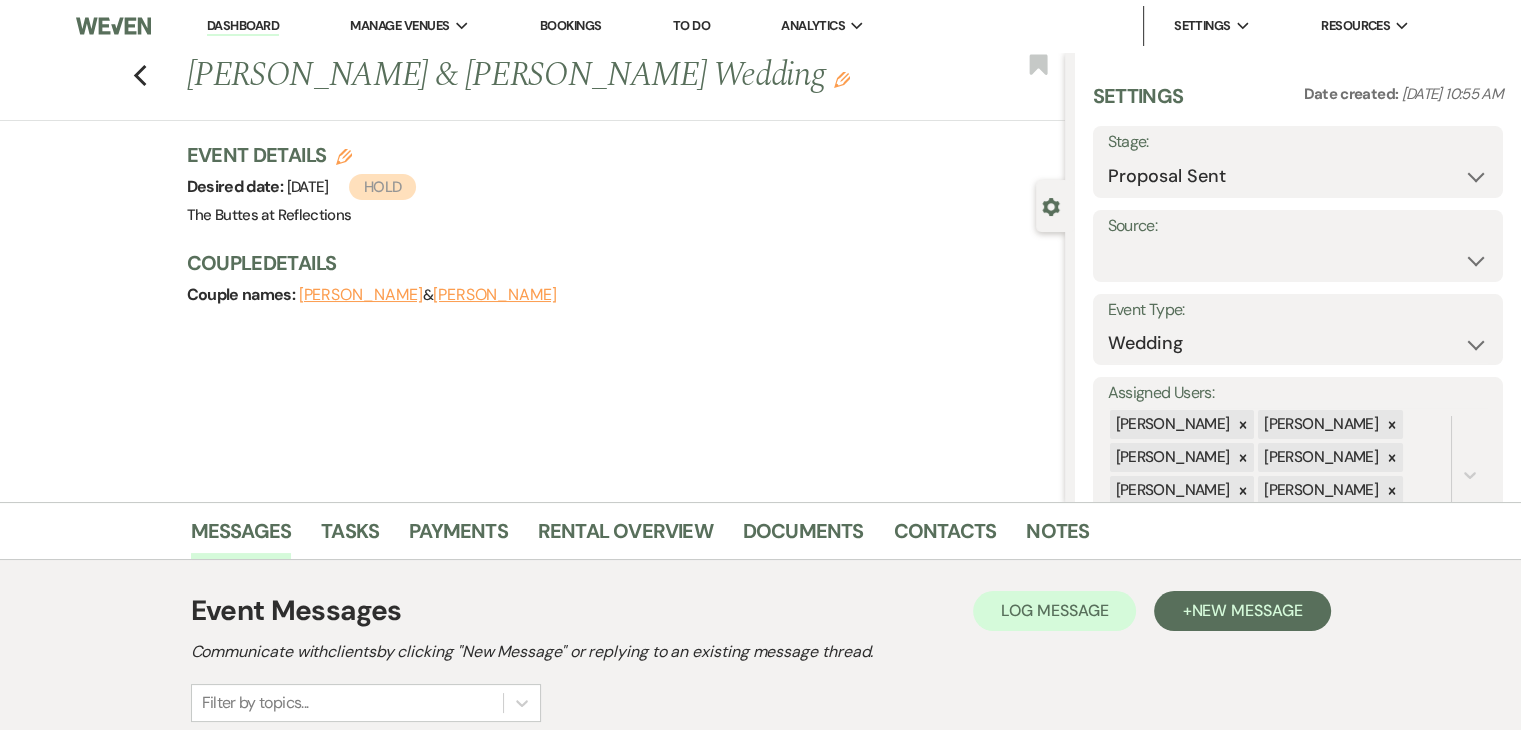drag, startPoint x: 788, startPoint y: 80, endPoint x: 190, endPoint y: 83, distance: 598.0075 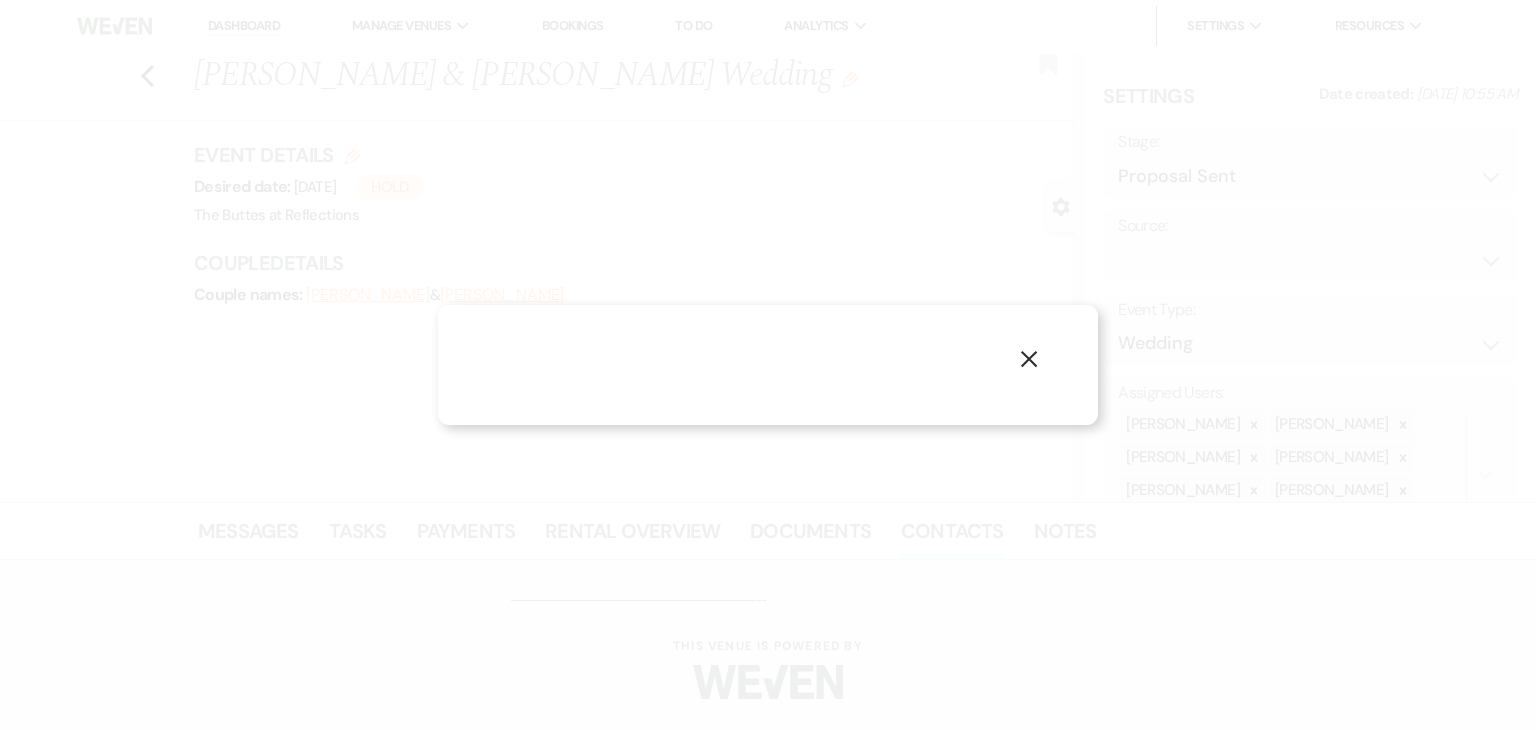 select on "1" 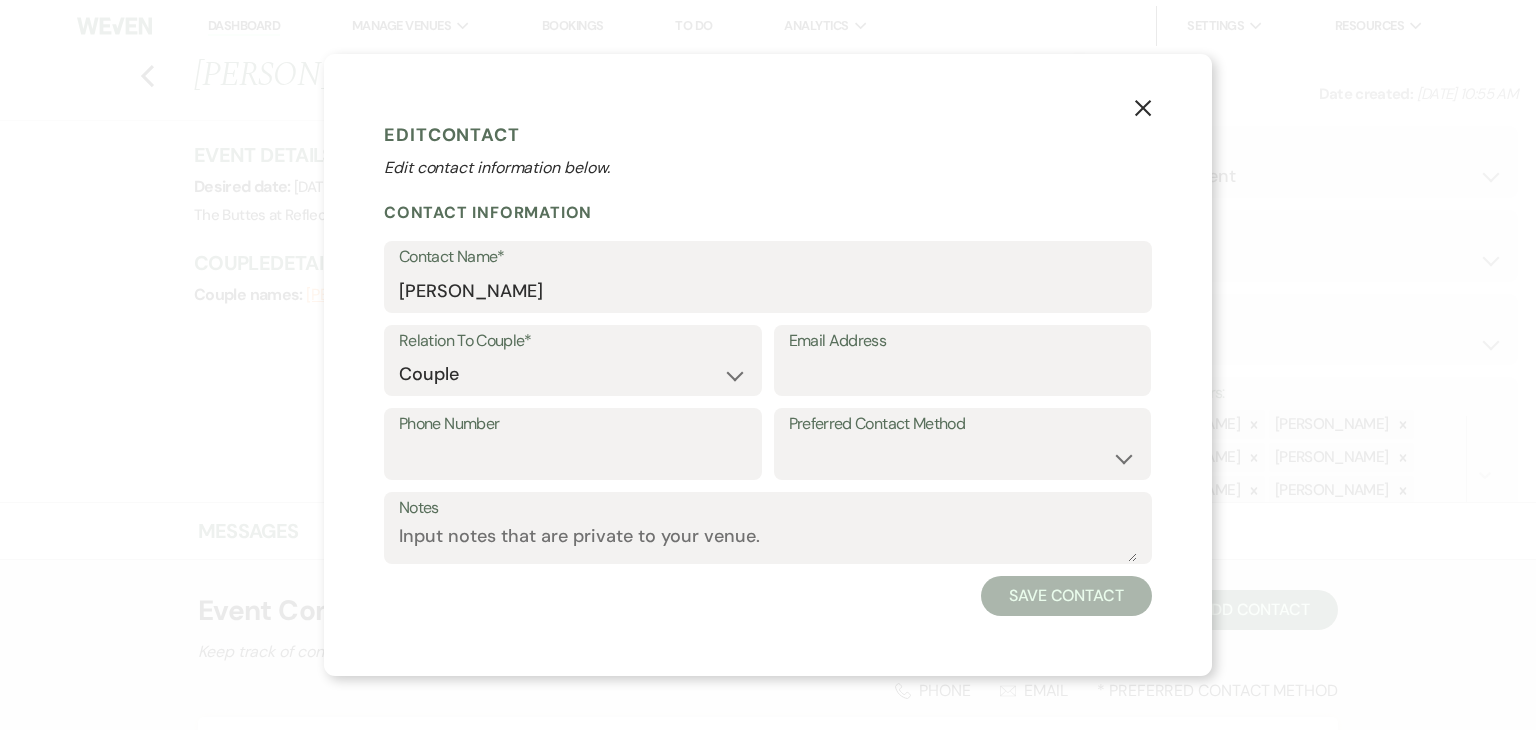 click 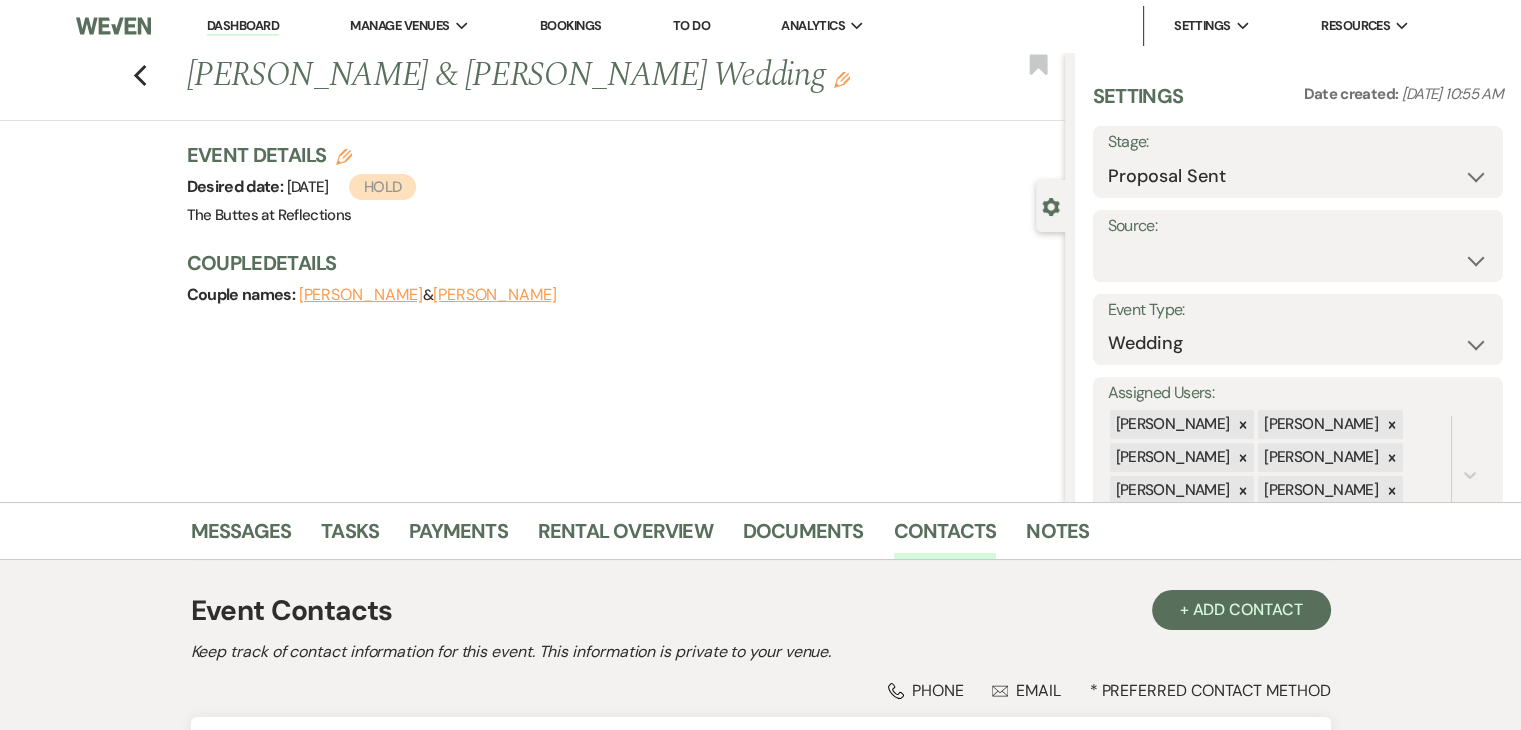 click on "Elizabeth Chacon" at bounding box center (495, 295) 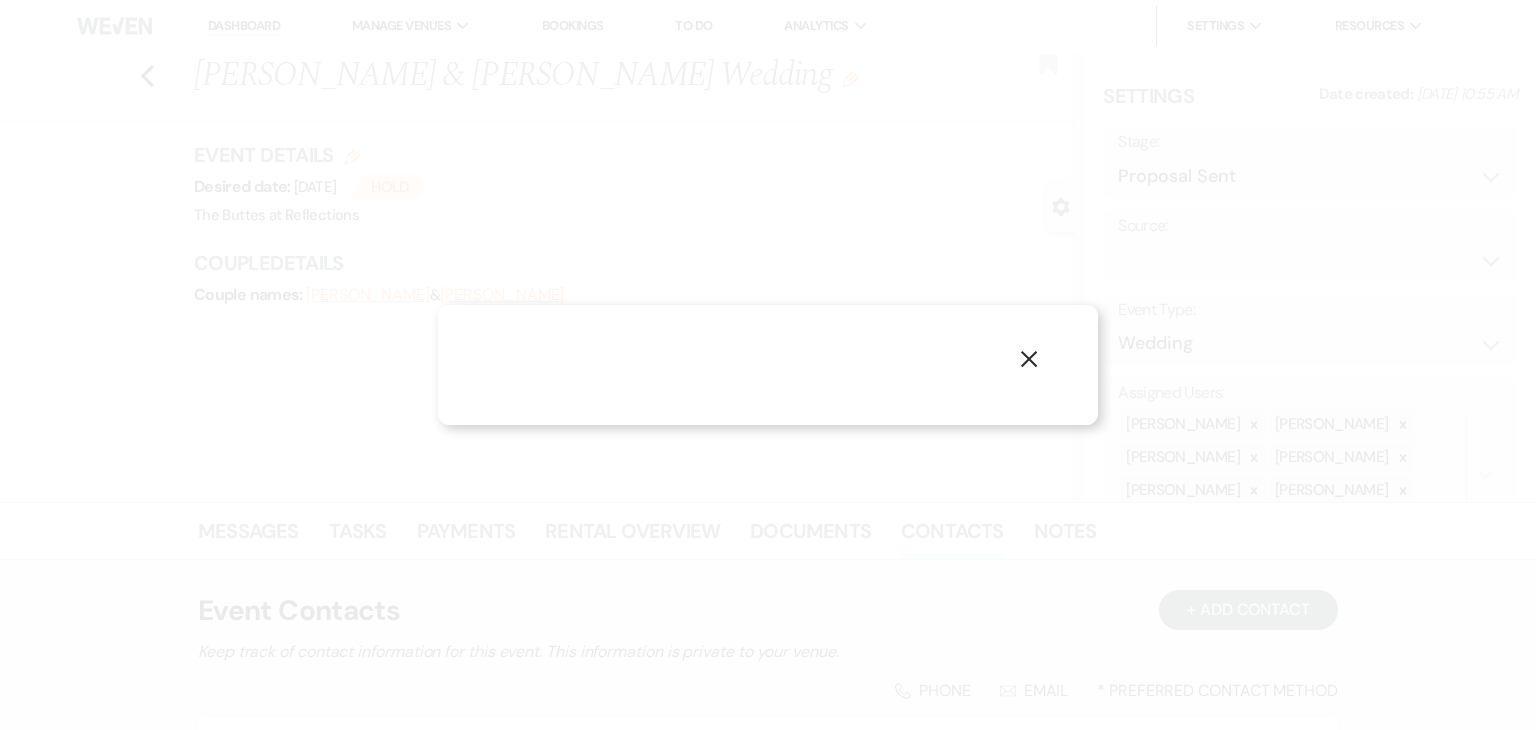 select on "1" 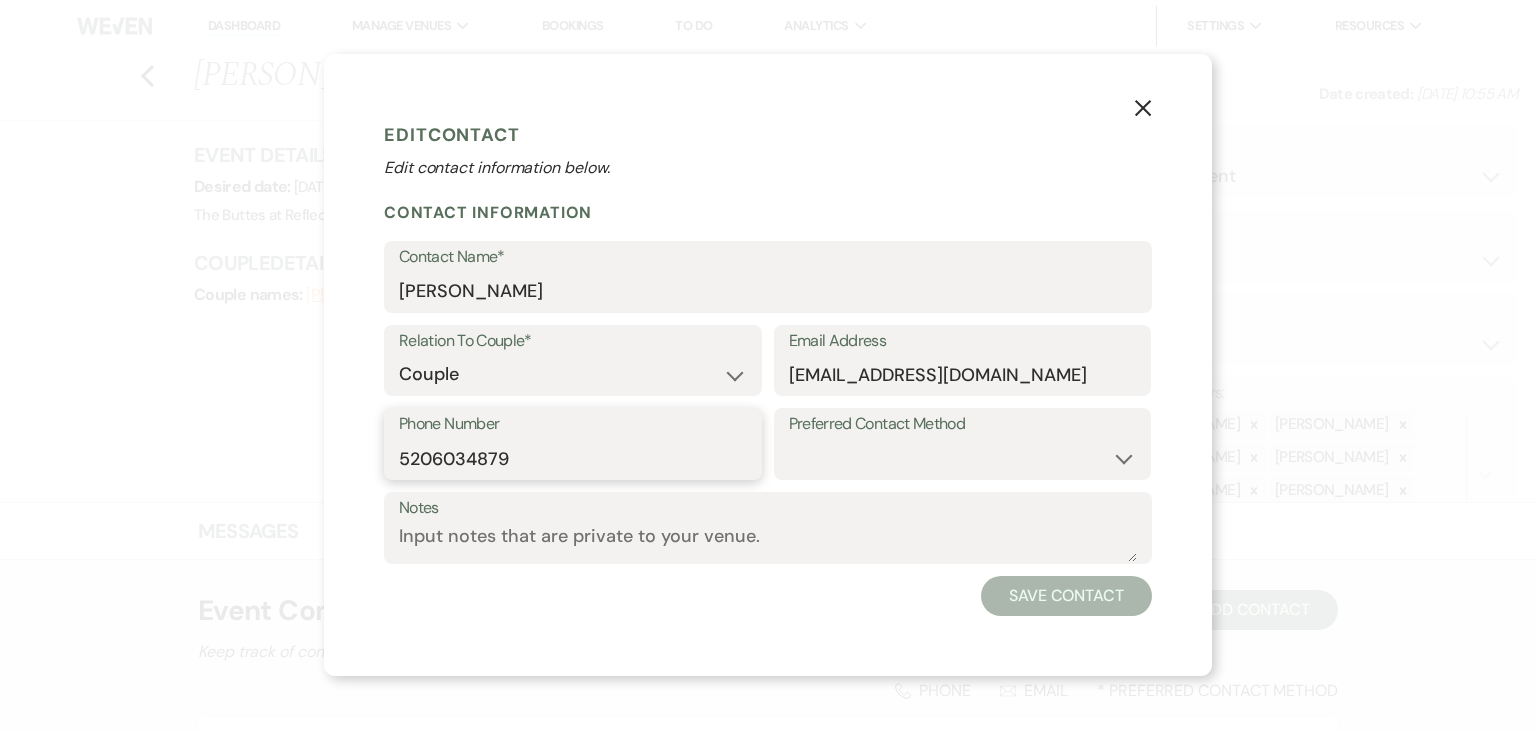 drag, startPoint x: 514, startPoint y: 459, endPoint x: 397, endPoint y: 469, distance: 117.426575 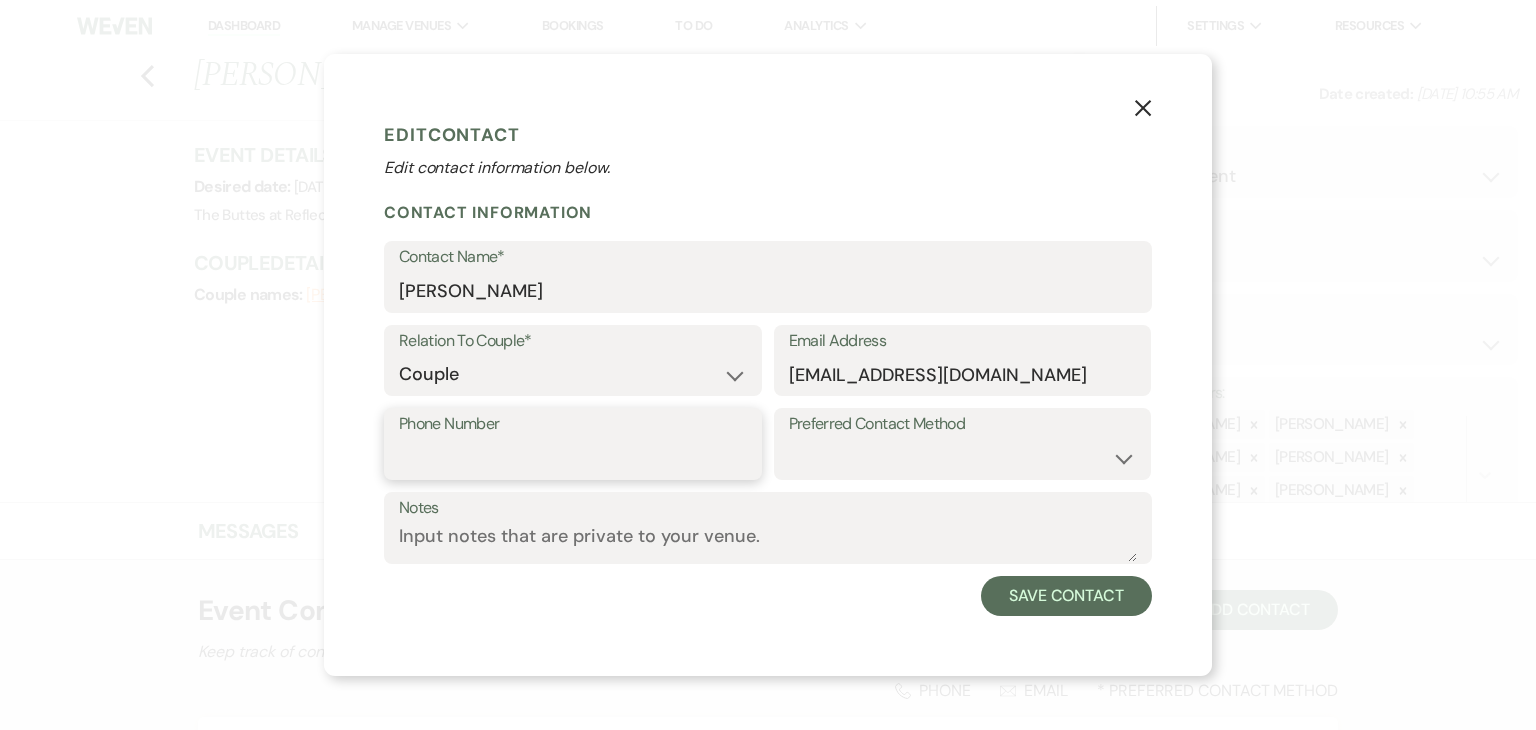 click on "Phone Number" at bounding box center (573, 458) 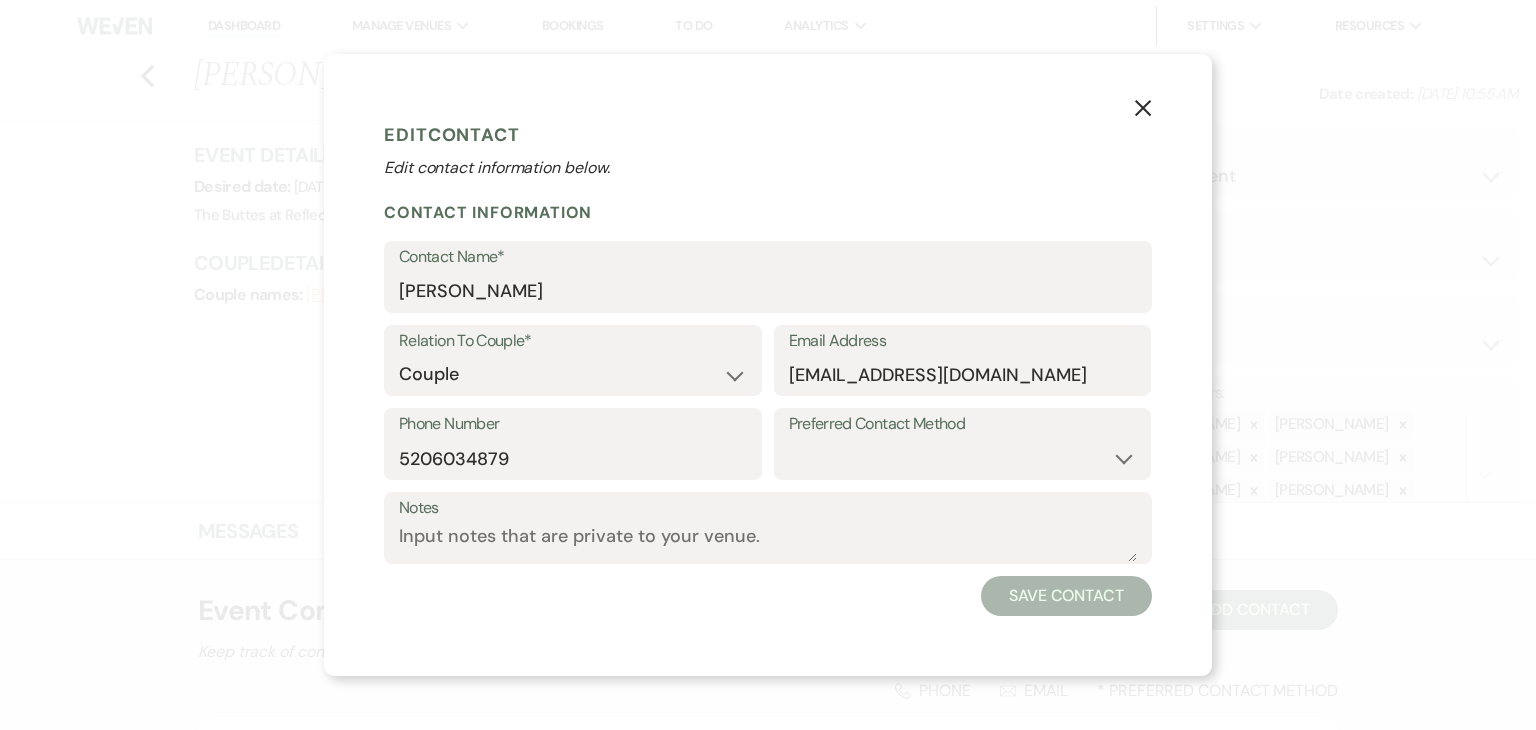 drag, startPoint x: 471, startPoint y: 461, endPoint x: 601, endPoint y: 501, distance: 136.01471 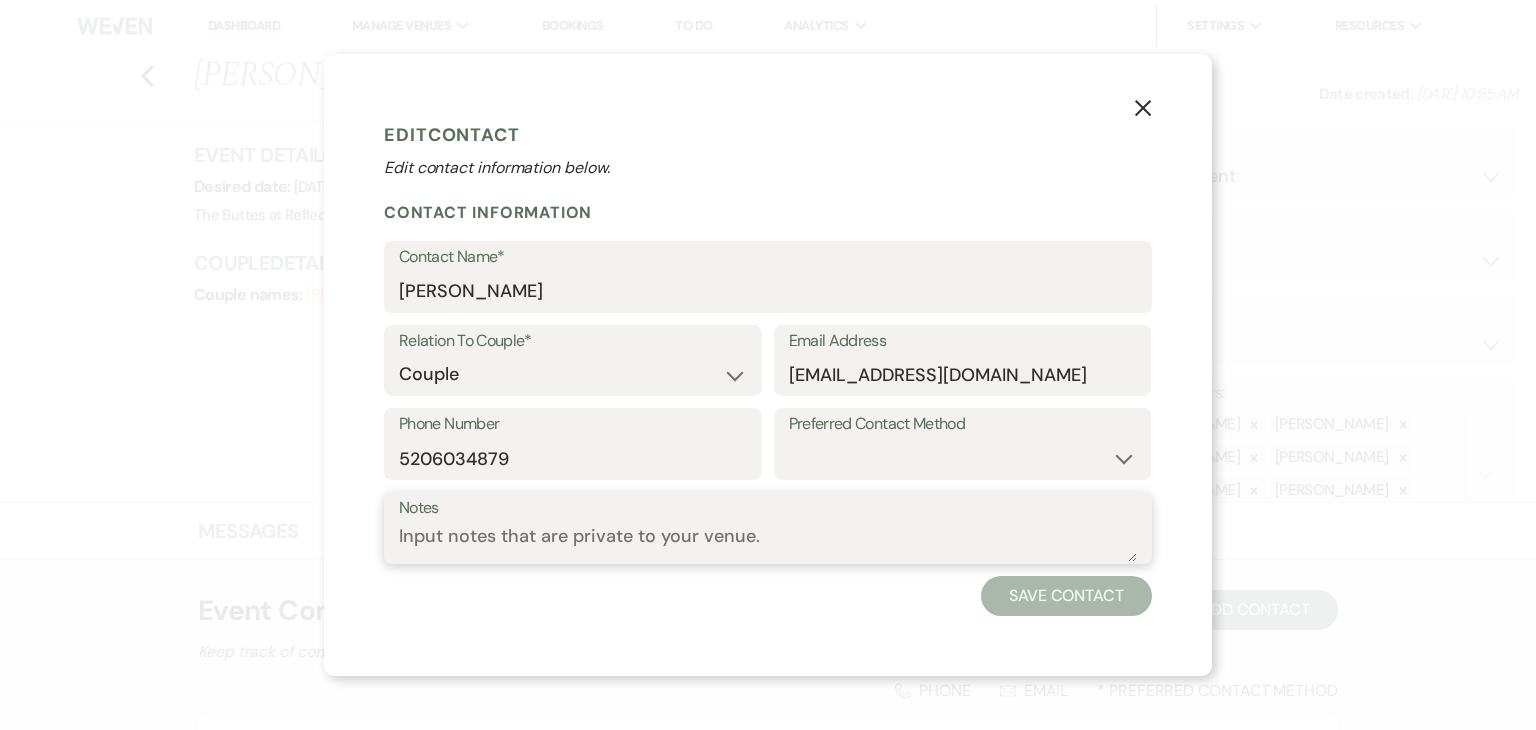 click on "Notes" at bounding box center (768, 542) 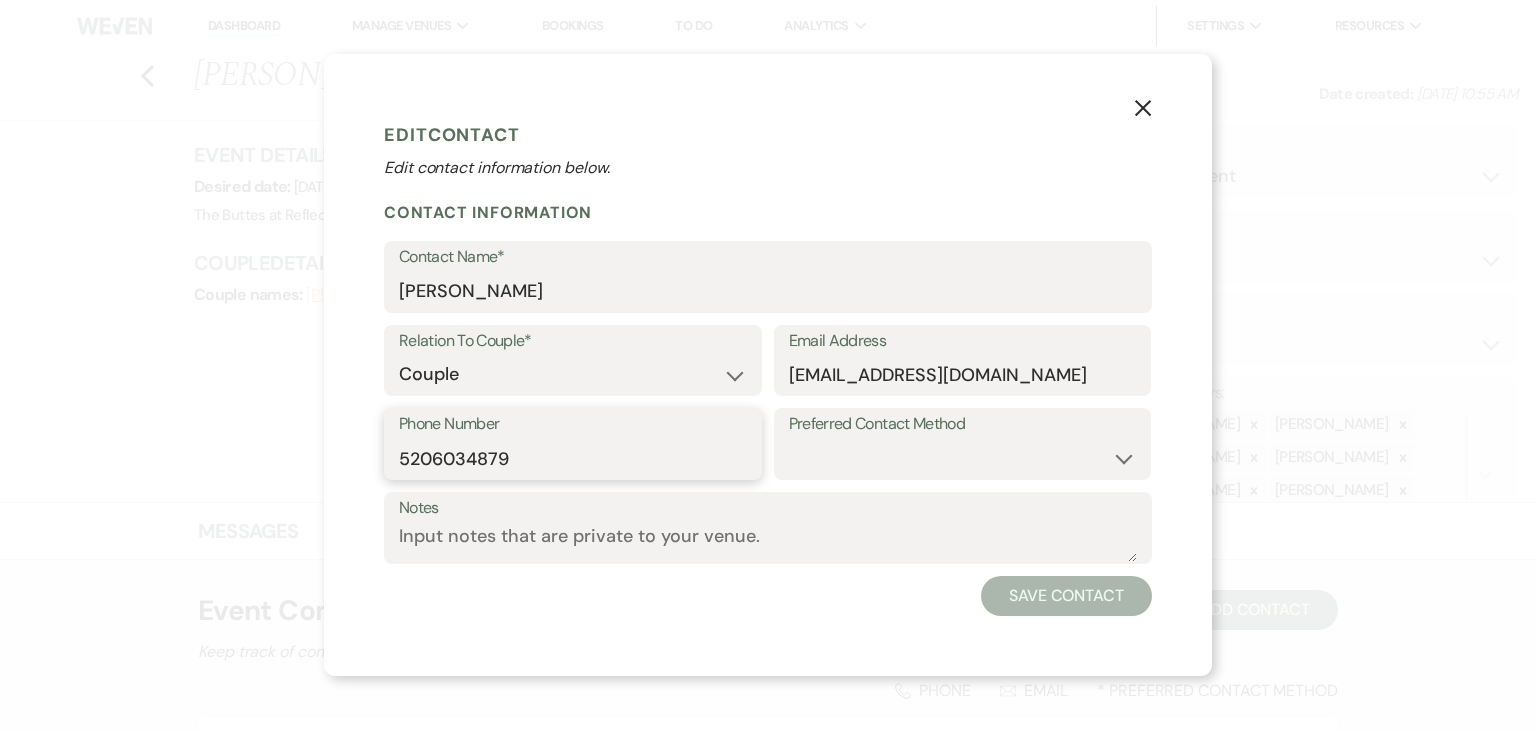 drag, startPoint x: 568, startPoint y: 469, endPoint x: 400, endPoint y: 473, distance: 168.0476 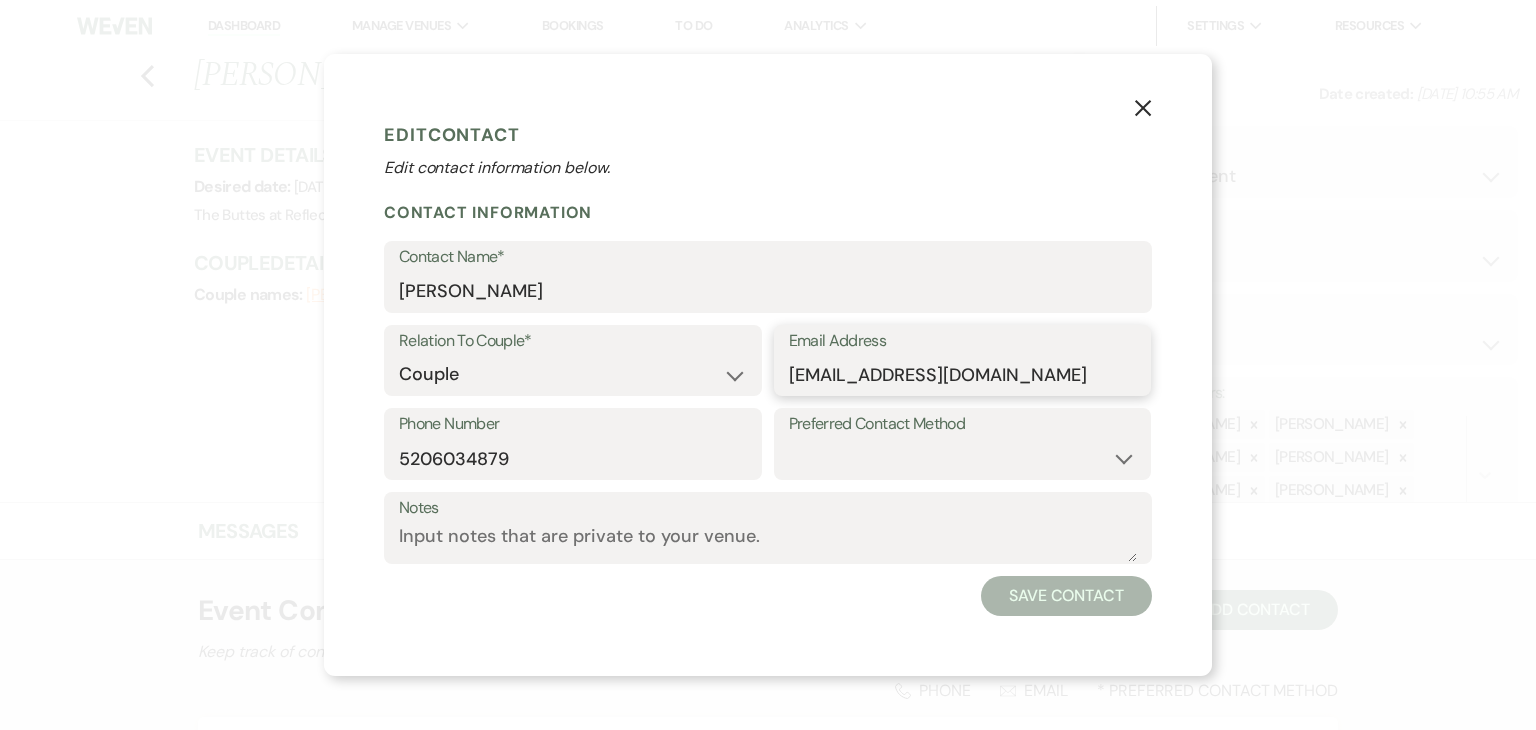 drag, startPoint x: 996, startPoint y: 372, endPoint x: 789, endPoint y: 377, distance: 207.06038 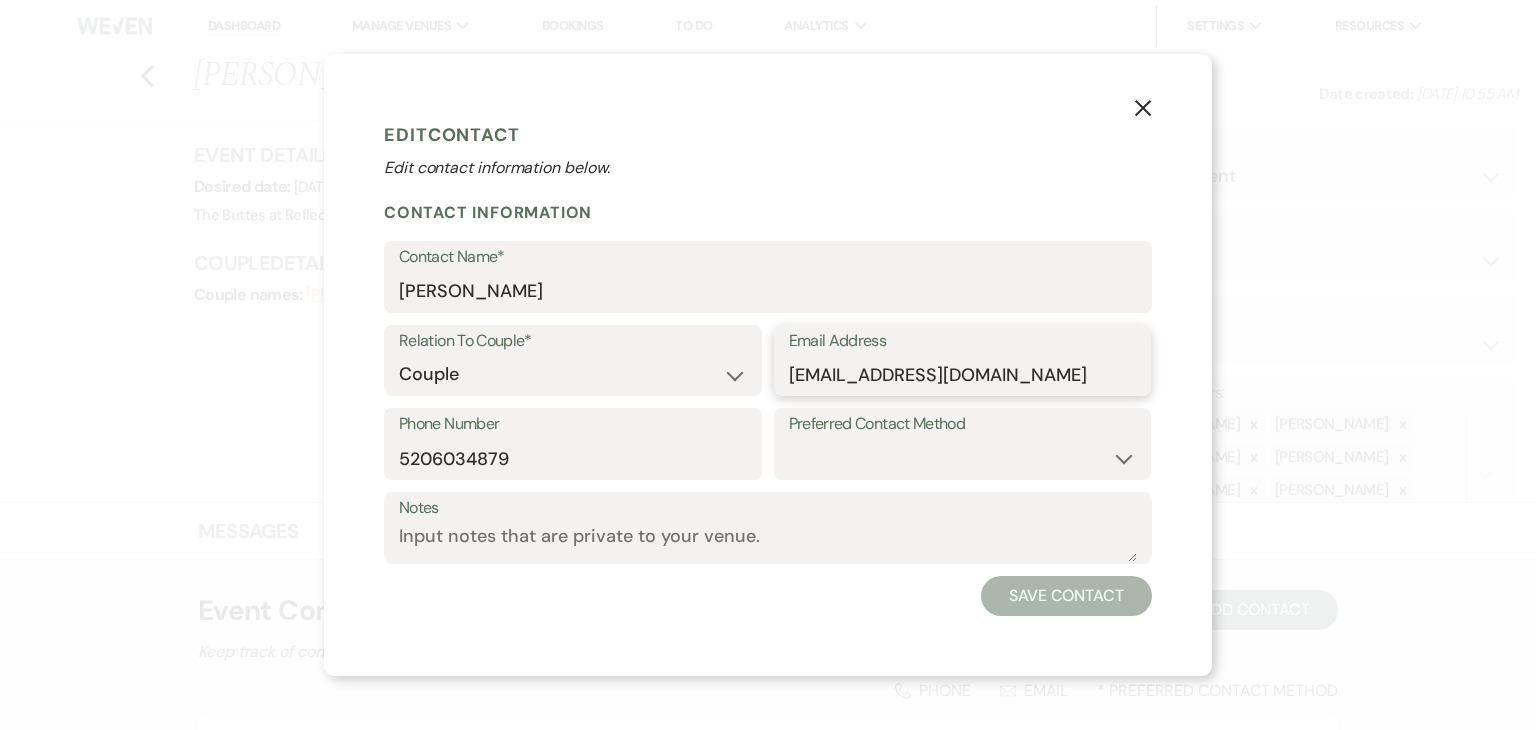 click on "elizbsnmba@gmail.com" at bounding box center (963, 374) 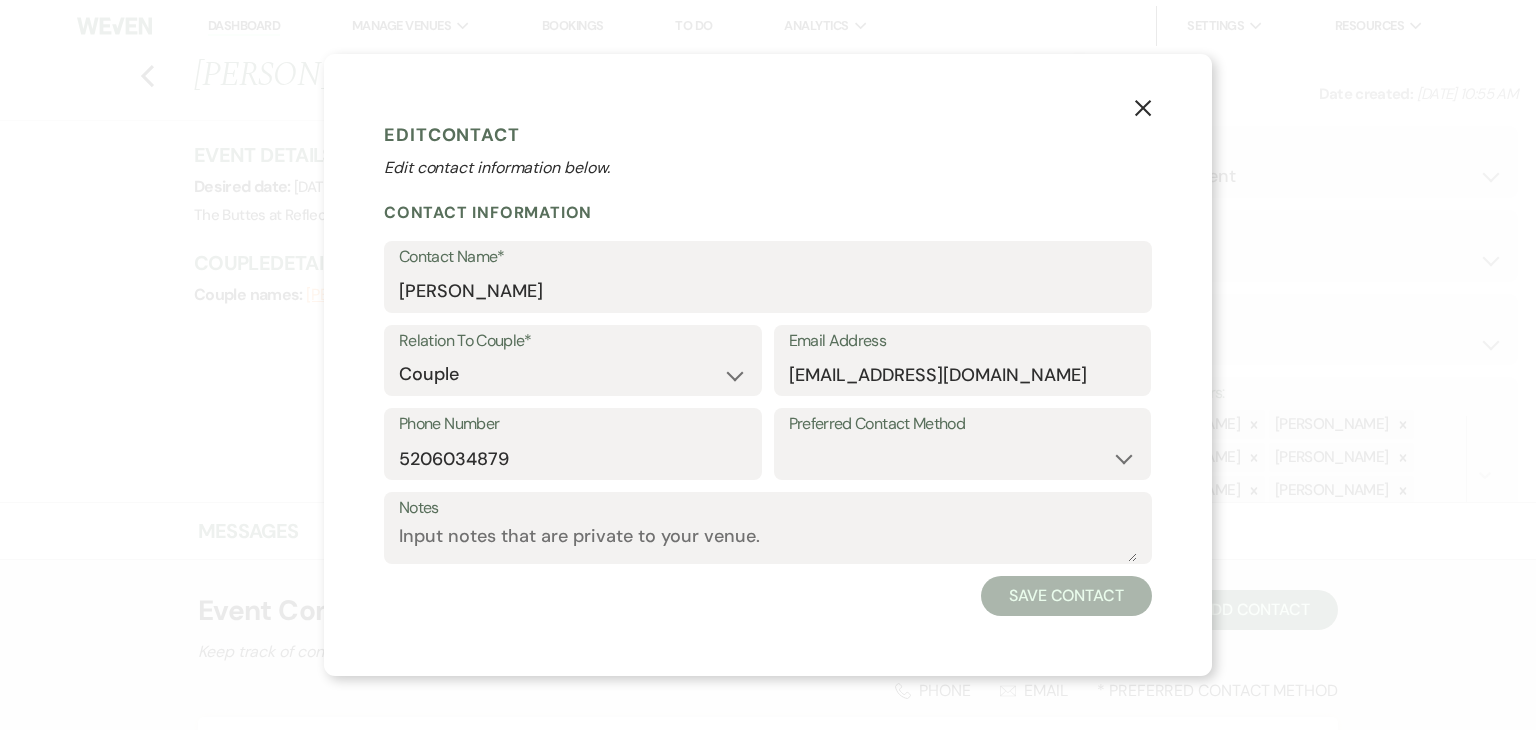 click on "X" 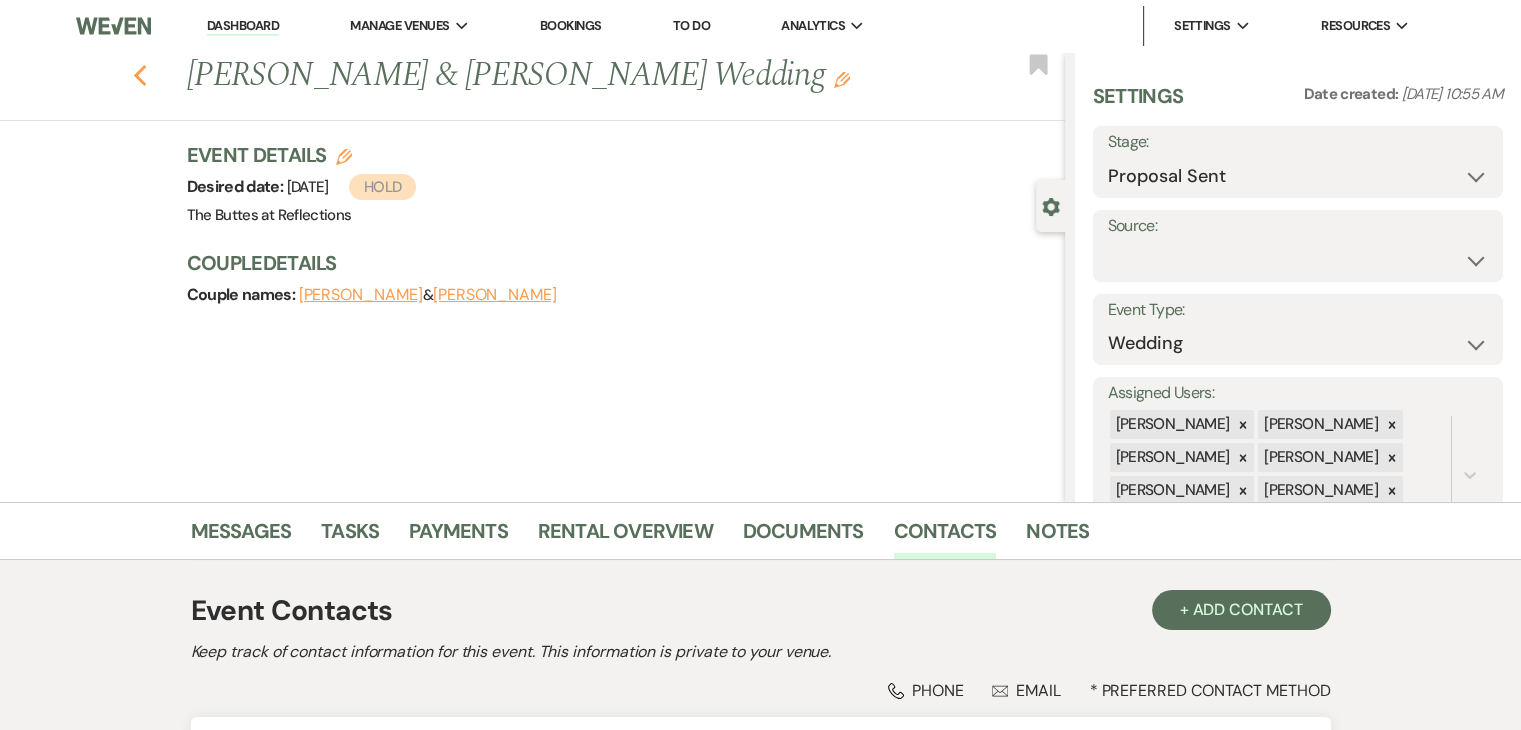 click 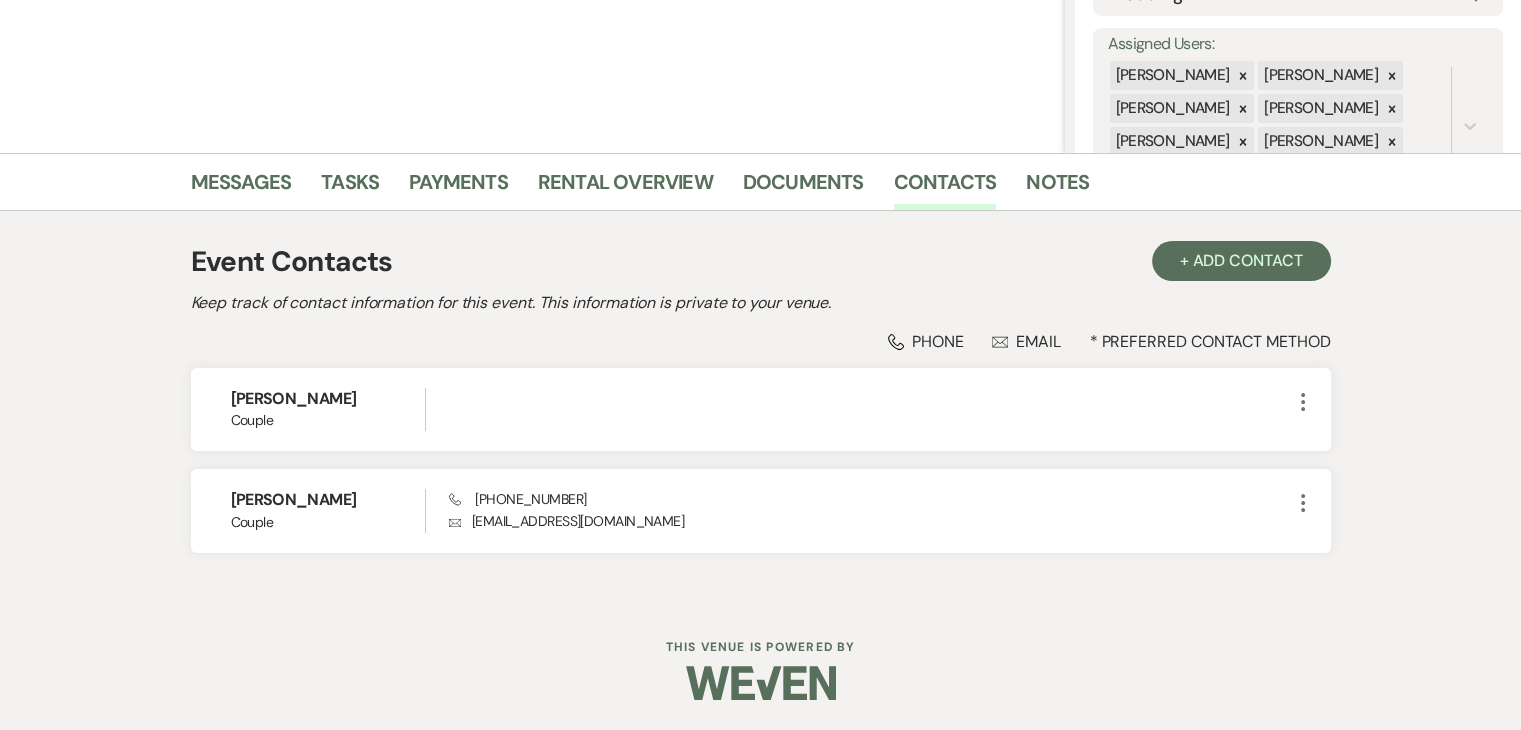 select on "6" 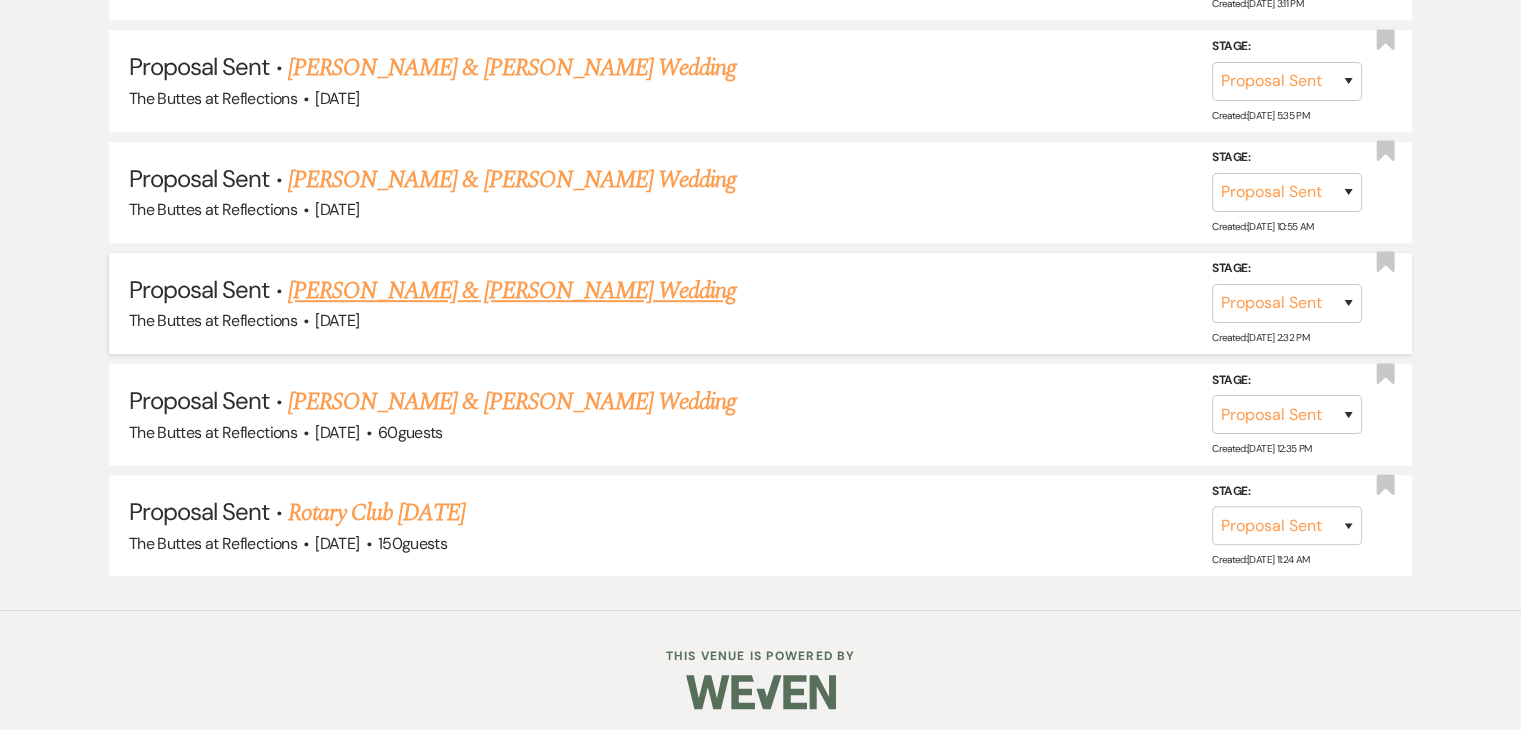 click on "Thy Phi & Tyler Foutch's Wedding" at bounding box center [512, 291] 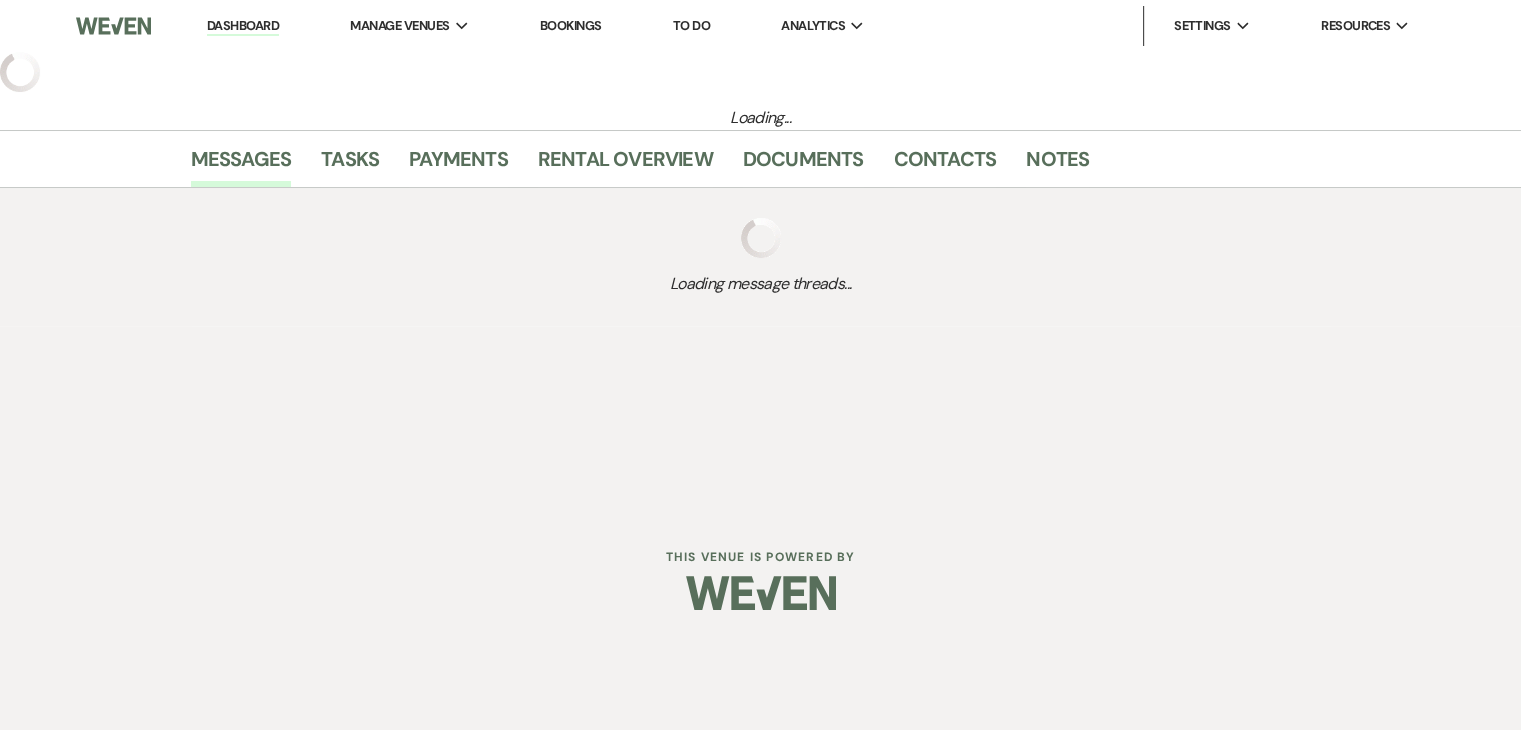 select on "6" 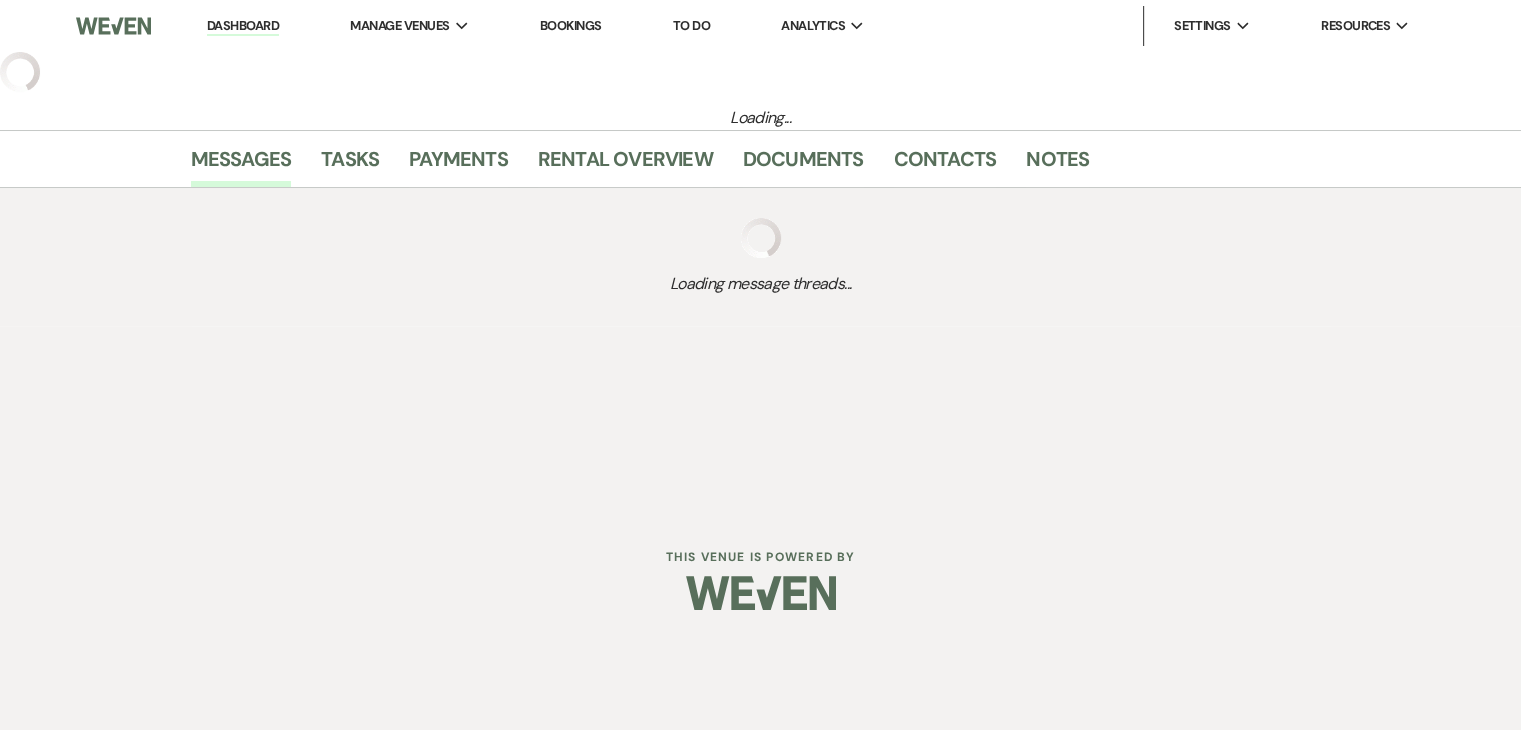 select on "5" 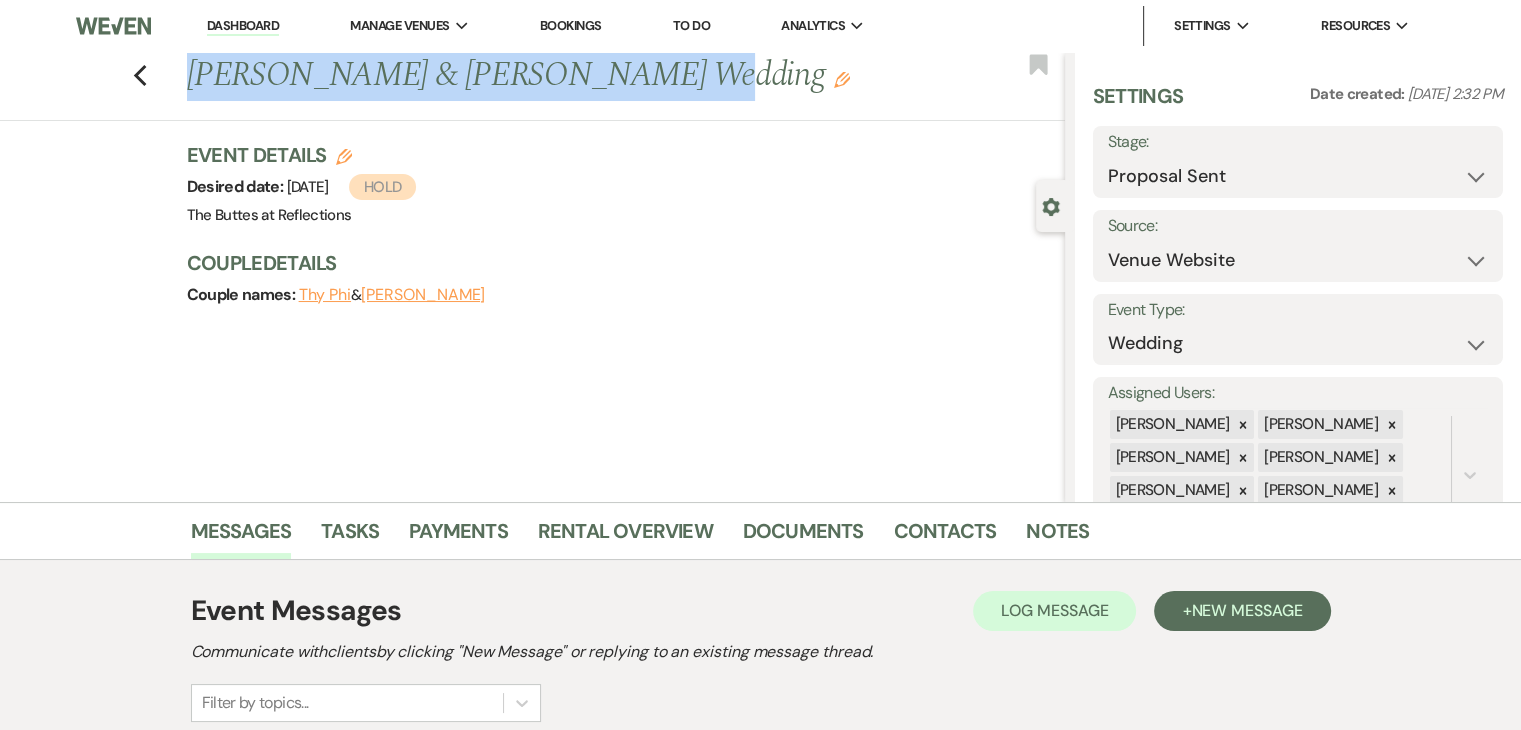 drag, startPoint x: 187, startPoint y: 71, endPoint x: 618, endPoint y: 77, distance: 431.04175 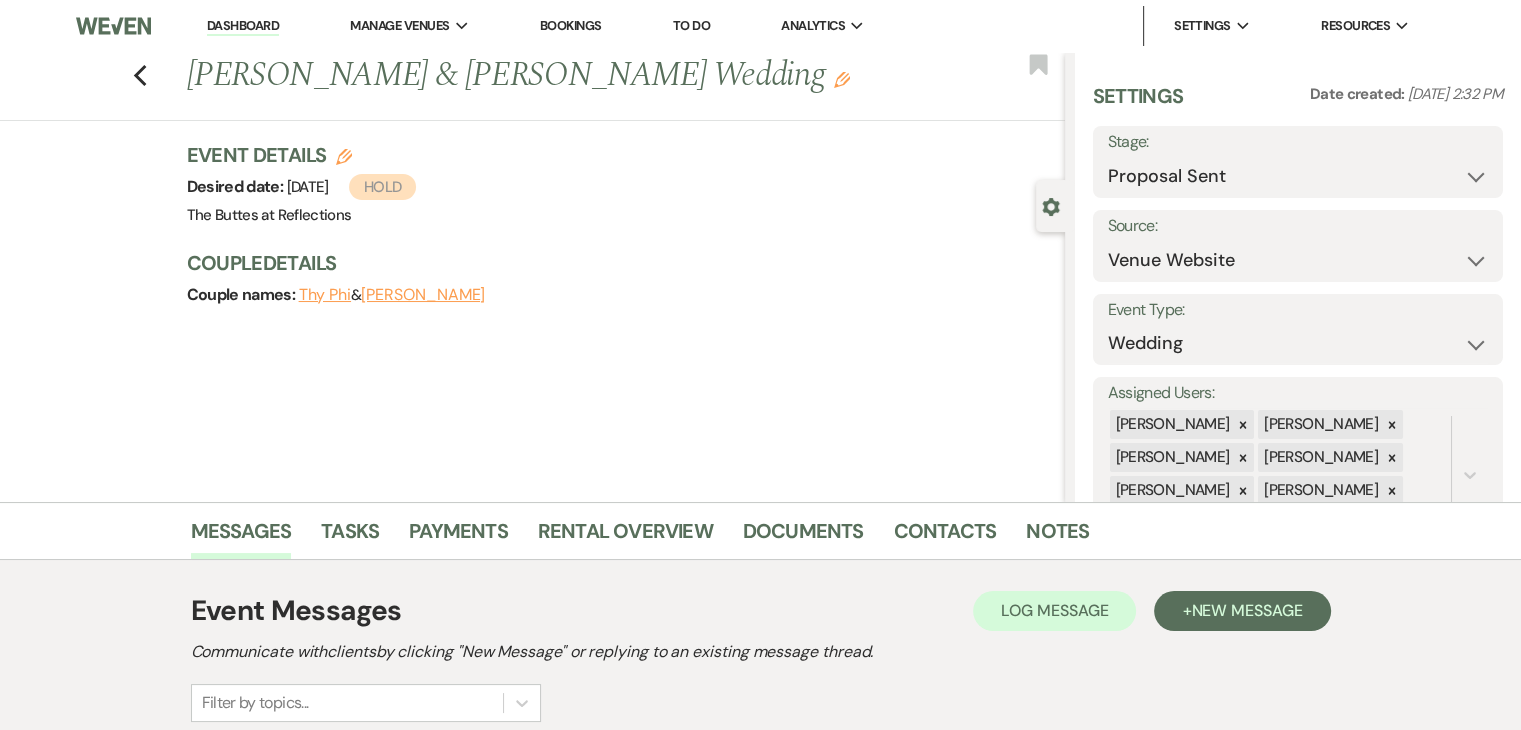 click on "Previous Thy Phi & Tyler Foutch's Wedding Edit Bookmark Gear Settings Settings Date created:   May 18, 2025, 2:32 PM Stage: Inquiry Follow Up Tour Requested Tour Confirmed Toured Proposal Sent Booked Lost Source: Weven Venue Website Instagram Facebook Pinterest Google The Knot Wedding Wire Here Comes the Guide Wedding Spot Eventective Zola The Venue Report PartySlate VRBO / Homeaway Airbnb Wedding Show TikTok X / Twitter Phone Call Walk-in Vendor Referral Advertising Personal Referral Local Referral Other Event Type: Wedding Anniversary Party Baby Shower Bachelorette / Bachelor Party Birthday Party Bridal Shower Brunch Community Event Concert Corporate Event Elopement End of Life Celebration Engagement Party Fundraiser Graduation Party Micro Wedding Prom Quinceañera Rehearsal Dinner Religious Event Retreat Other Assigned Users: Chris Robins Georgina Anderson Felicia Velasco Debi Beyer Samantha Barry Jon Anderson Michelle Anderson Sheila Borst Event Details Edit Desired date:   Saturday, November 28th, 2026" at bounding box center (532, 277) 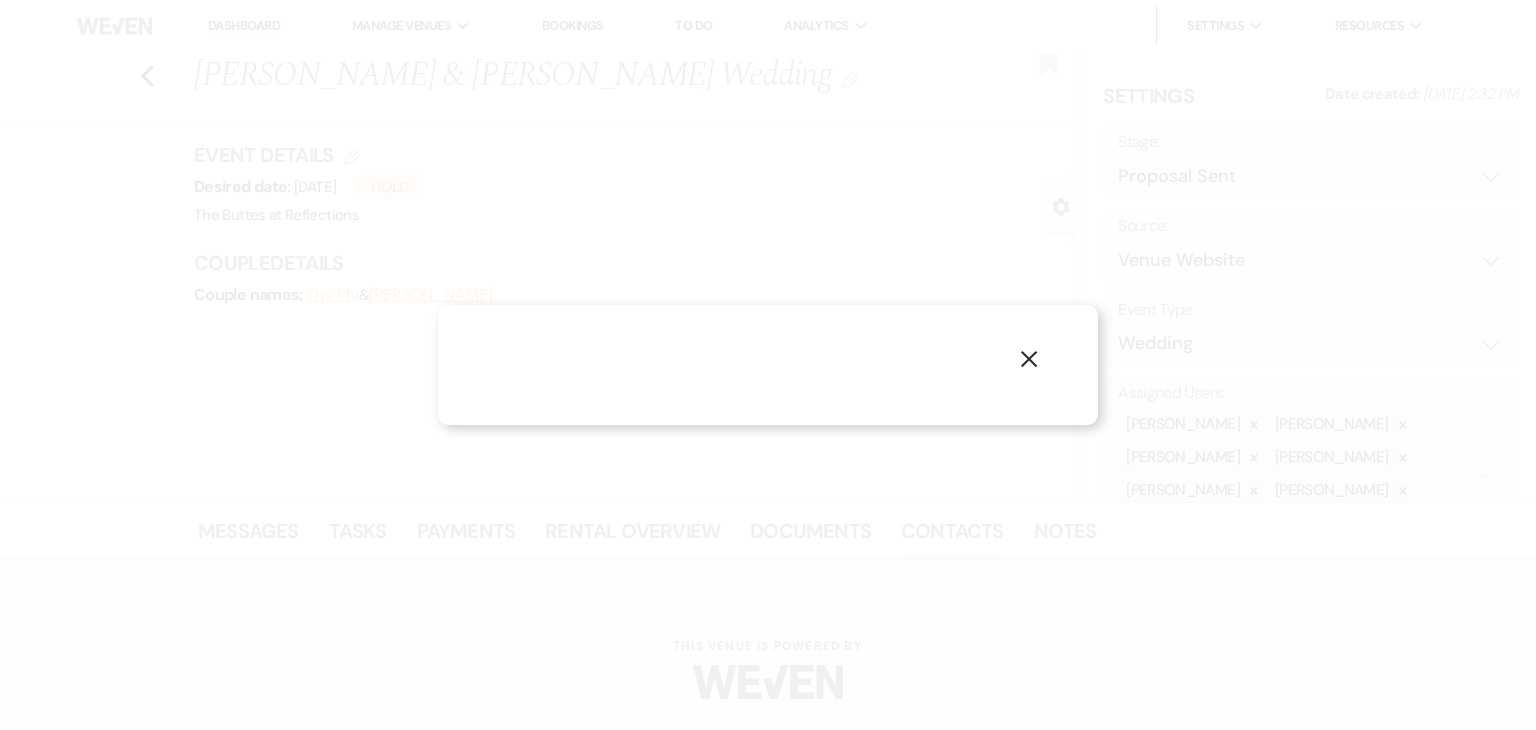 select on "1" 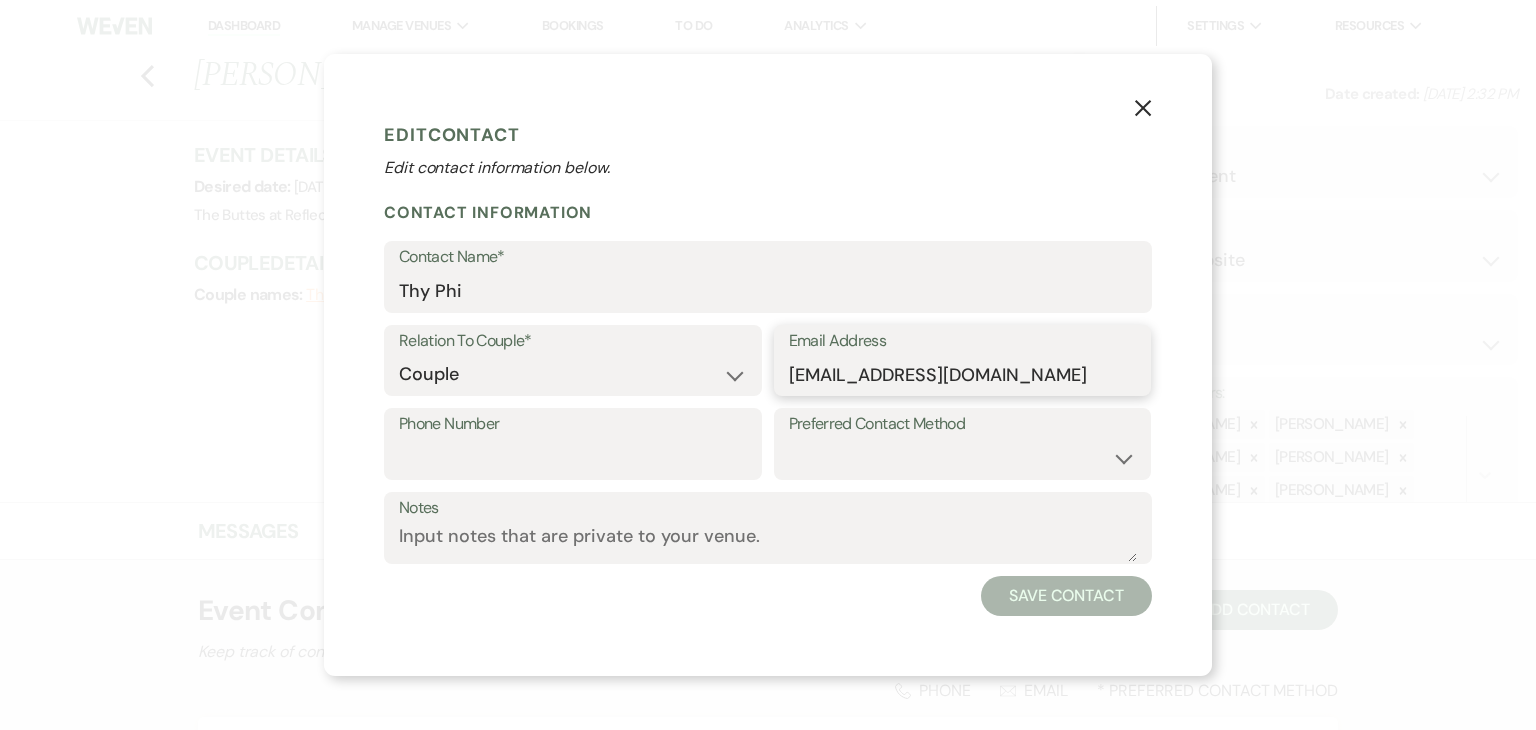 drag, startPoint x: 973, startPoint y: 383, endPoint x: 756, endPoint y: 385, distance: 217.00922 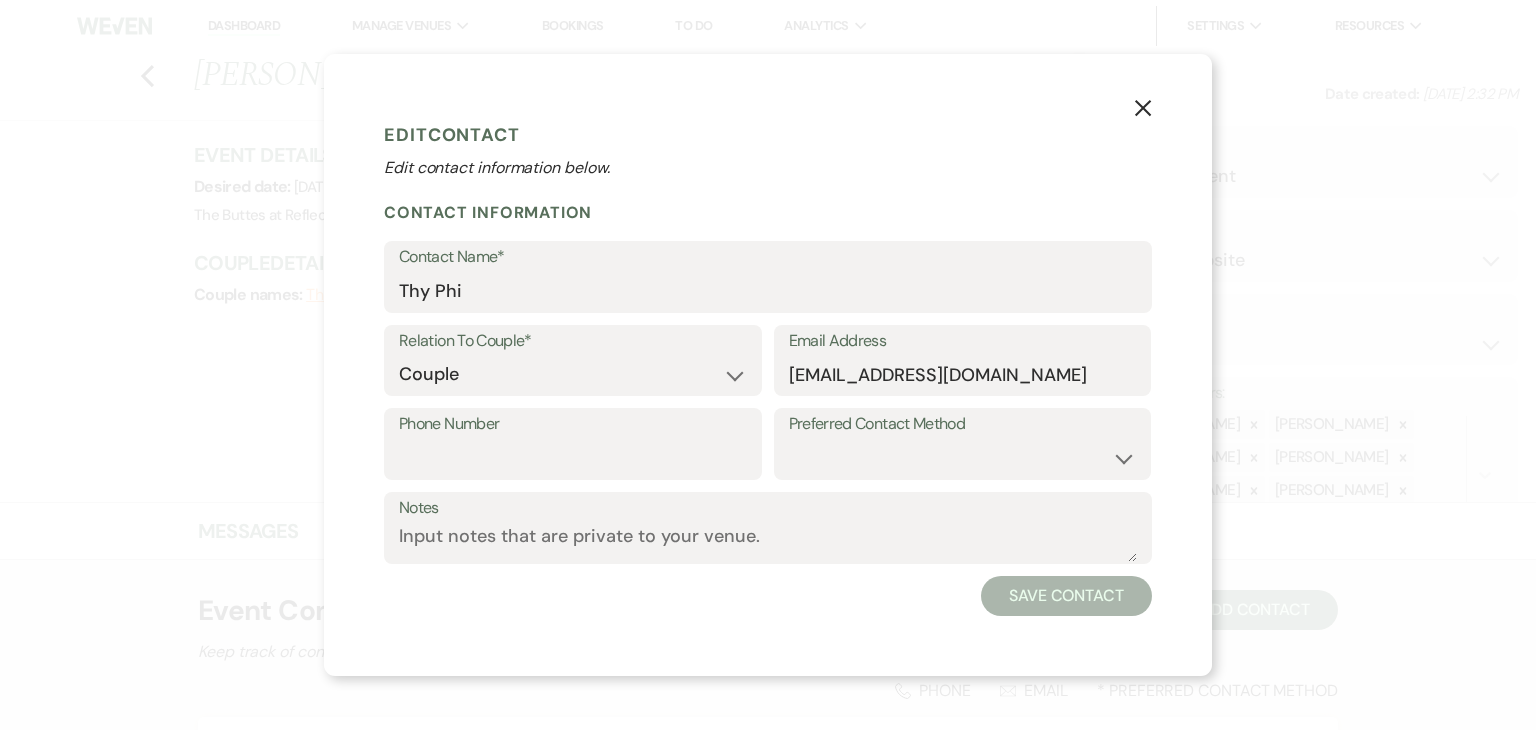 click on "X" 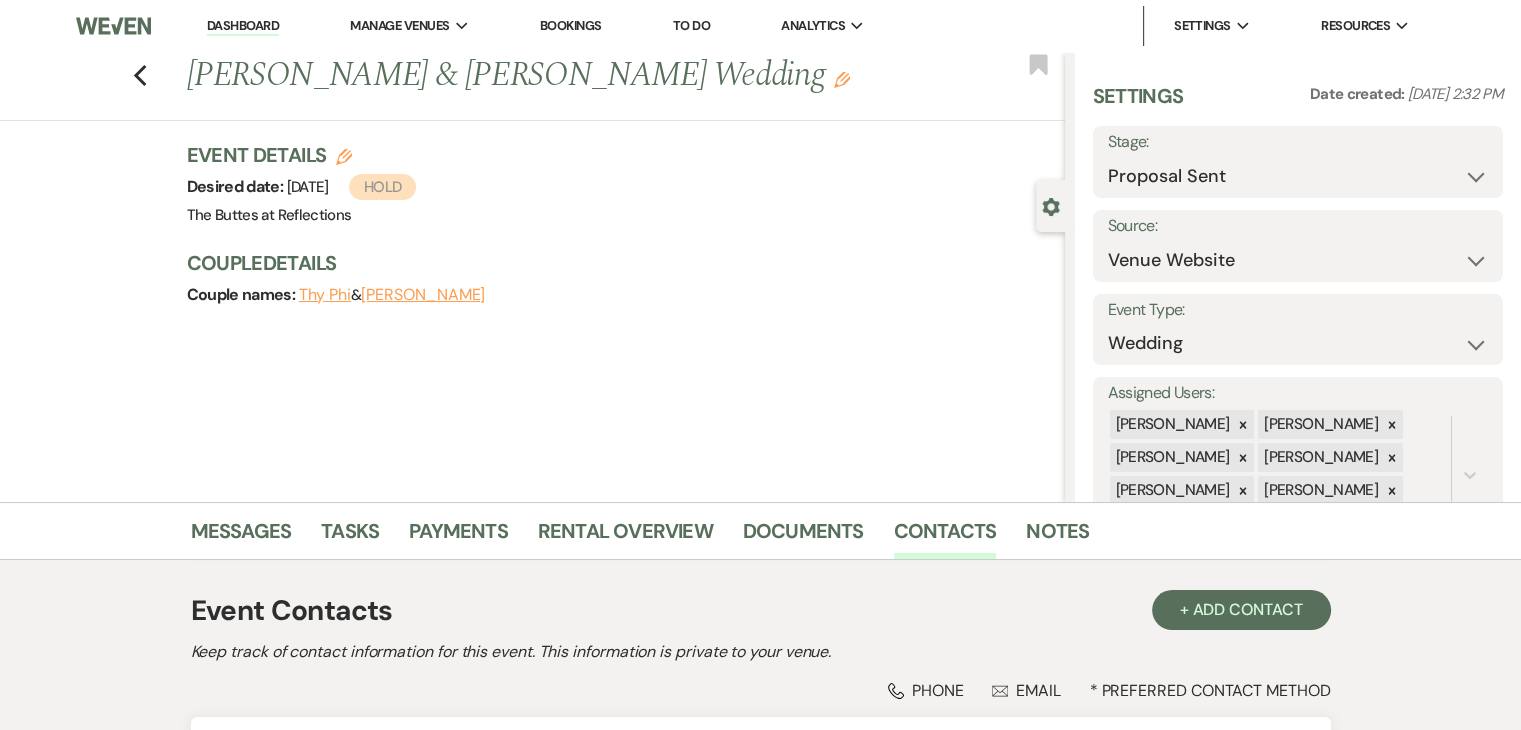 click on "Tyler Foutch" at bounding box center (423, 295) 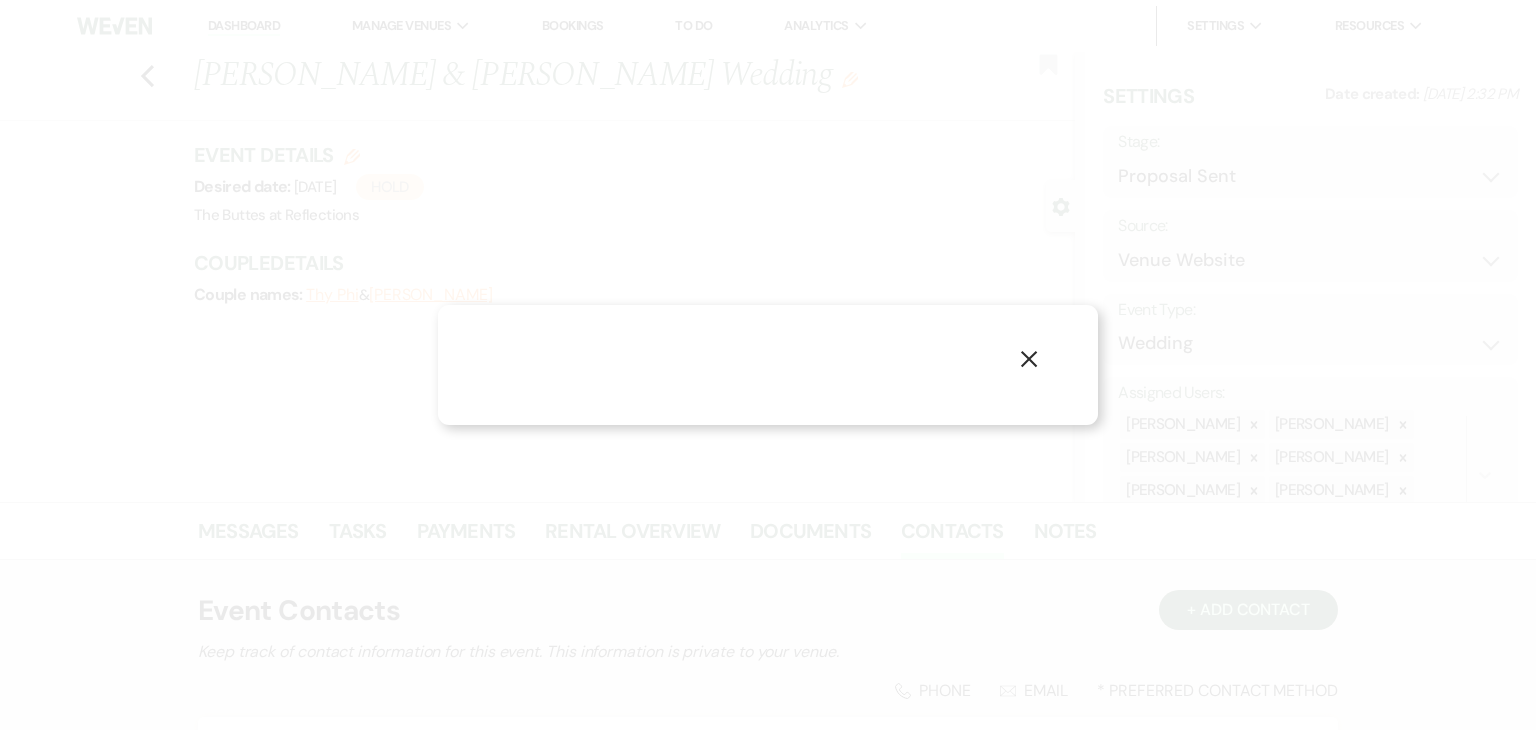 select on "1" 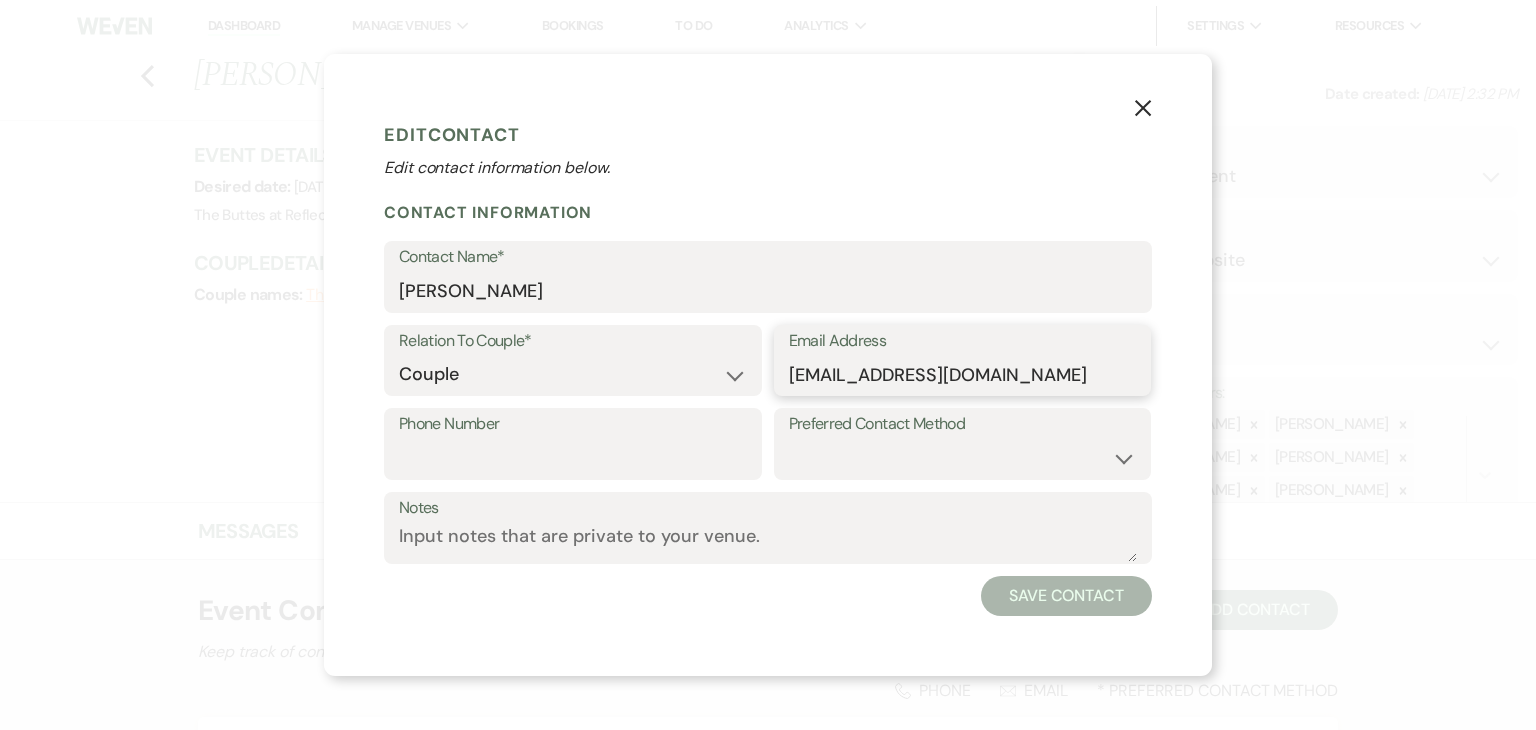 drag, startPoint x: 997, startPoint y: 377, endPoint x: 783, endPoint y: 384, distance: 214.11446 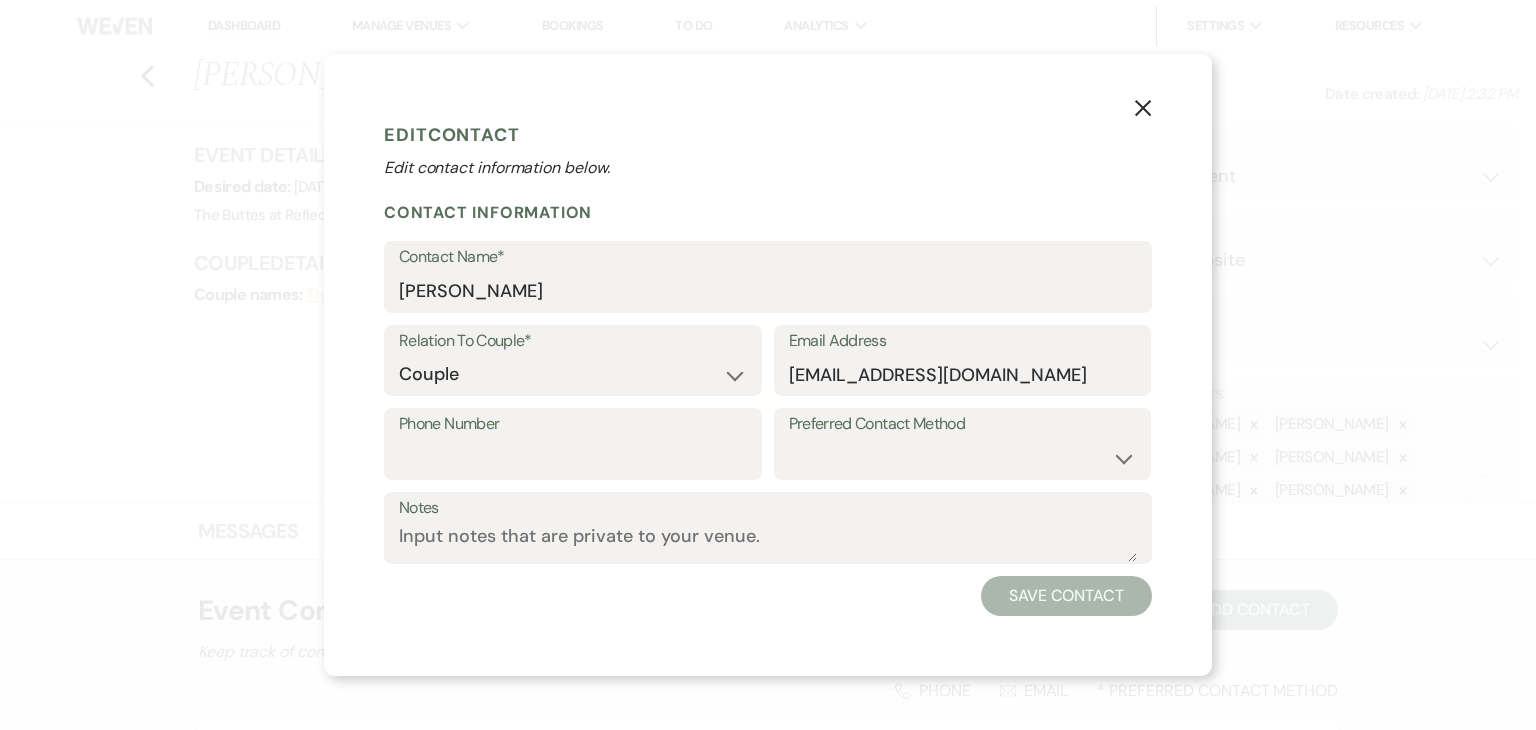 click on "X" 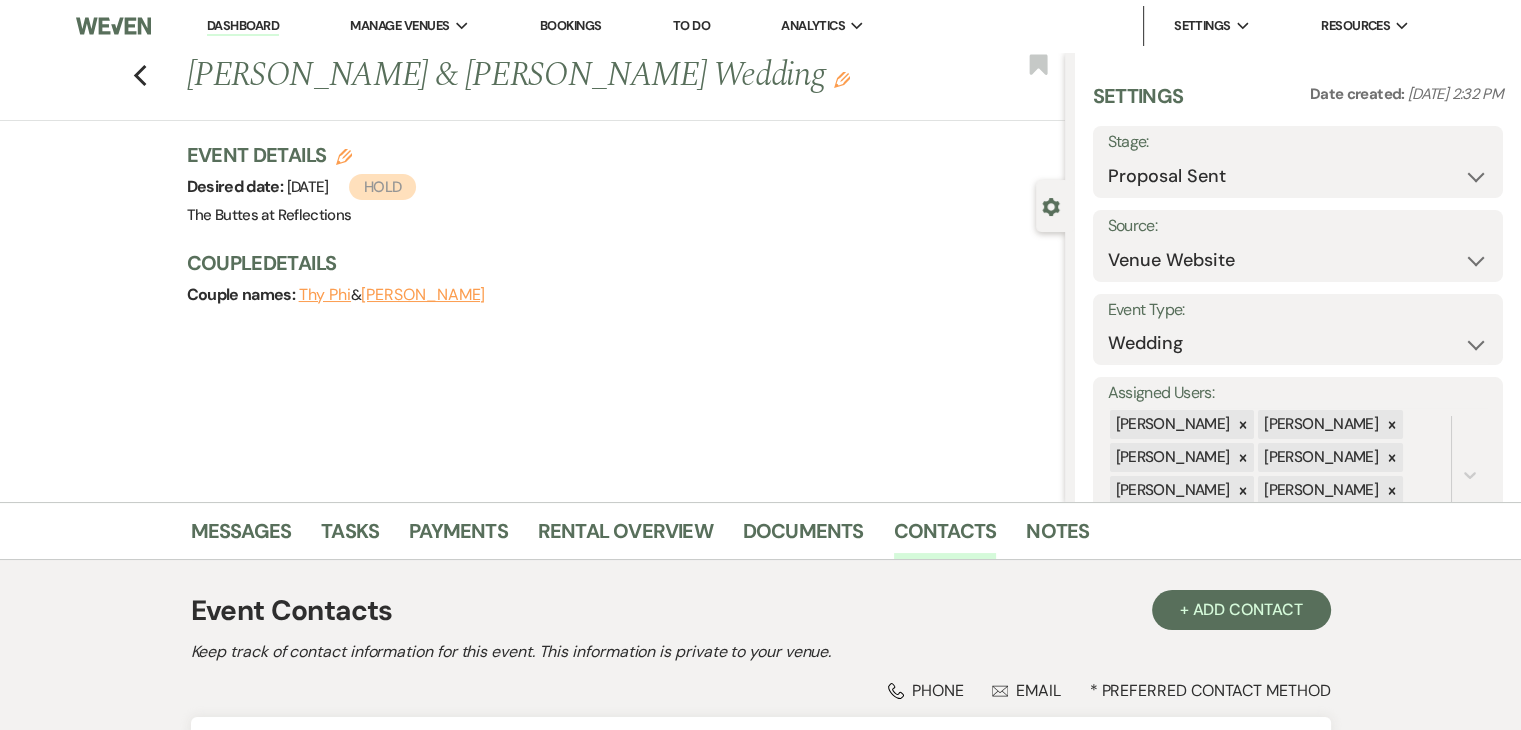 click on "Thy Phi" at bounding box center [325, 295] 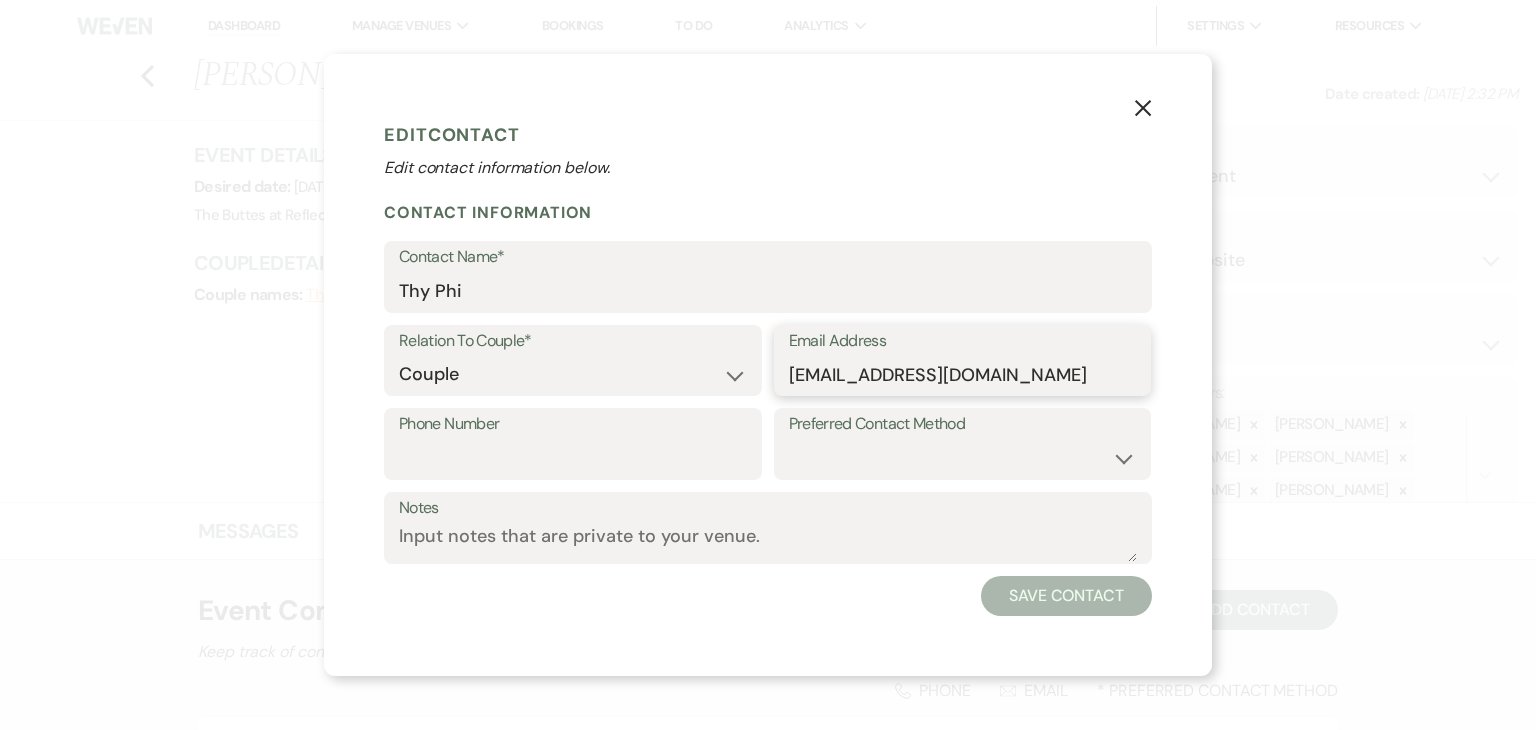 drag, startPoint x: 950, startPoint y: 371, endPoint x: 776, endPoint y: 372, distance: 174.00287 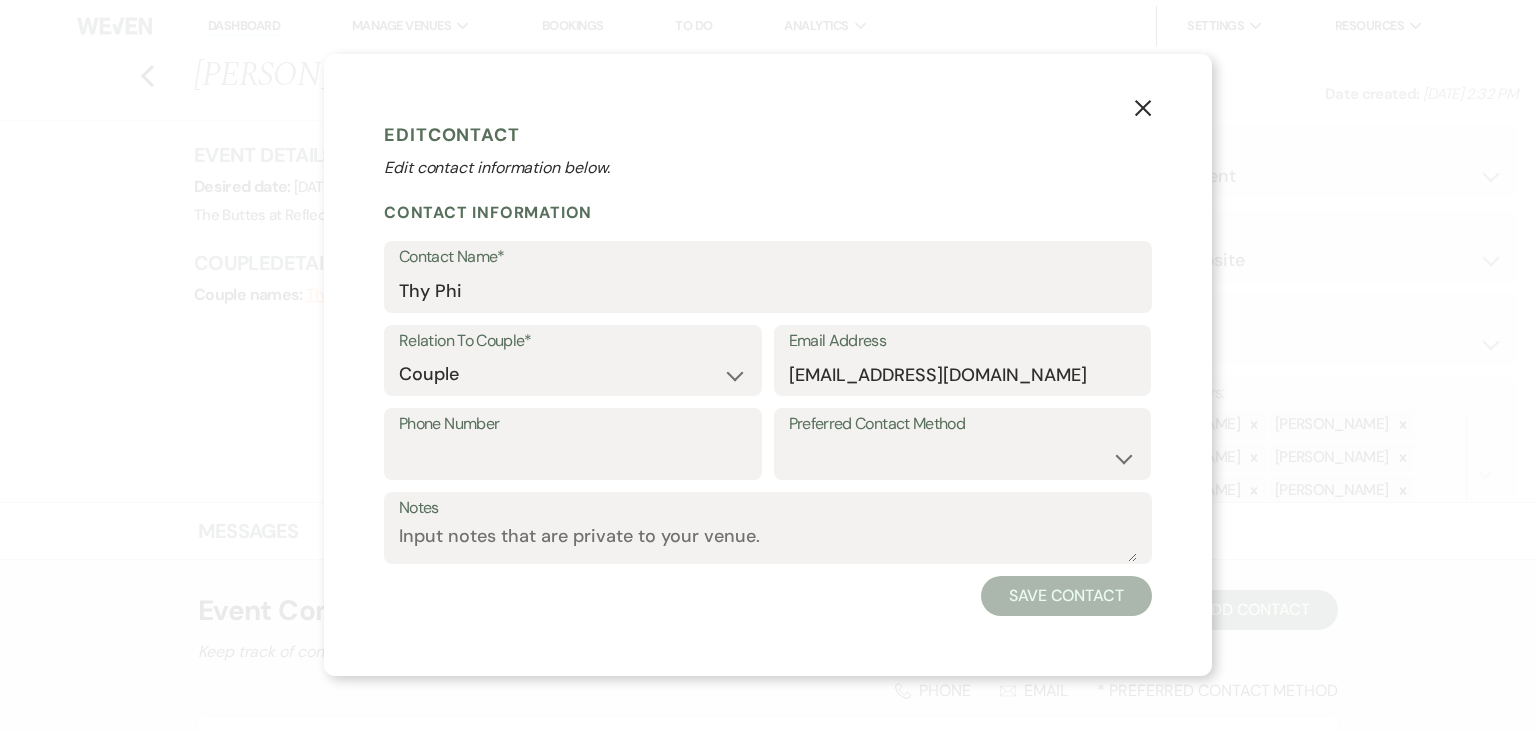 click on "X" 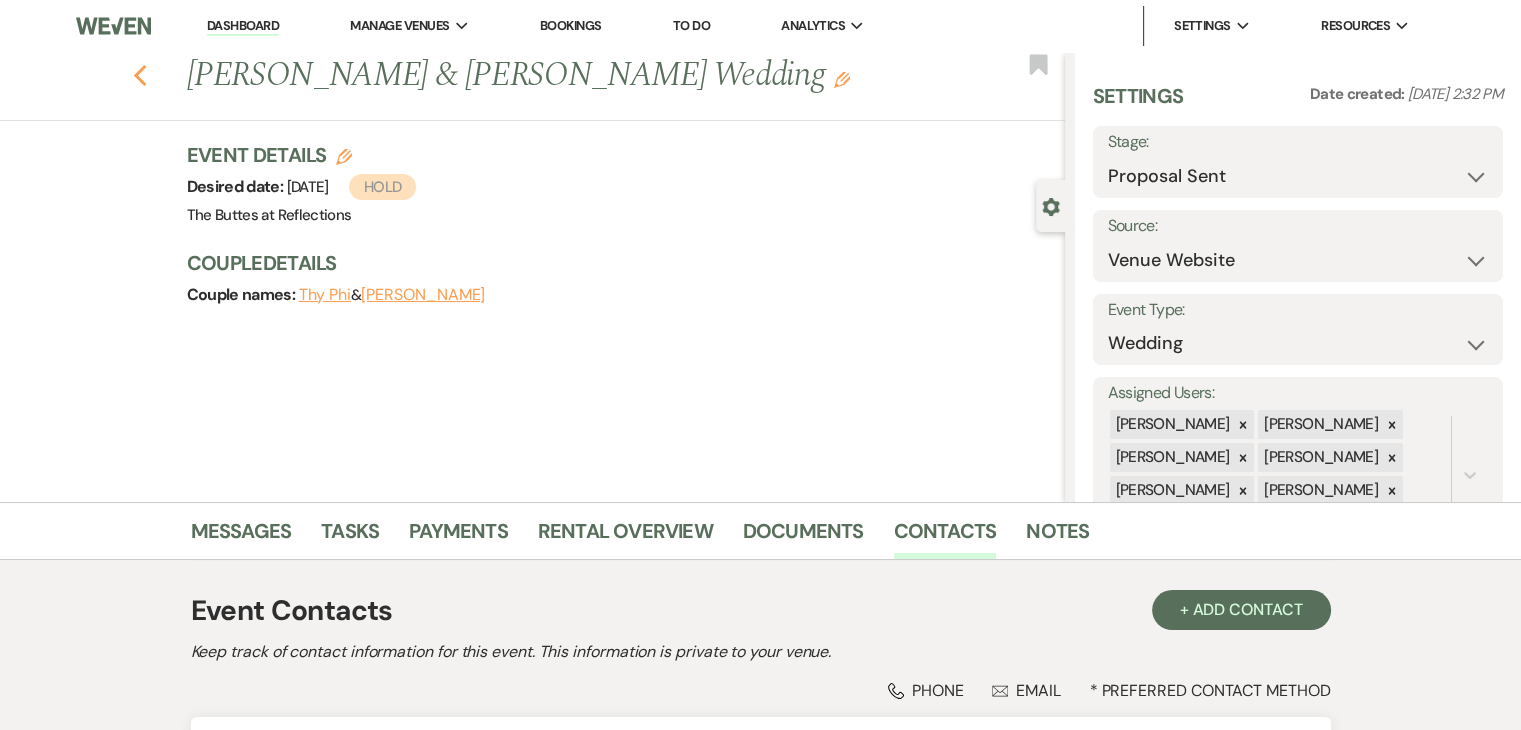 click 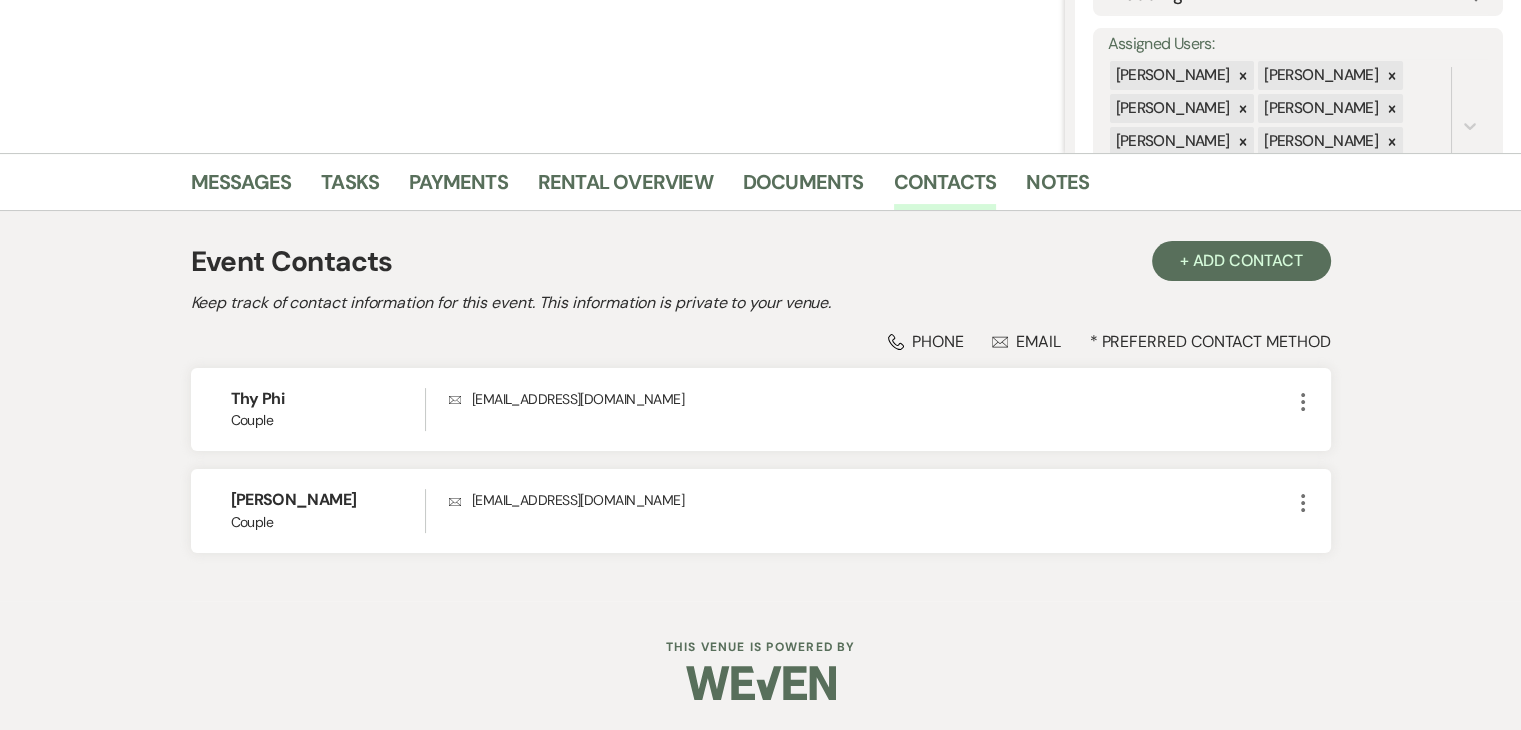 select on "6" 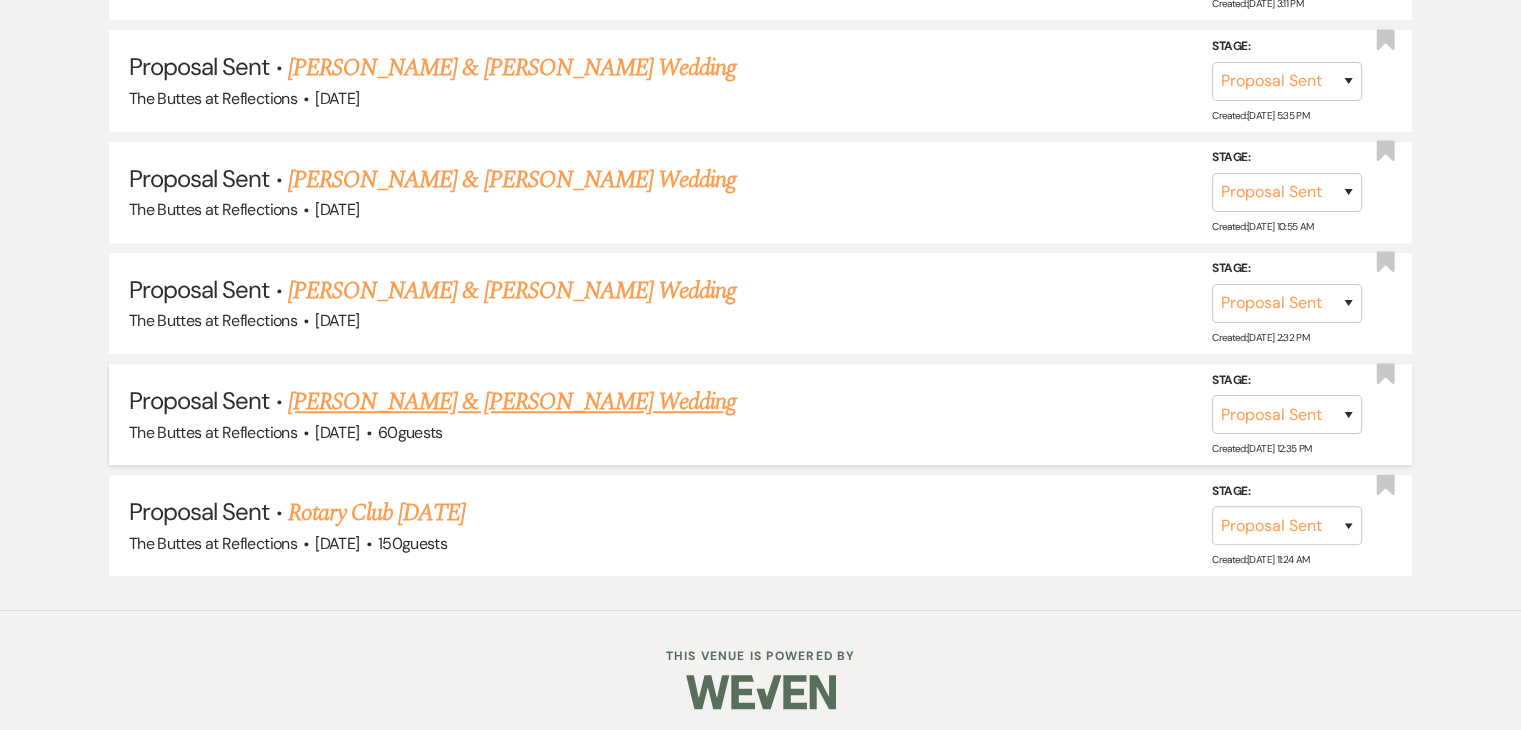 click on "Katie Meyerowitz & John Monahan's Wedding" at bounding box center (512, 402) 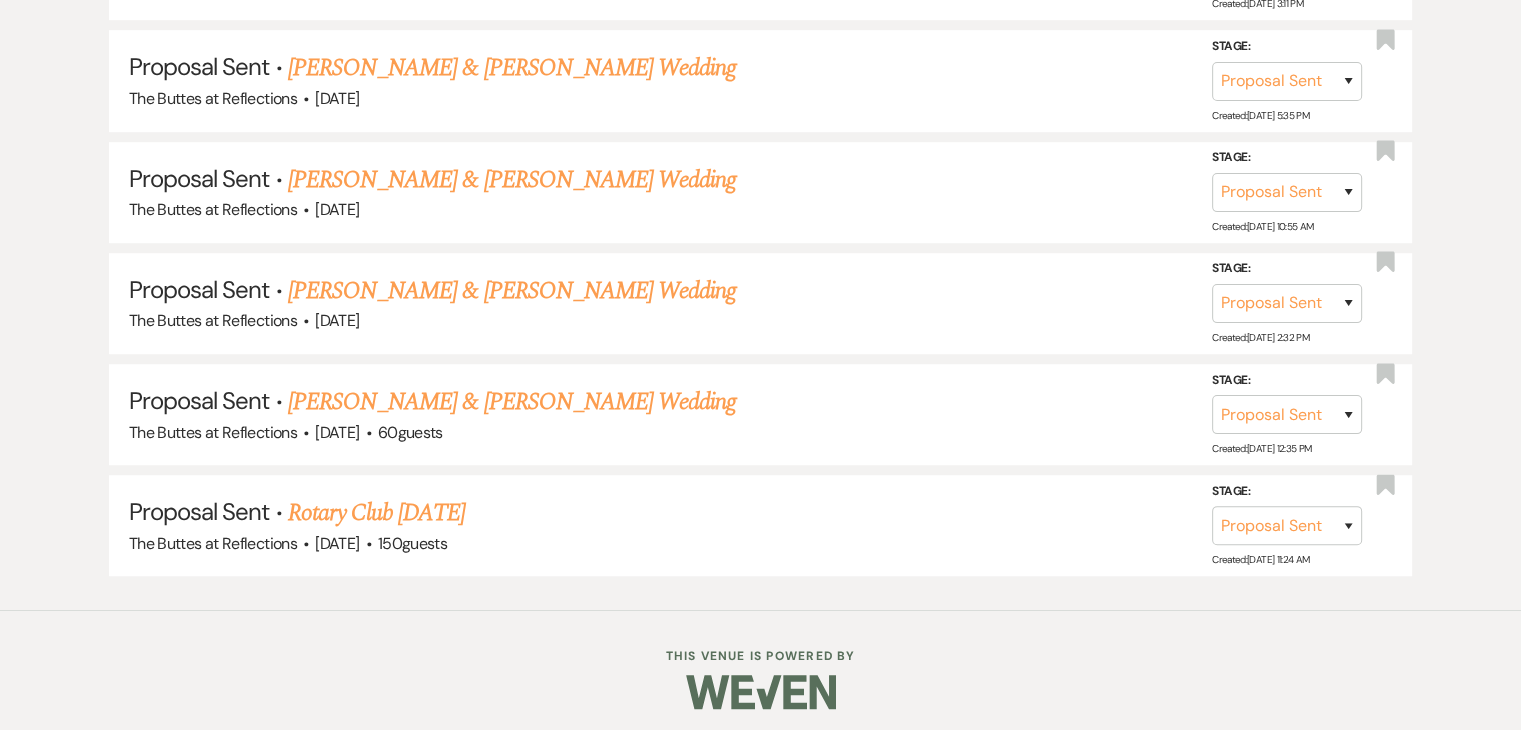 scroll, scrollTop: 0, scrollLeft: 0, axis: both 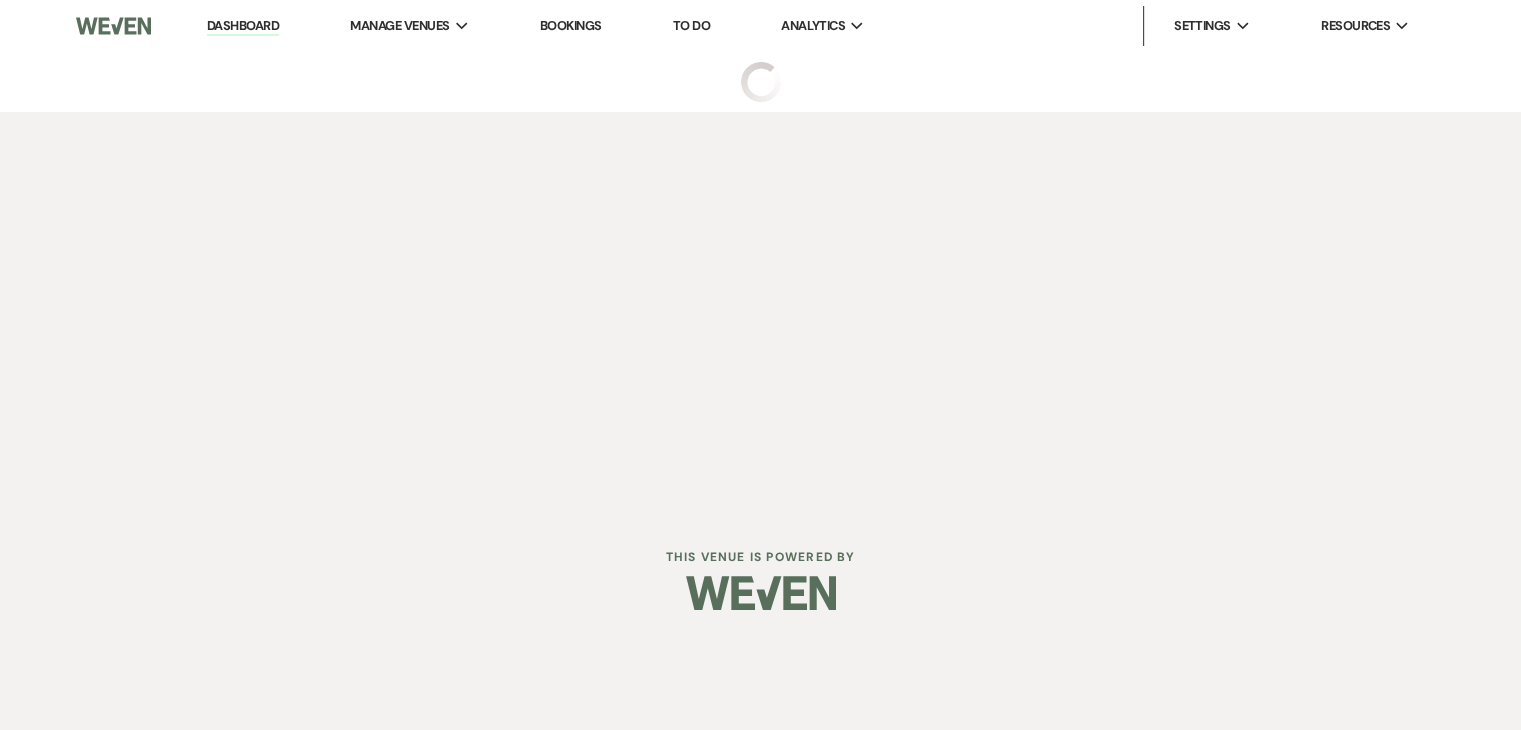 select on "6" 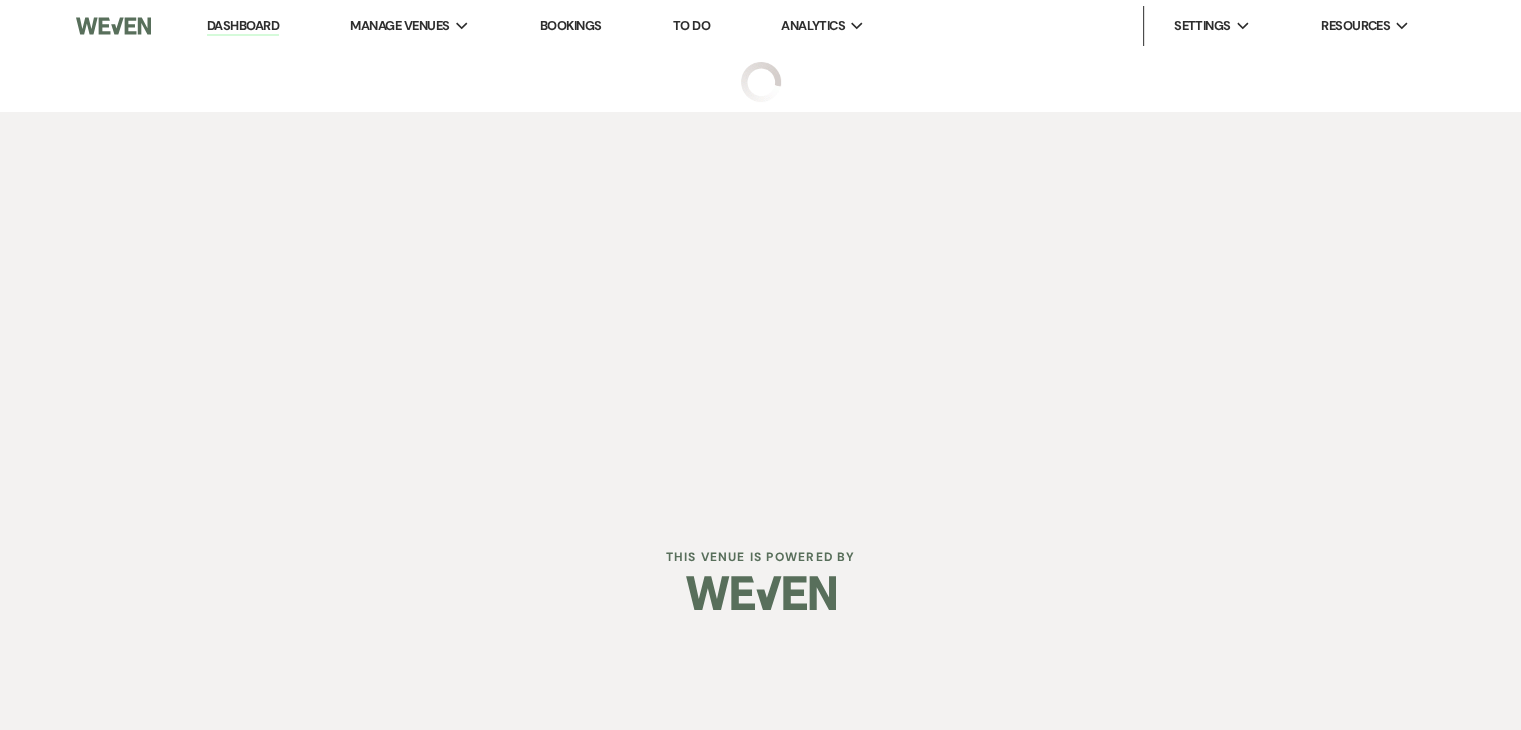 select on "6" 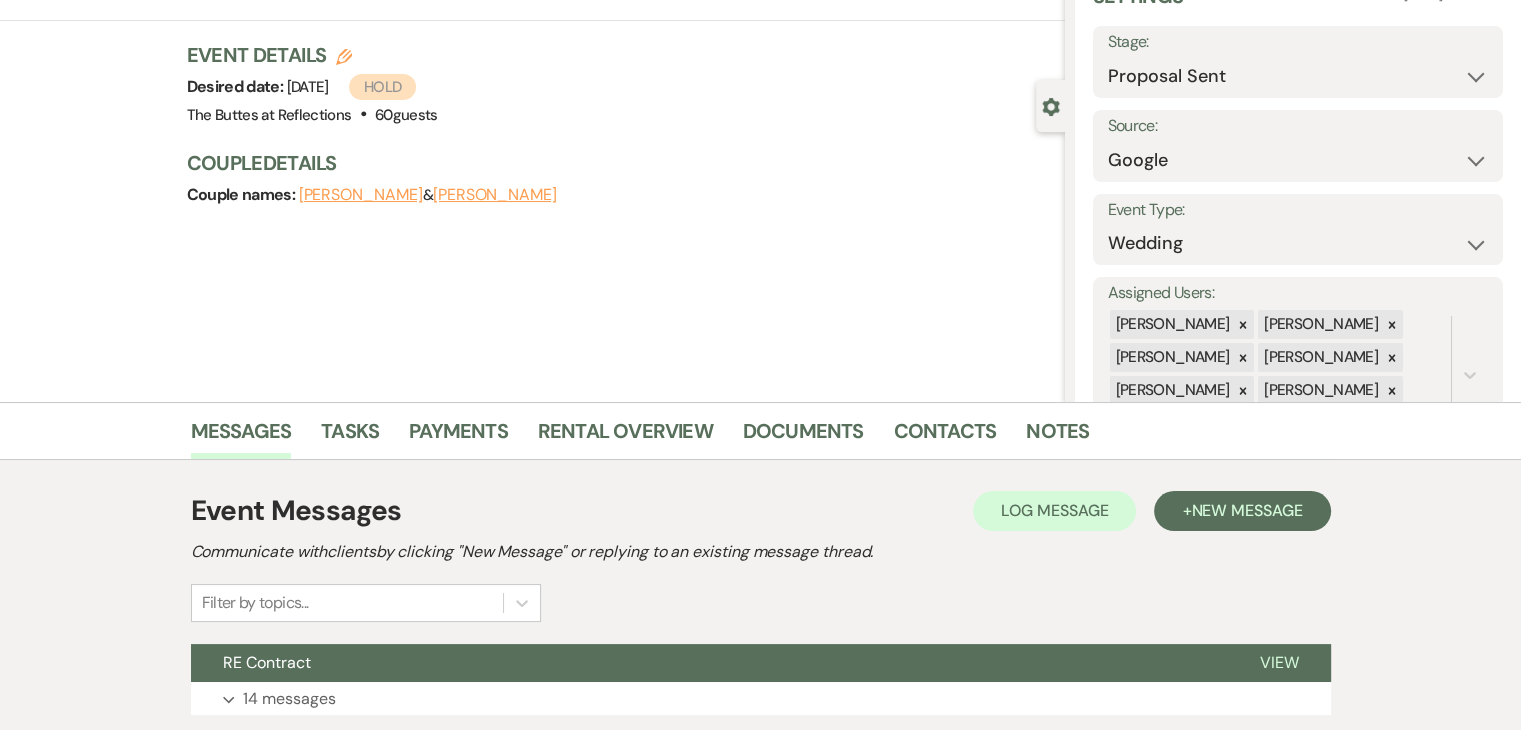 scroll, scrollTop: 0, scrollLeft: 0, axis: both 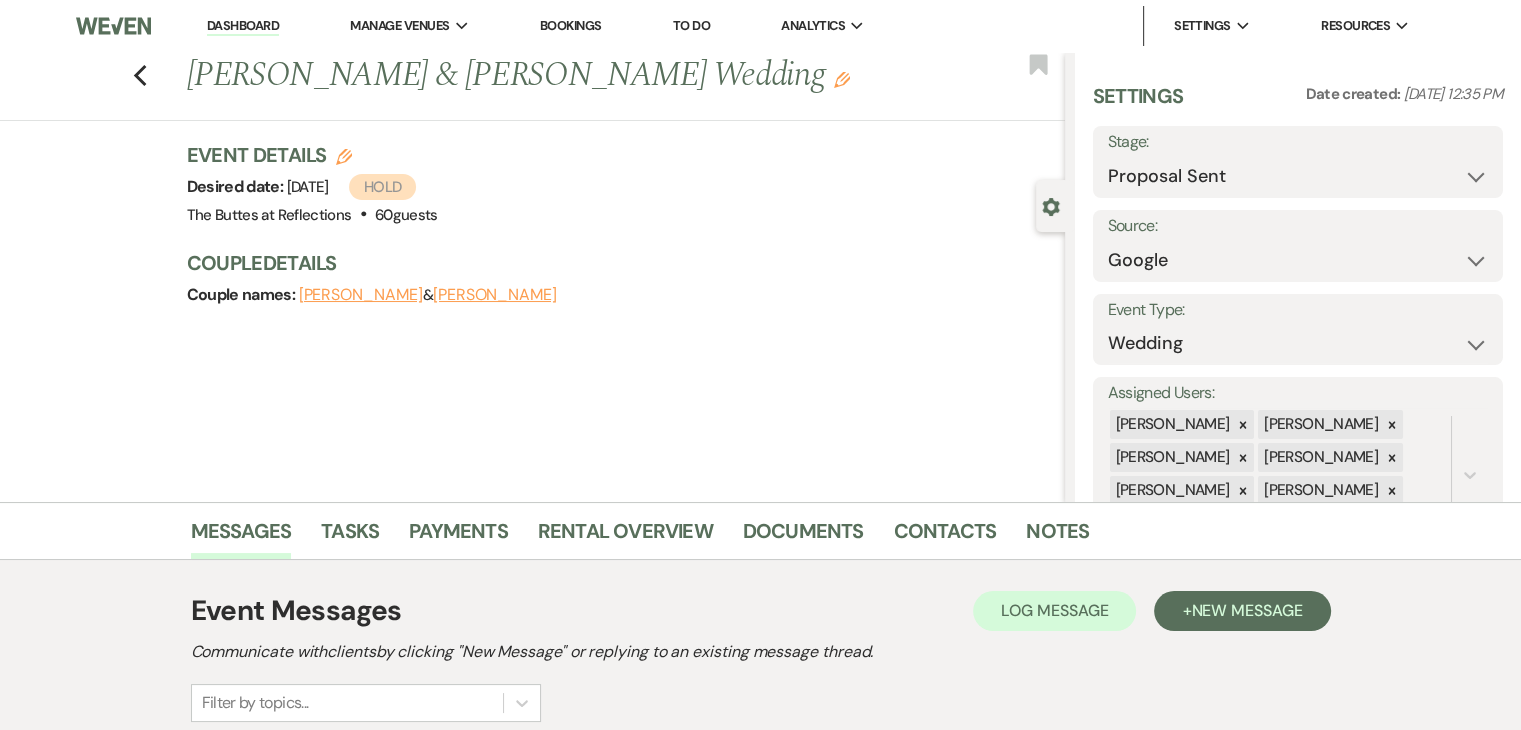 drag, startPoint x: 189, startPoint y: 75, endPoint x: 765, endPoint y: 76, distance: 576.00085 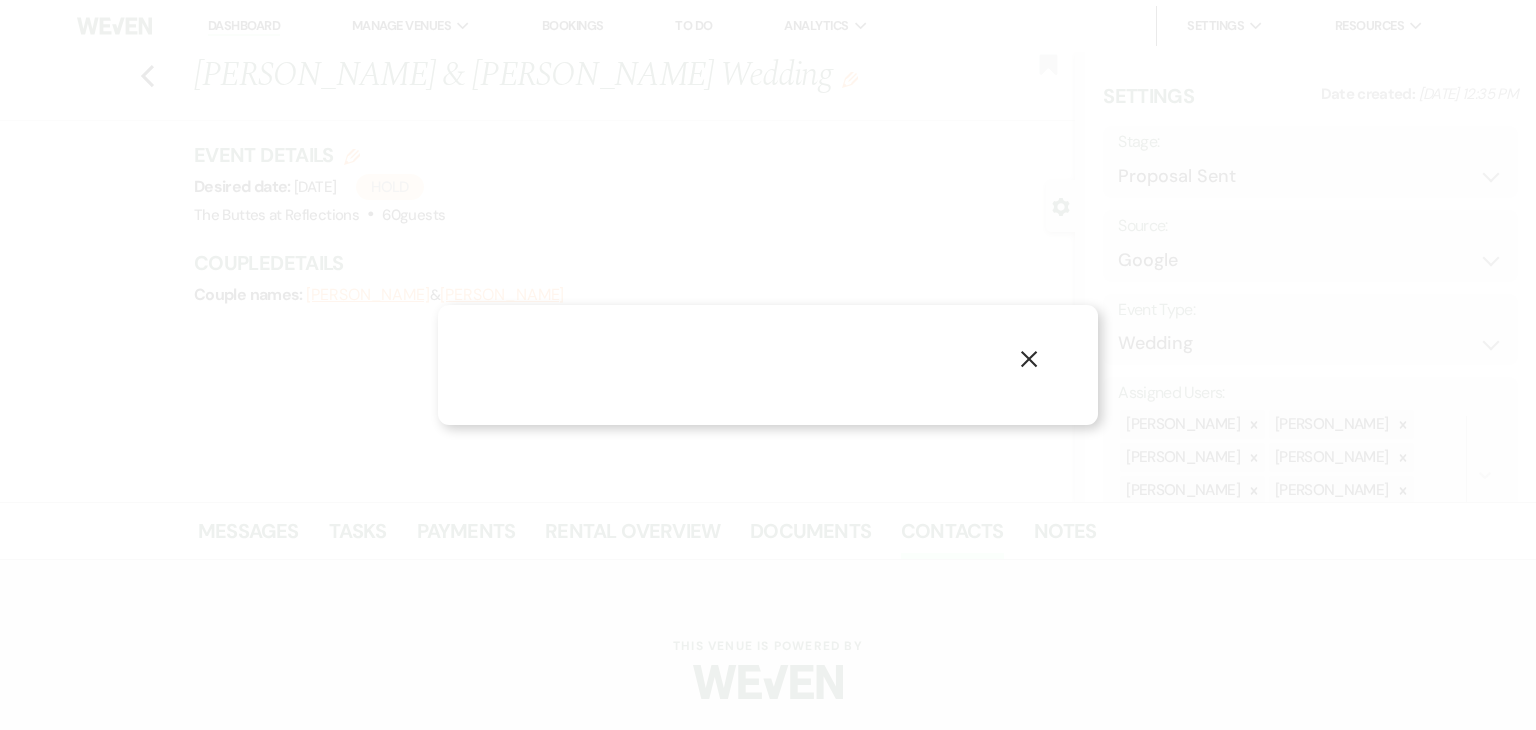 select on "1" 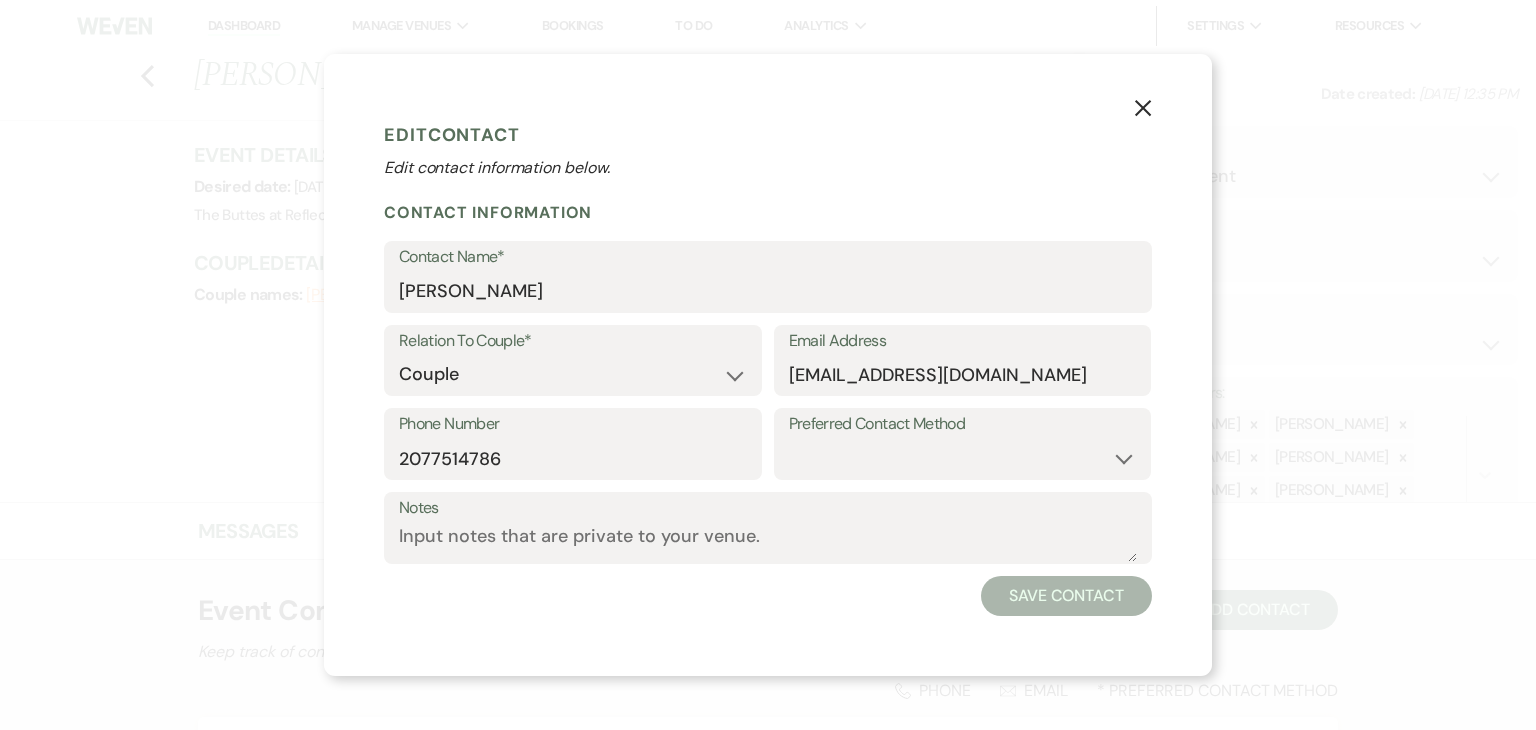 drag, startPoint x: 784, startPoint y: 369, endPoint x: 878, endPoint y: 369, distance: 94 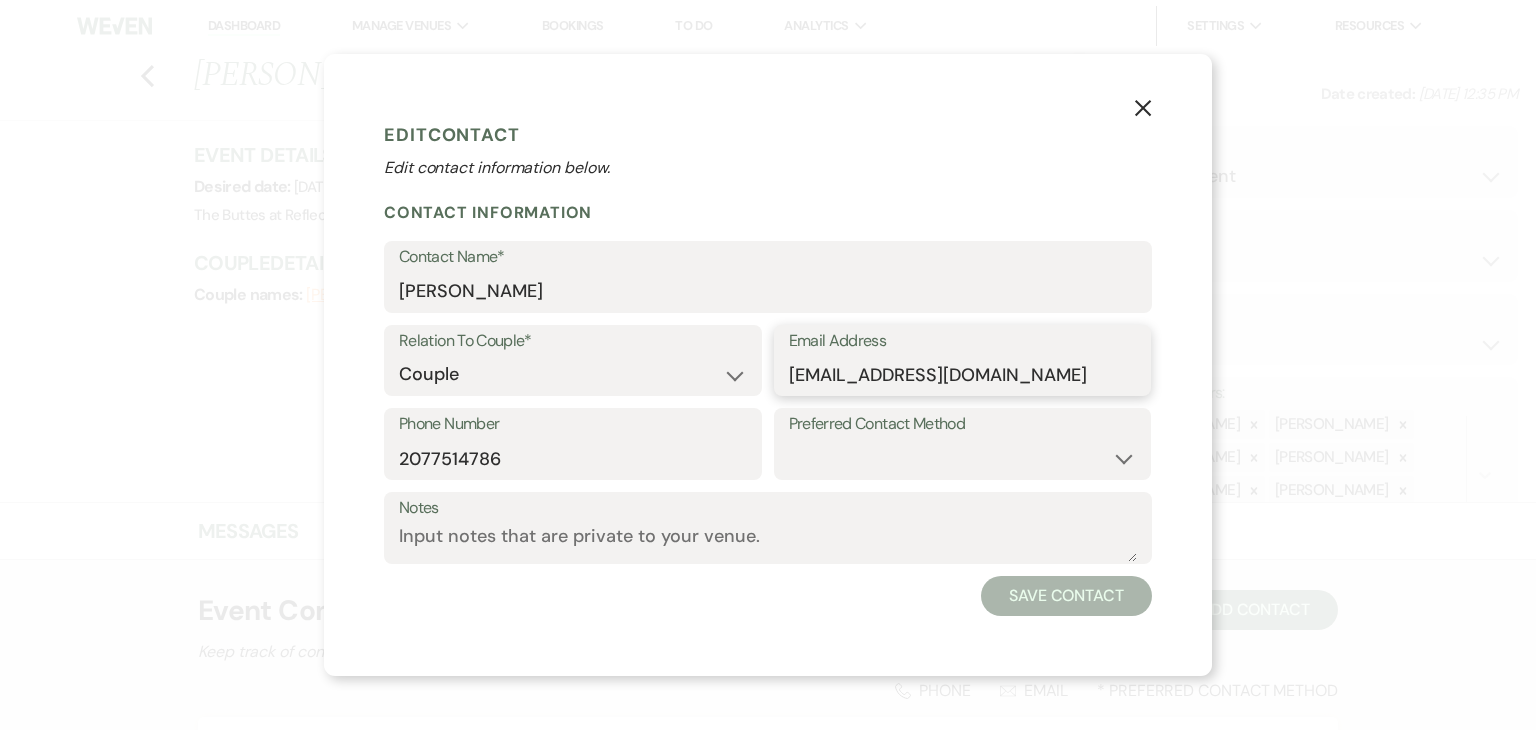 drag, startPoint x: 1098, startPoint y: 374, endPoint x: 774, endPoint y: 382, distance: 324.09875 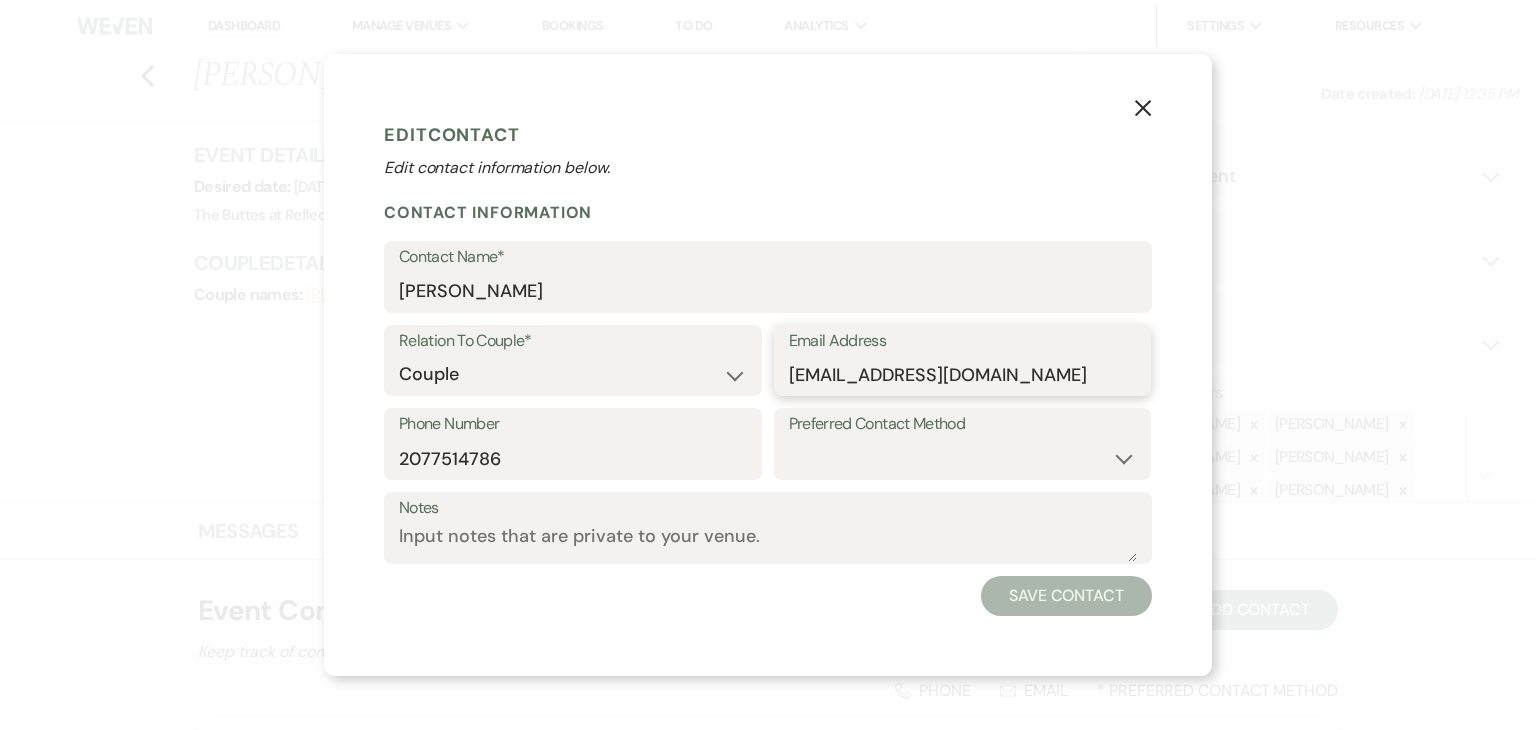 click on "Email Address monahanwedding5822@gmail.com" at bounding box center [963, 361] 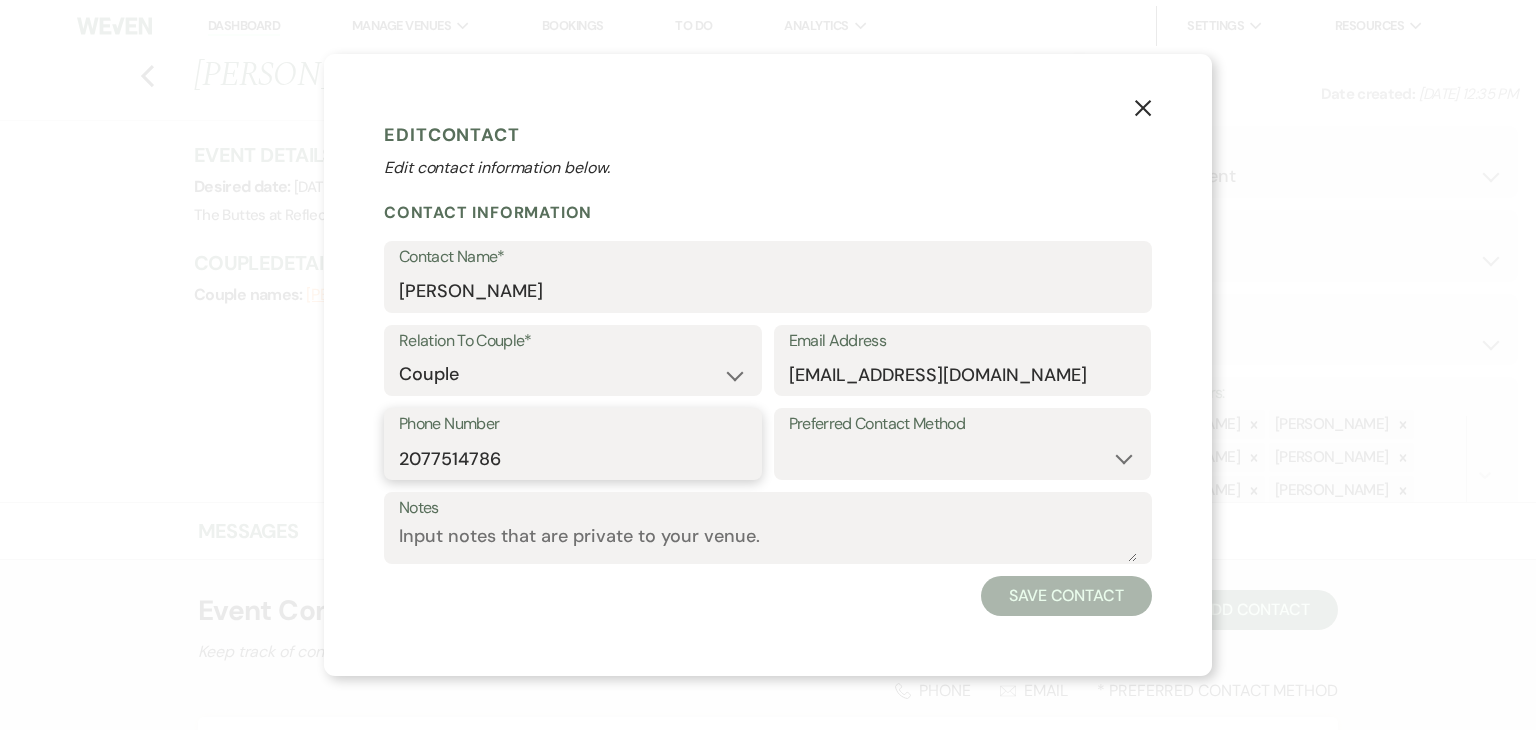 click on "2077514786" at bounding box center (573, 458) 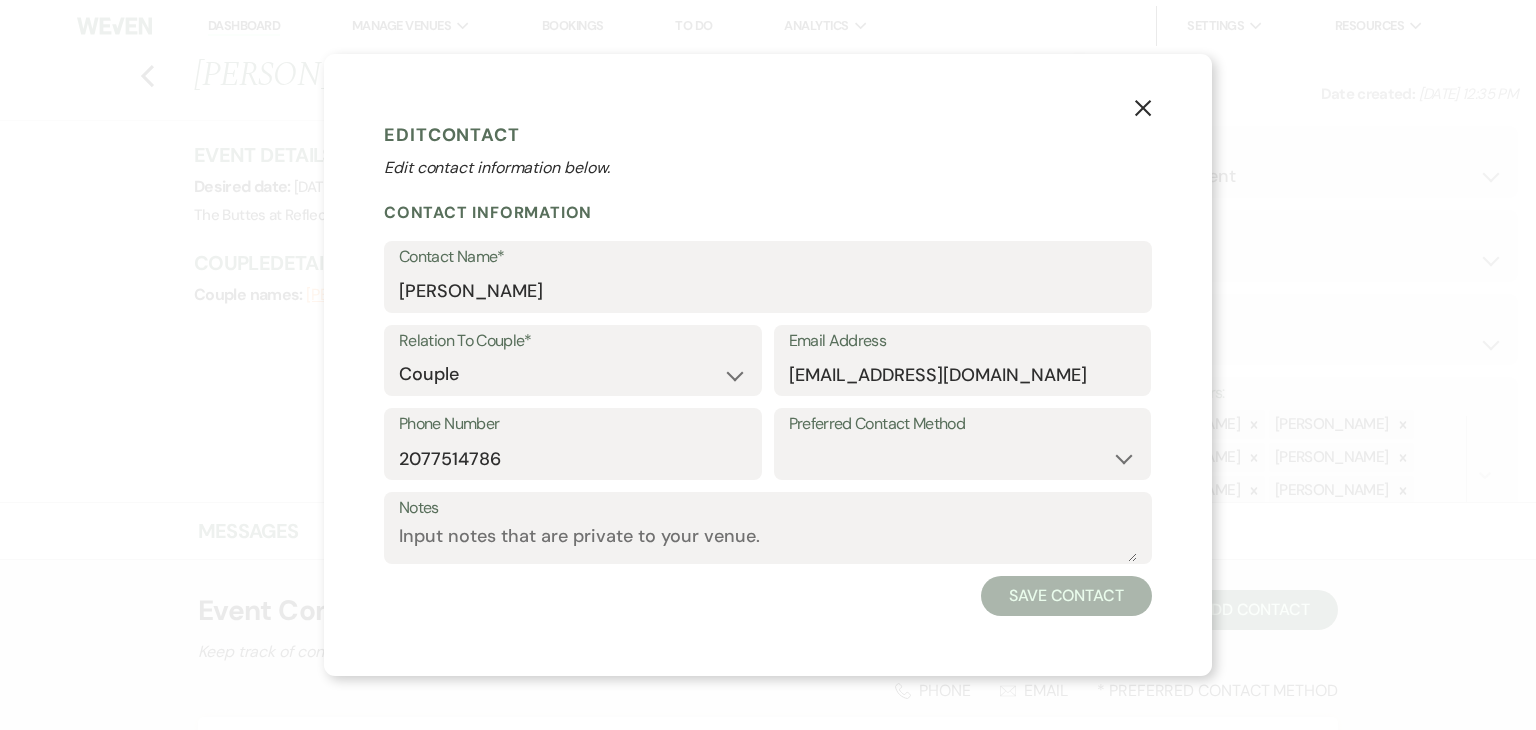 click 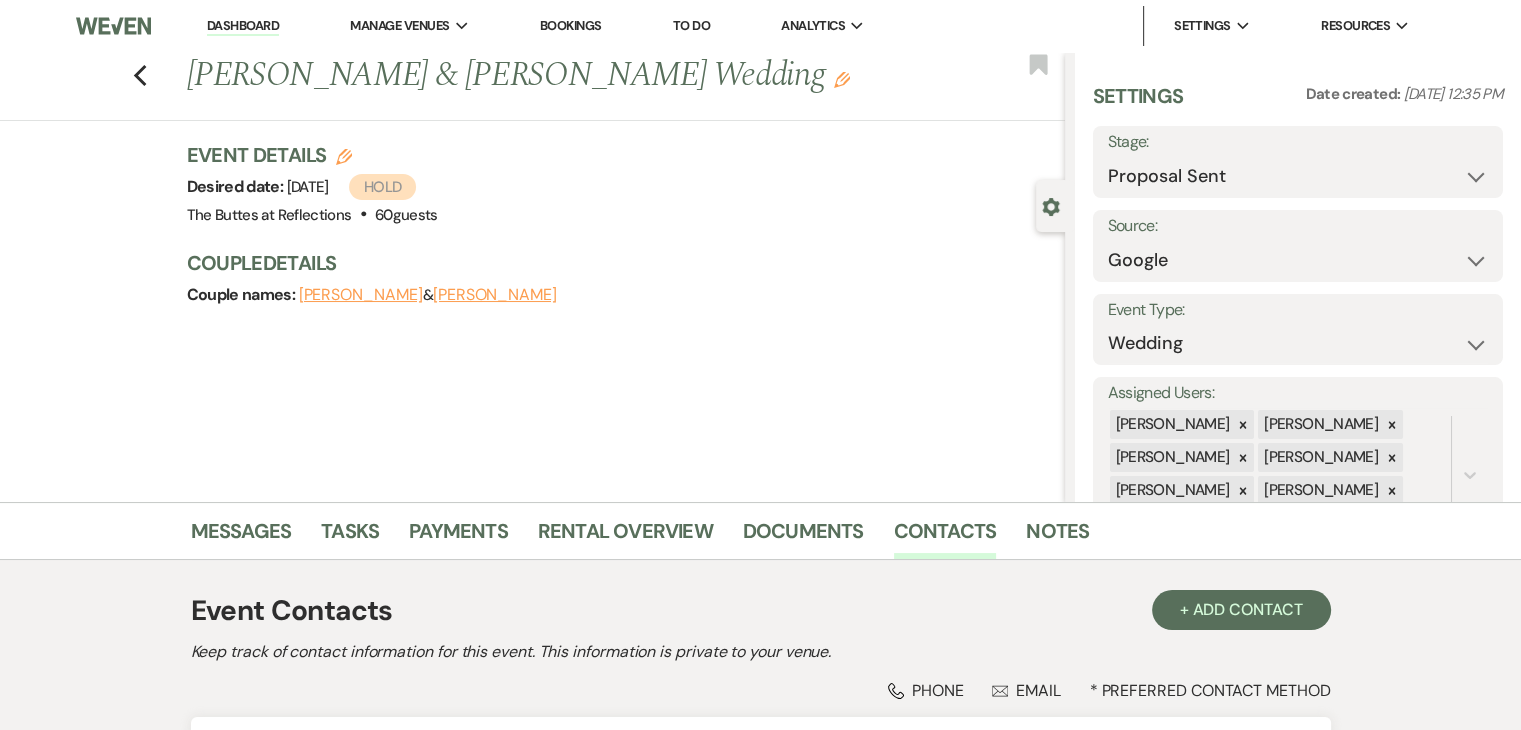 click on "Katie Meyerowitz" at bounding box center (361, 295) 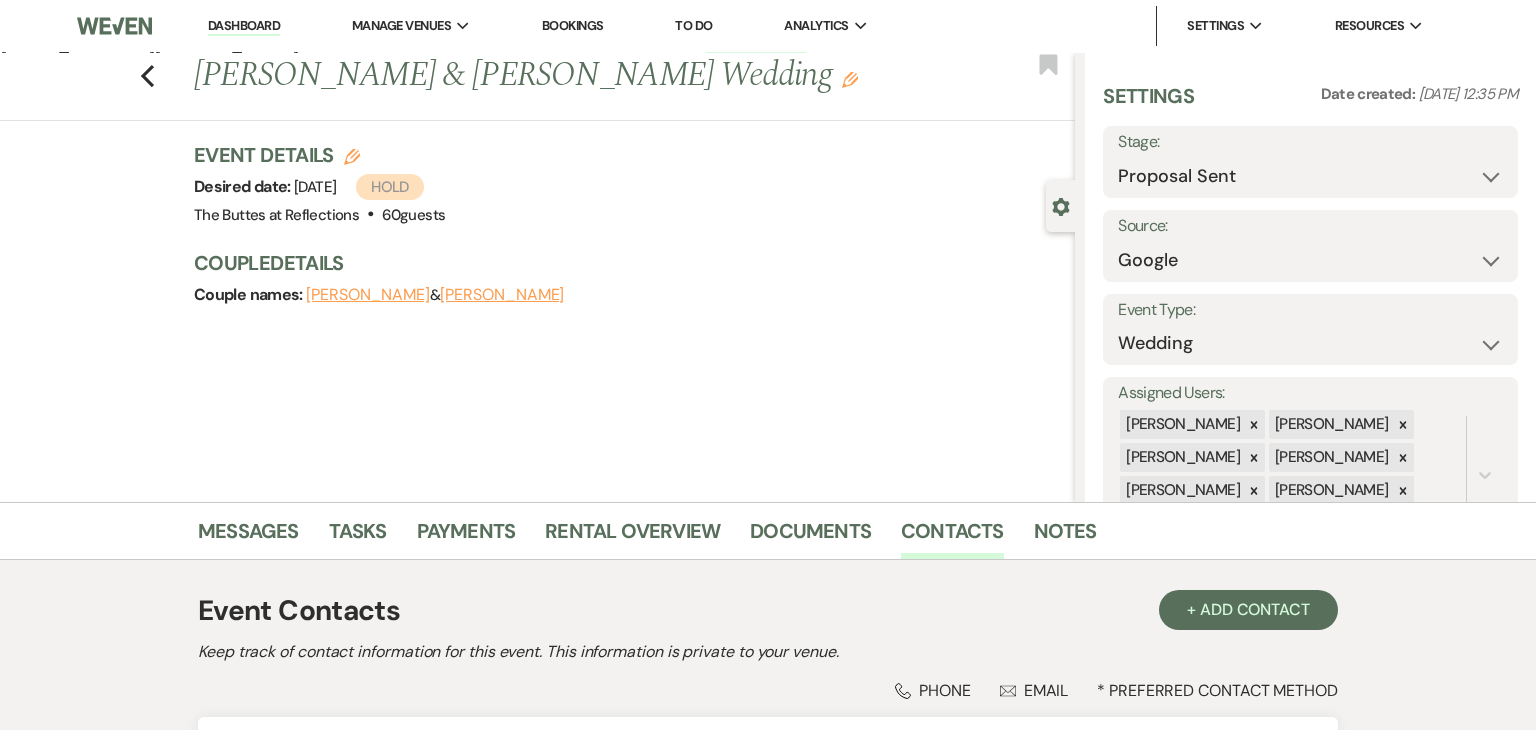 select on "1" 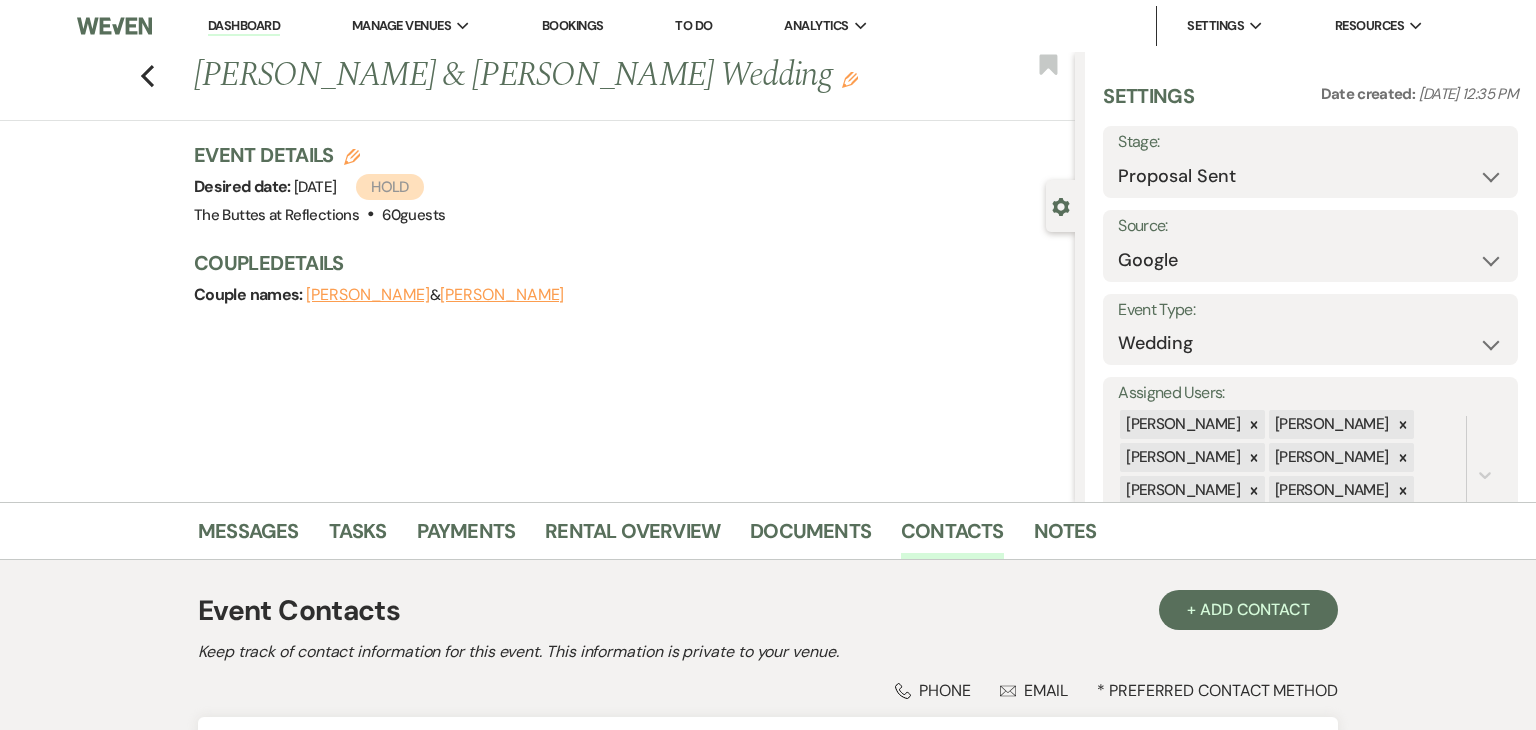 select on "email" 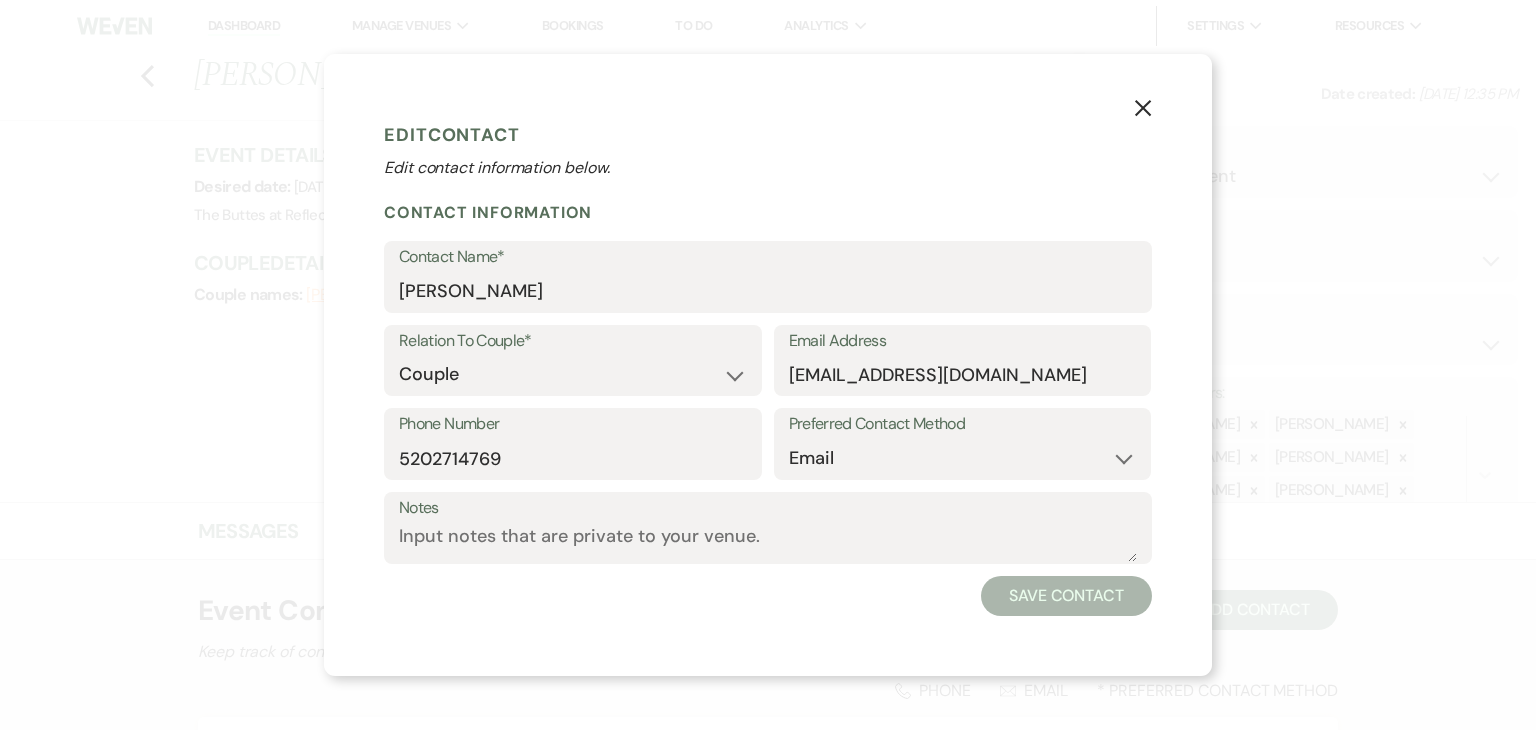 drag, startPoint x: 777, startPoint y: 378, endPoint x: 1023, endPoint y: 373, distance: 246.05081 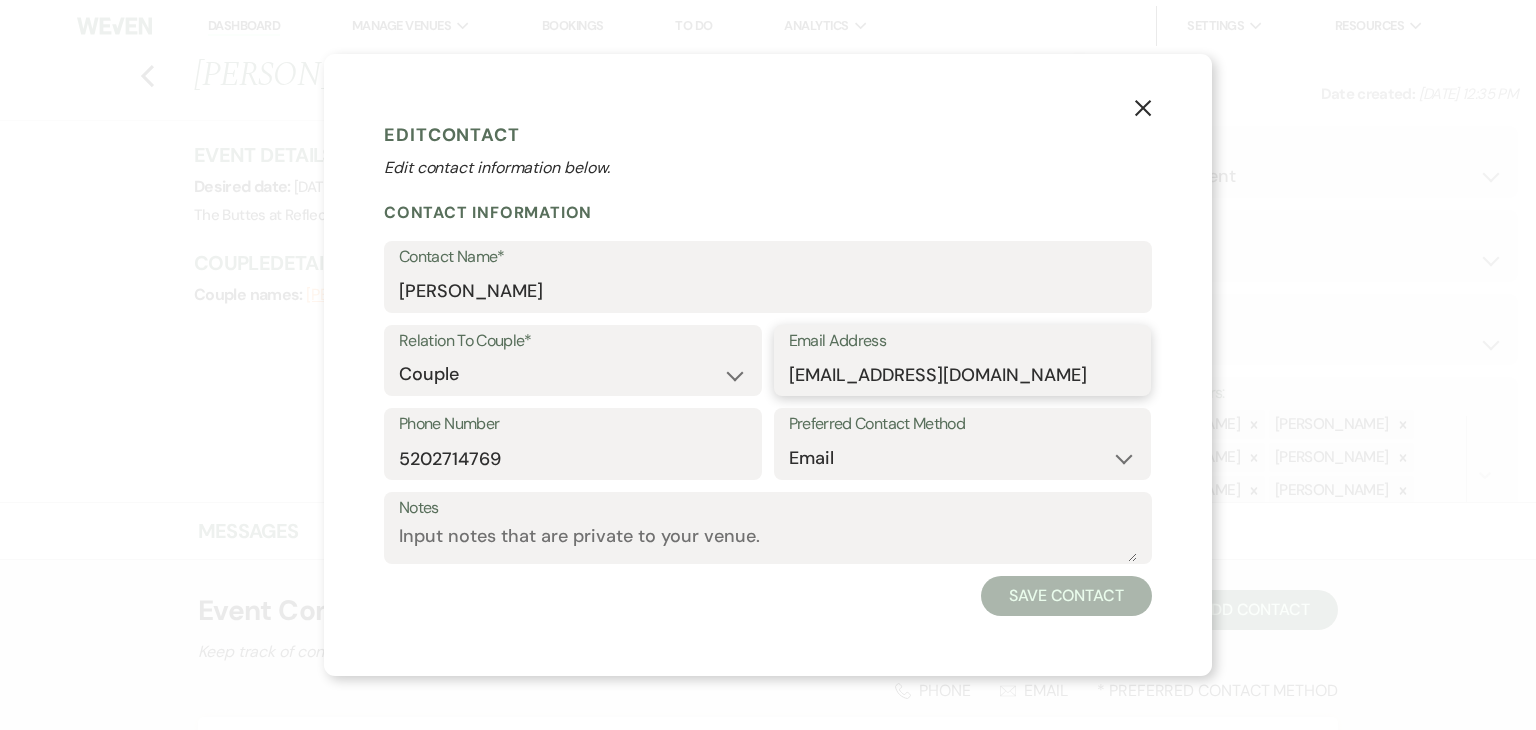 drag, startPoint x: 1105, startPoint y: 369, endPoint x: 769, endPoint y: 378, distance: 336.1205 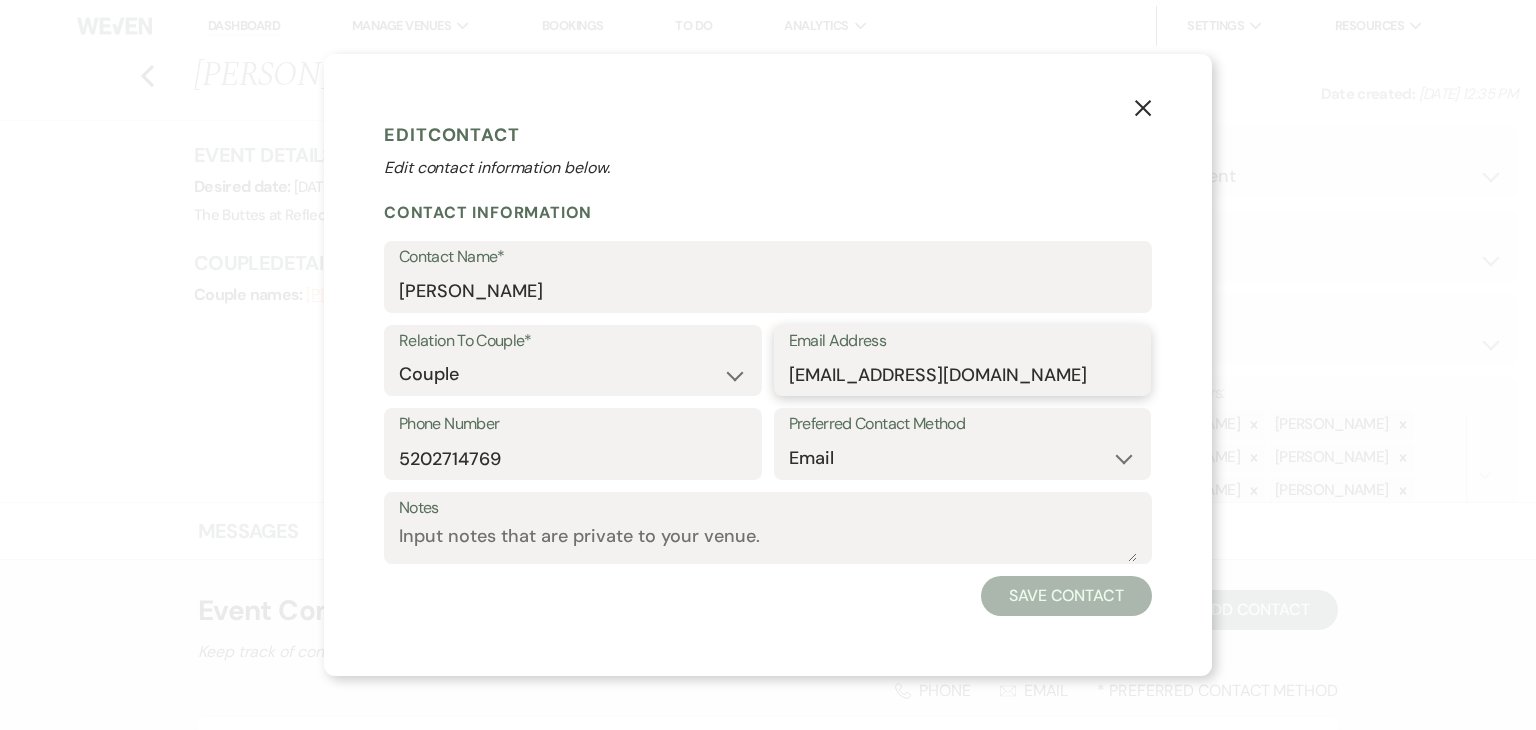 click on "Relation To Couple* Couple Planner Parent of Couple Family Member Friend Other Email Address monahanwedding5822@gmail.com" at bounding box center (768, 367) 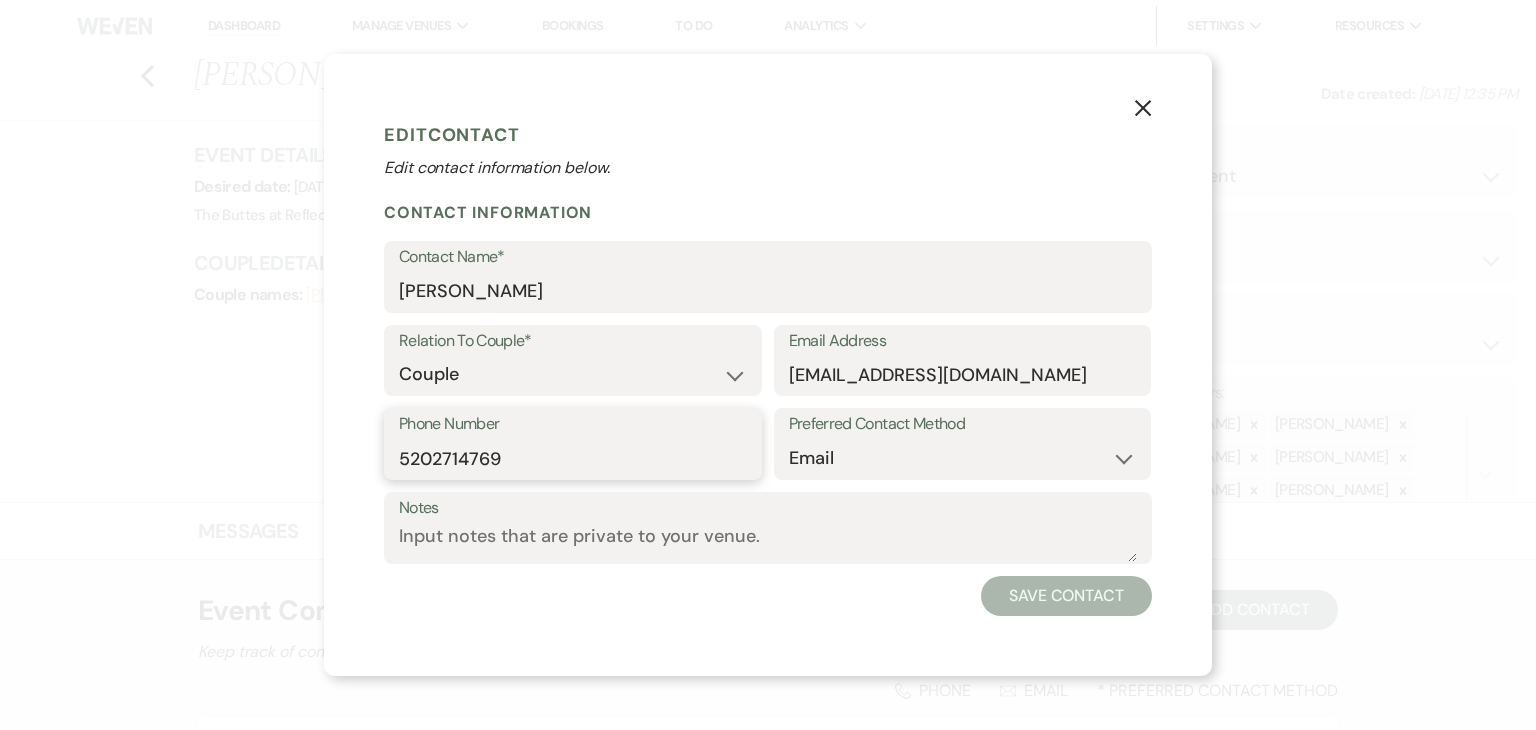 drag, startPoint x: 512, startPoint y: 456, endPoint x: 379, endPoint y: 460, distance: 133.06013 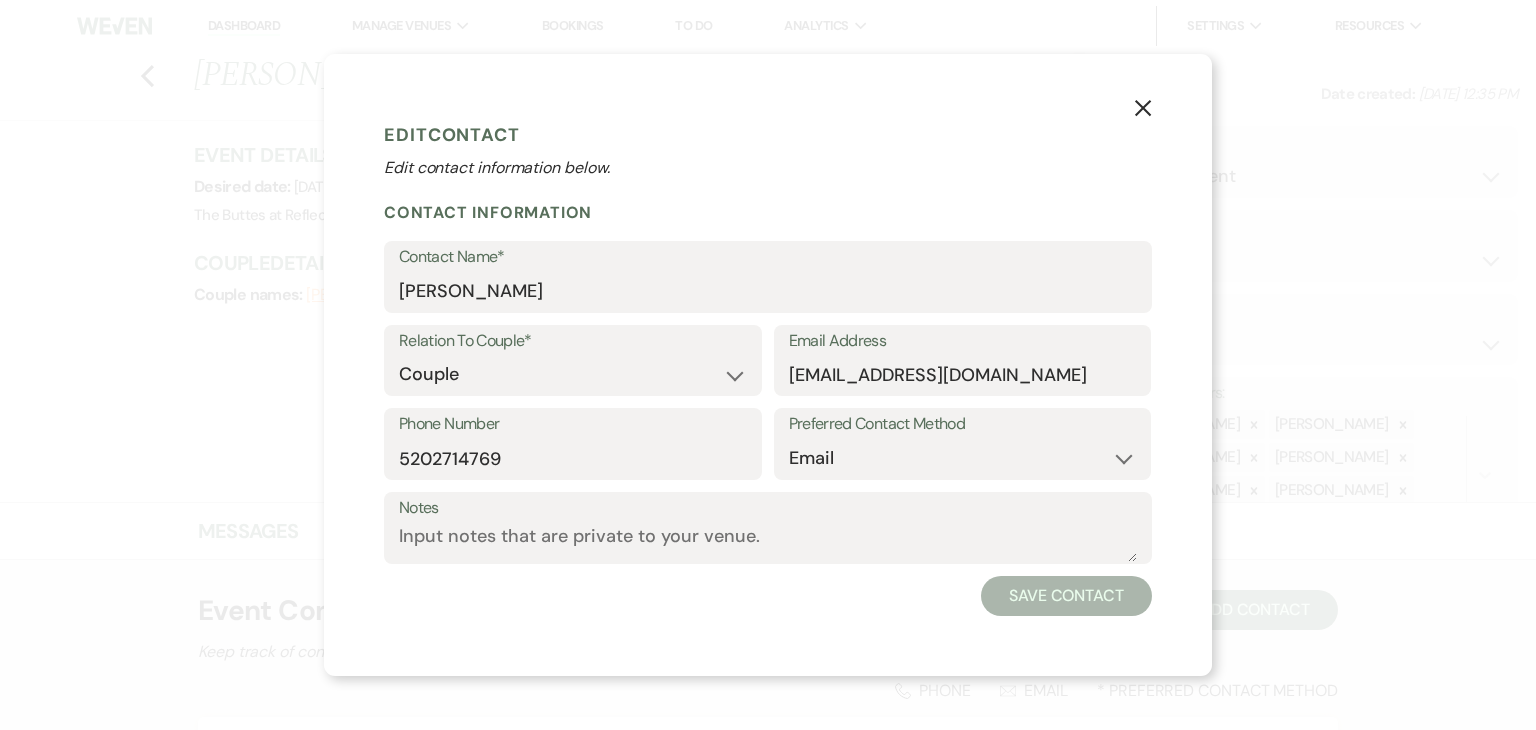 click on "X" 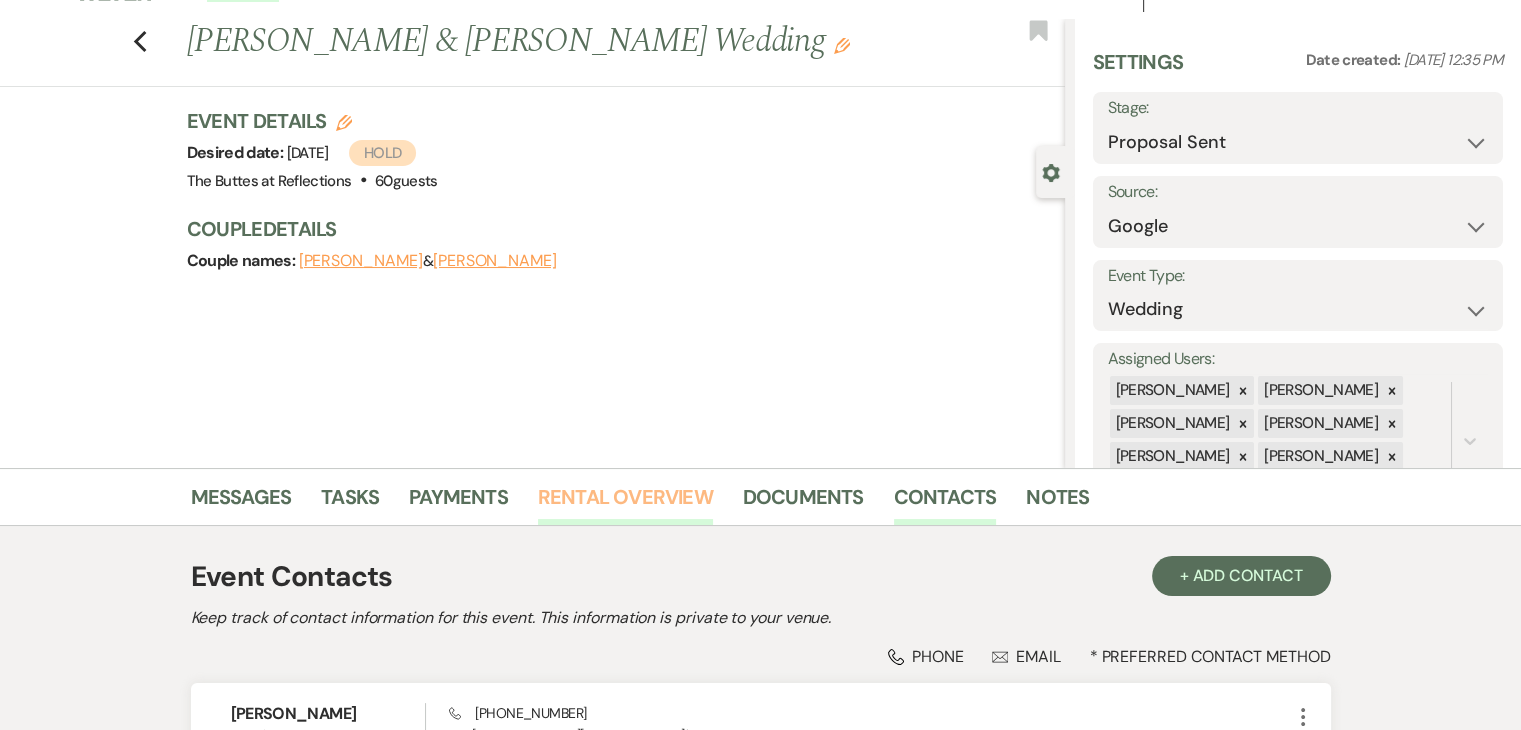scroll, scrollTop: 0, scrollLeft: 0, axis: both 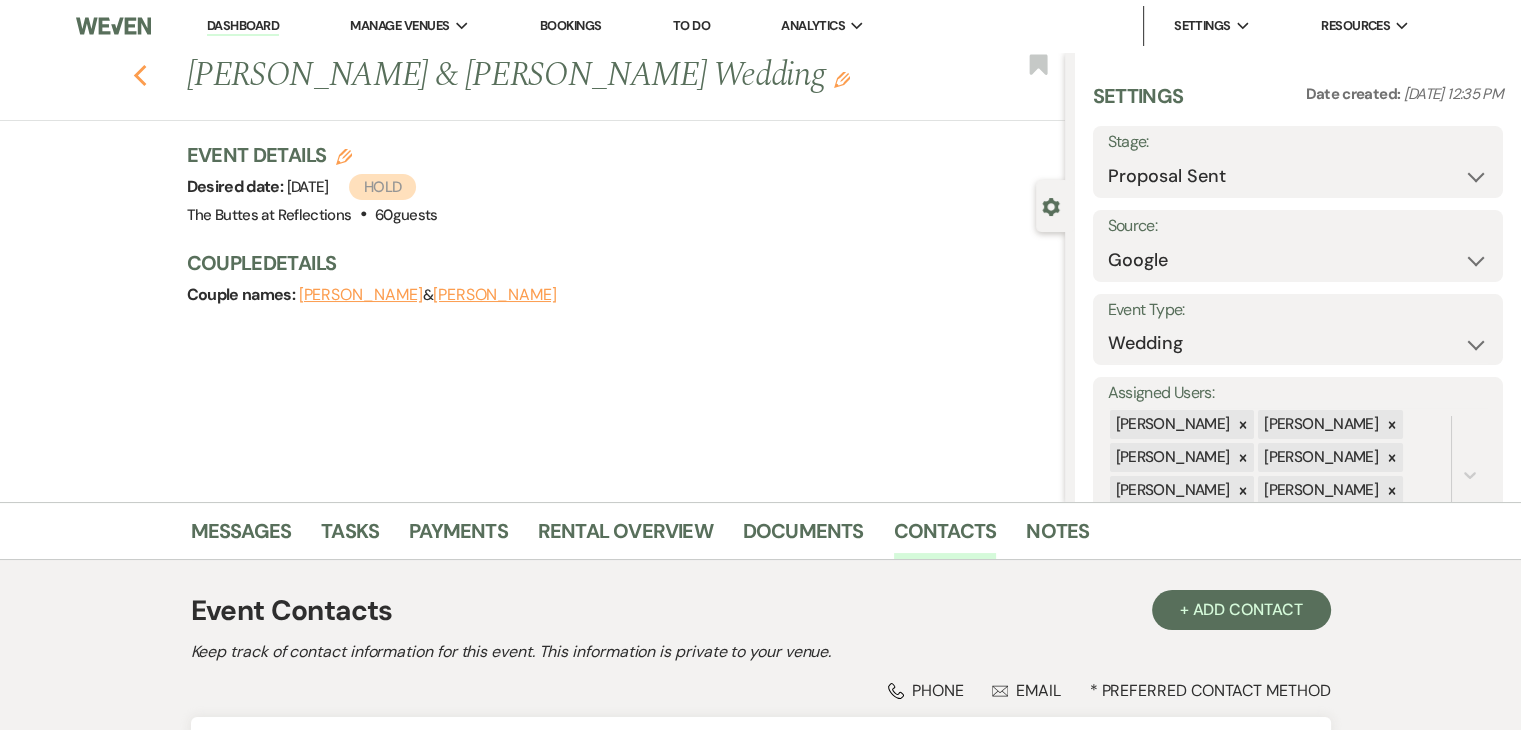 click on "Previous" 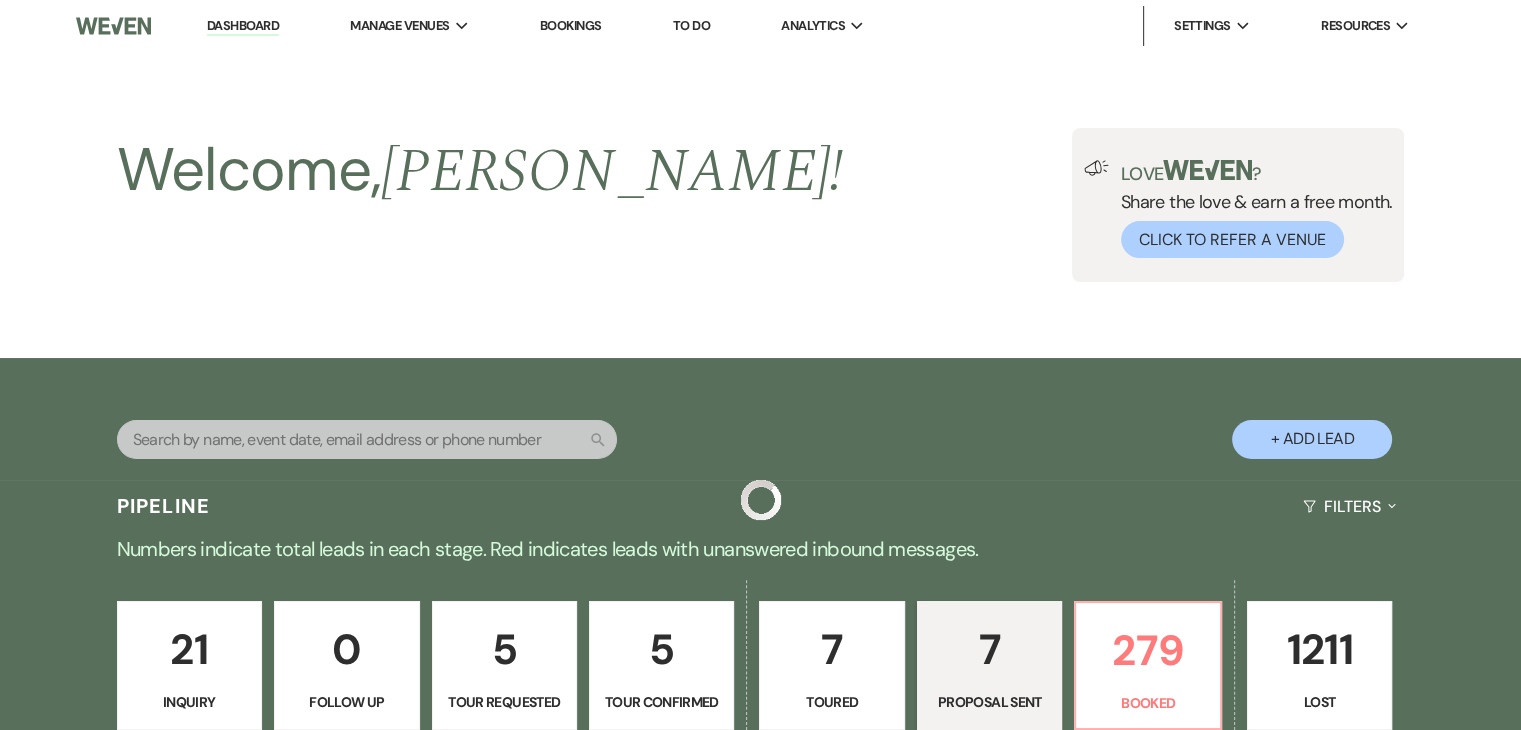 scroll, scrollTop: 1216, scrollLeft: 0, axis: vertical 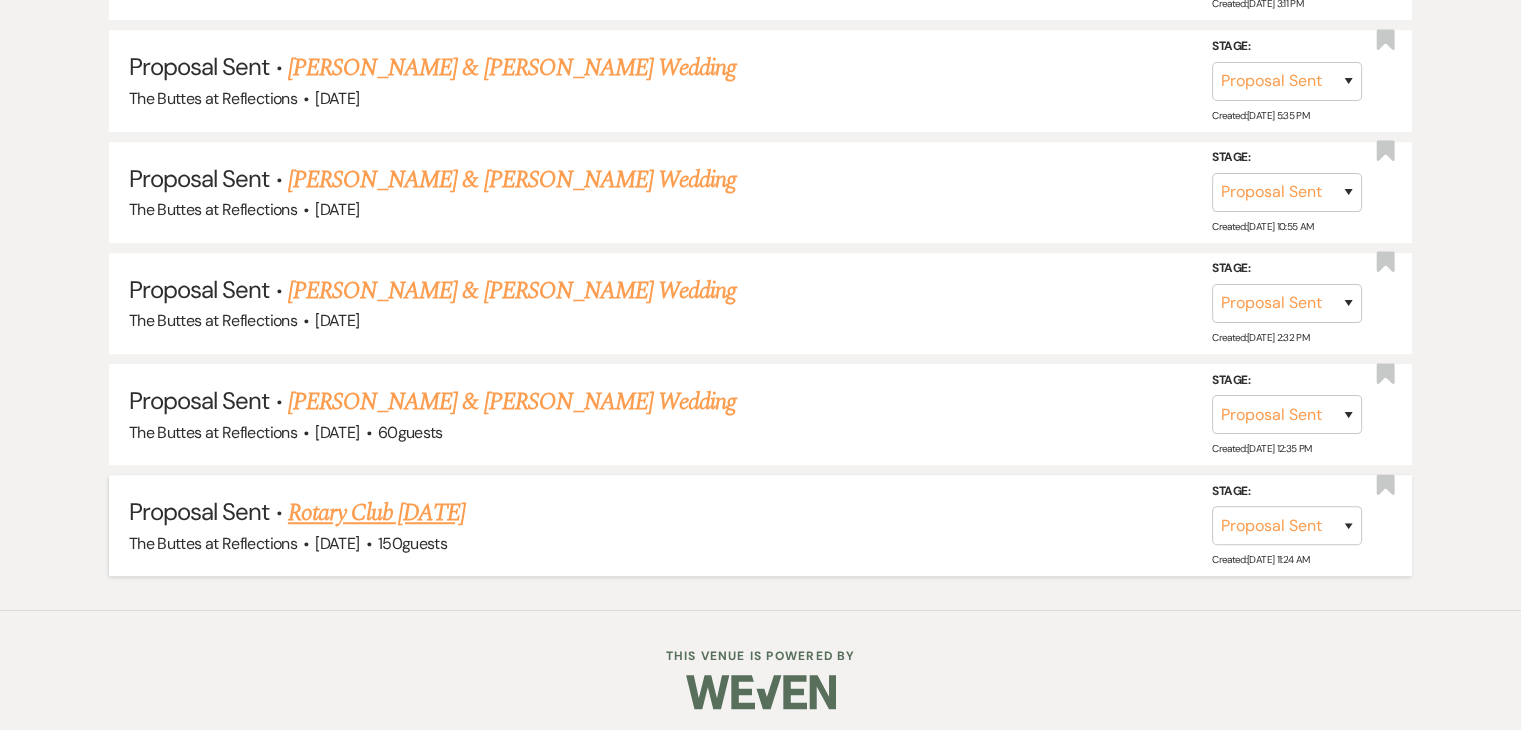 click on "Rotary Club March 6, 2026" at bounding box center (376, 513) 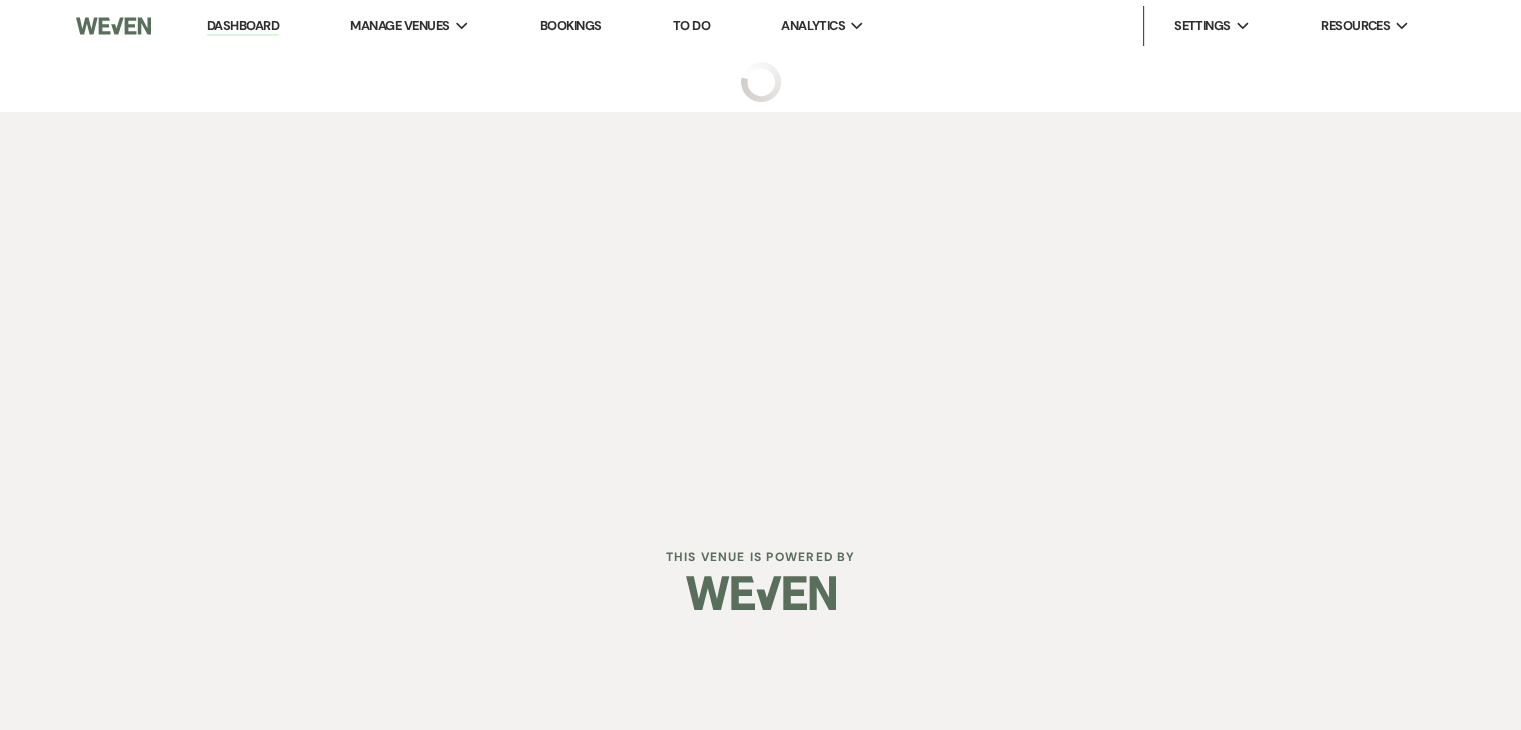 scroll, scrollTop: 0, scrollLeft: 0, axis: both 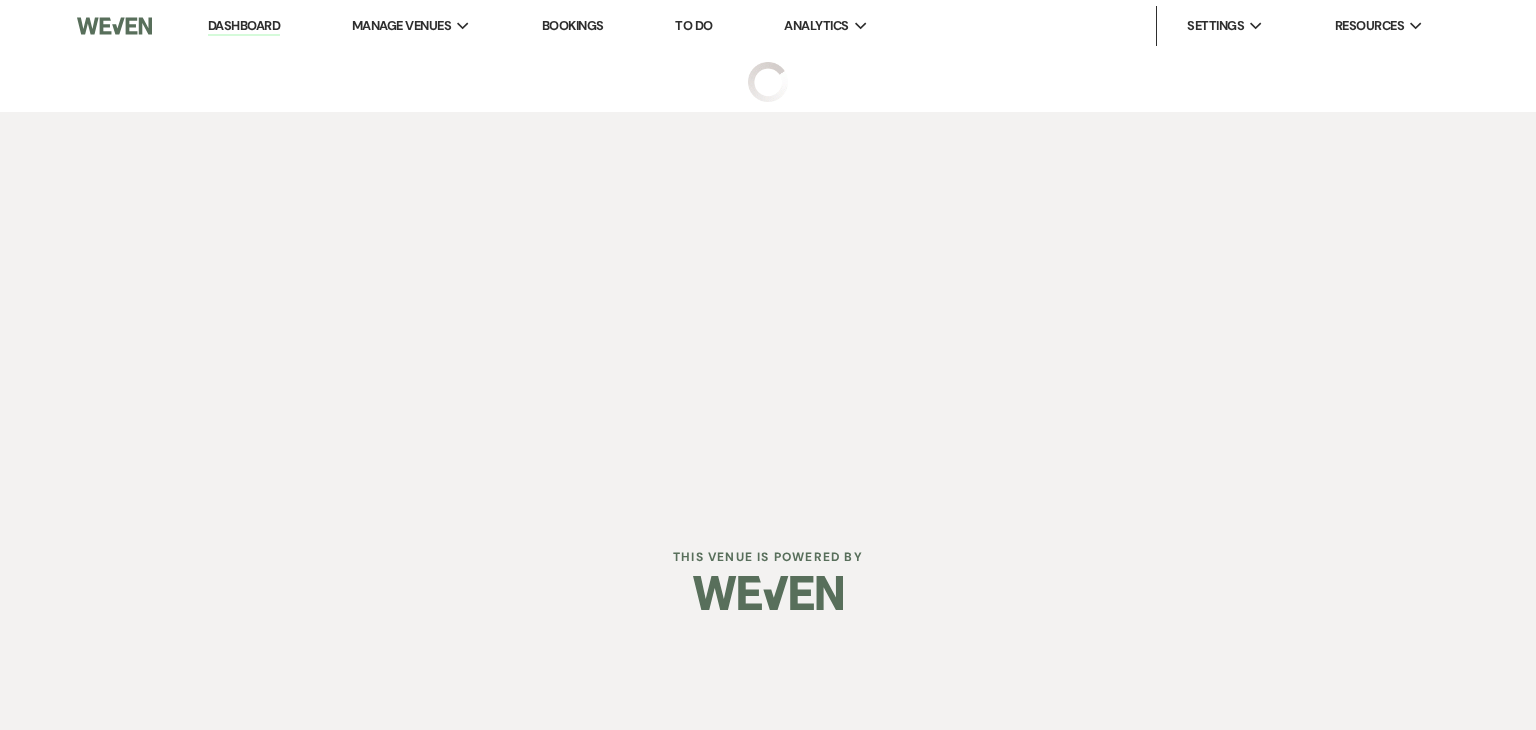 select on "6" 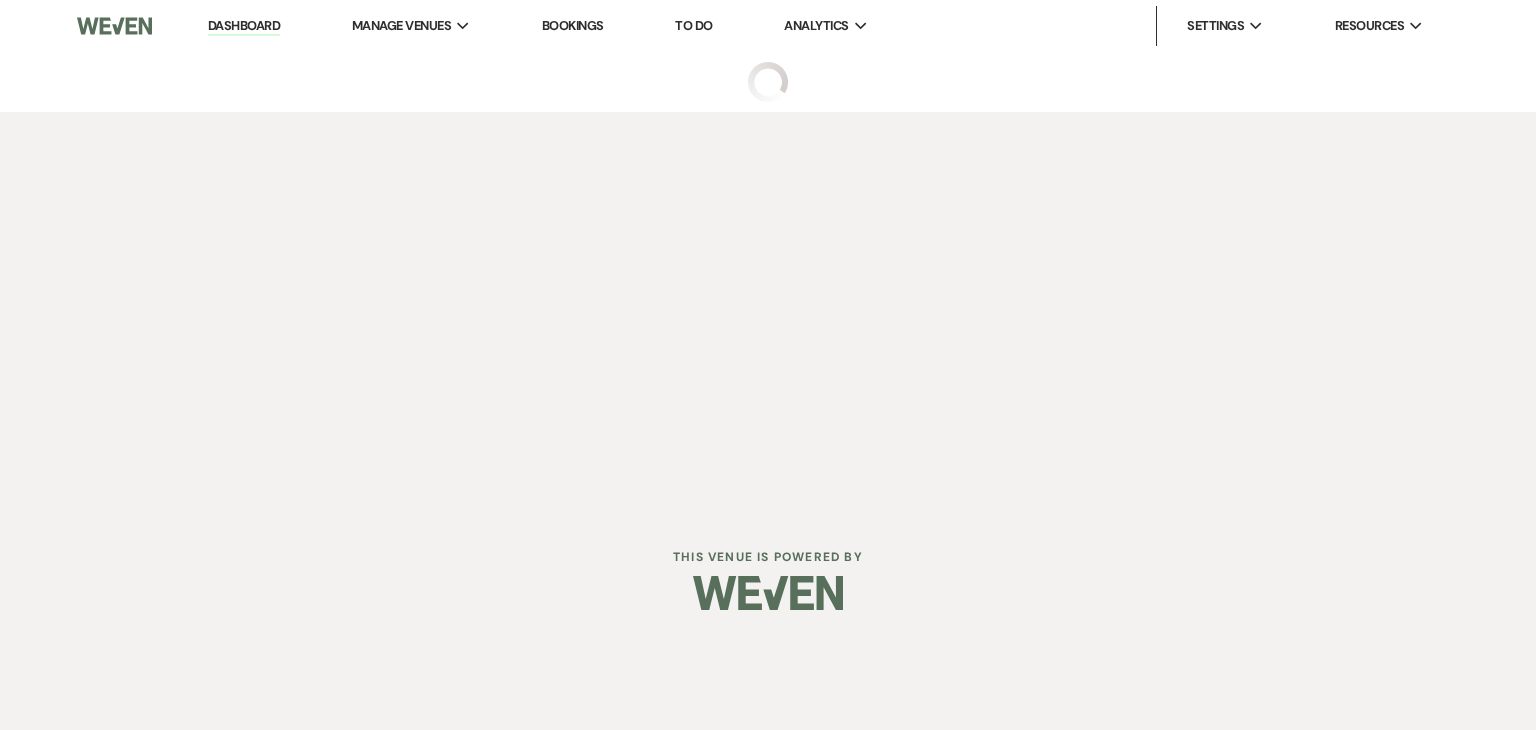 select on "20" 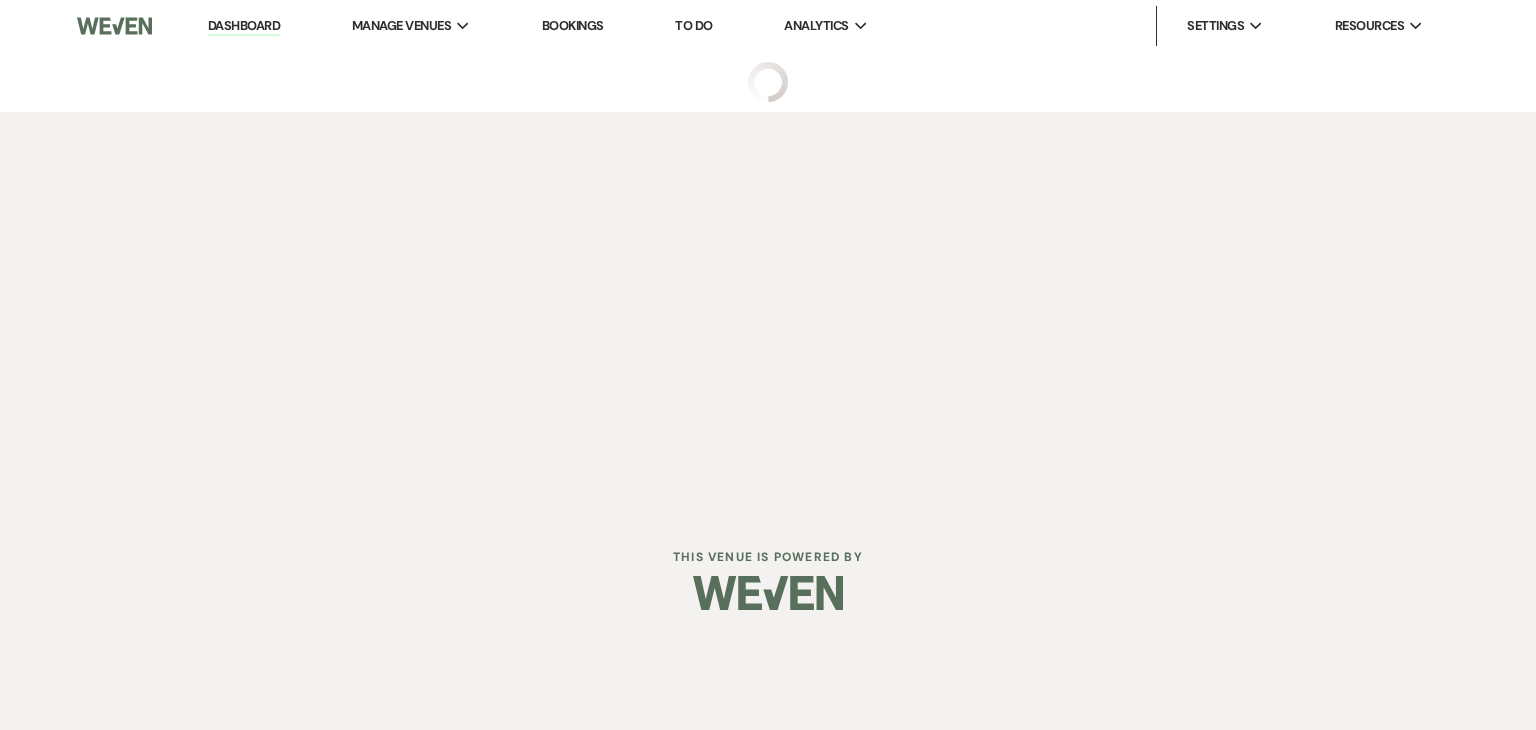 select on "7" 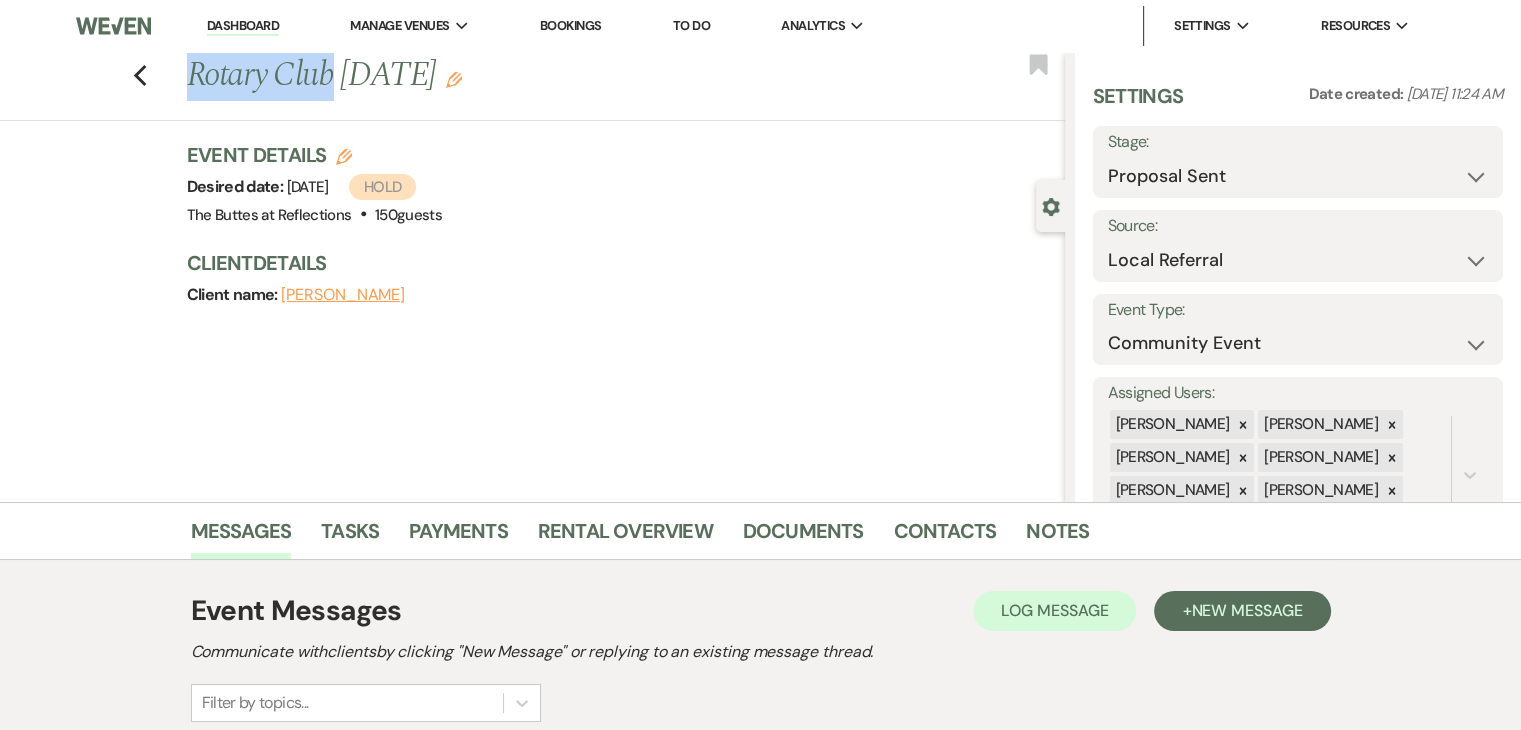 drag, startPoint x: 188, startPoint y: 75, endPoint x: 334, endPoint y: 73, distance: 146.0137 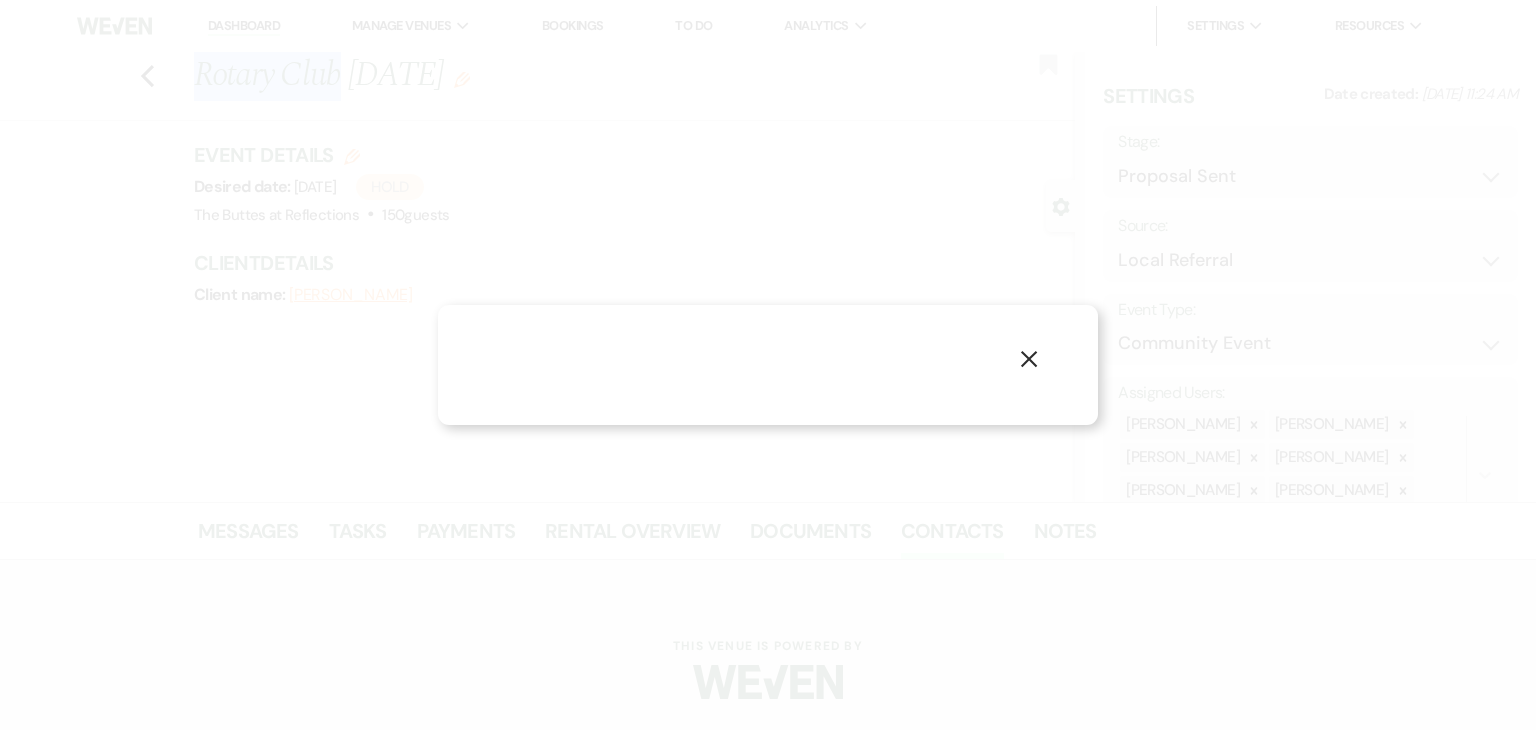select on "1" 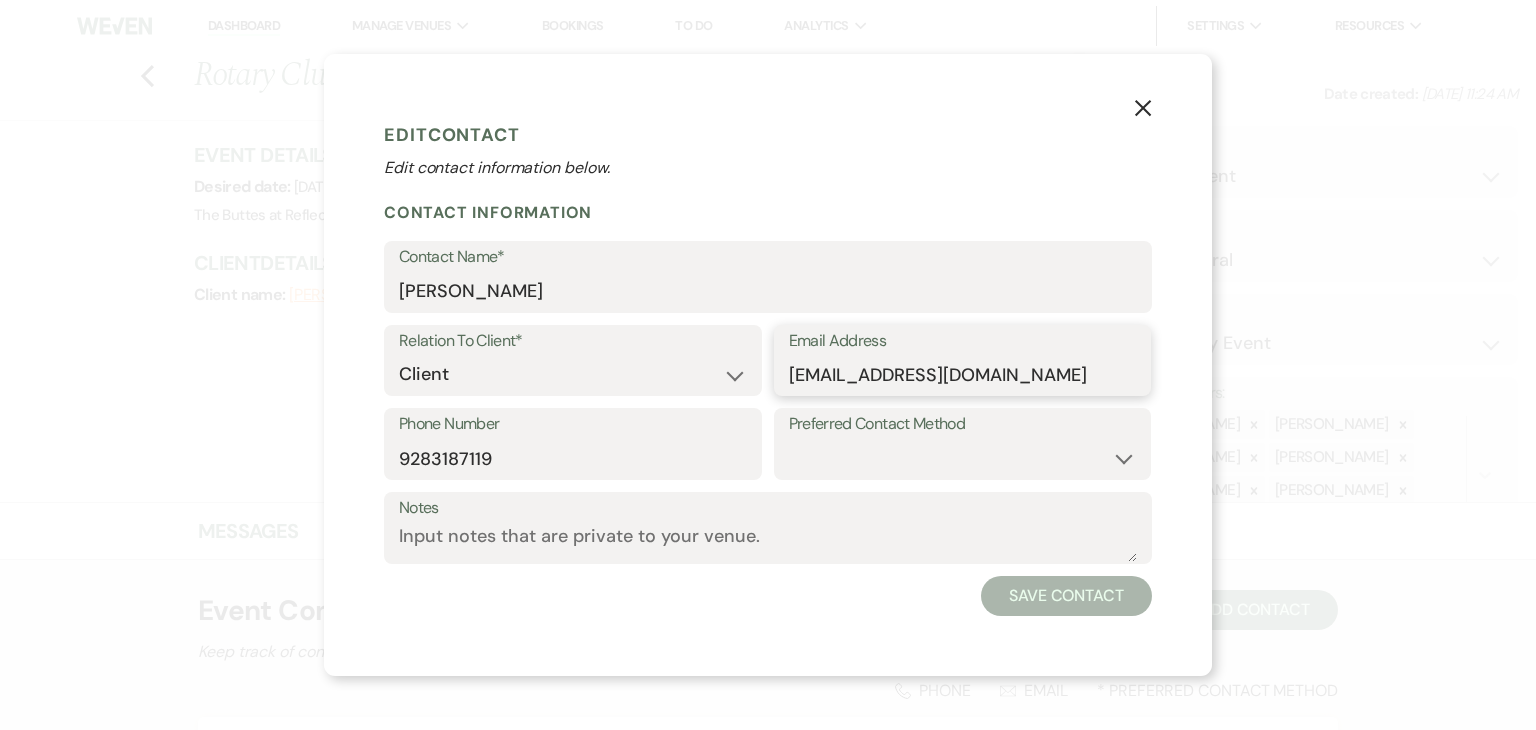 drag, startPoint x: 1004, startPoint y: 378, endPoint x: 773, endPoint y: 387, distance: 231.17526 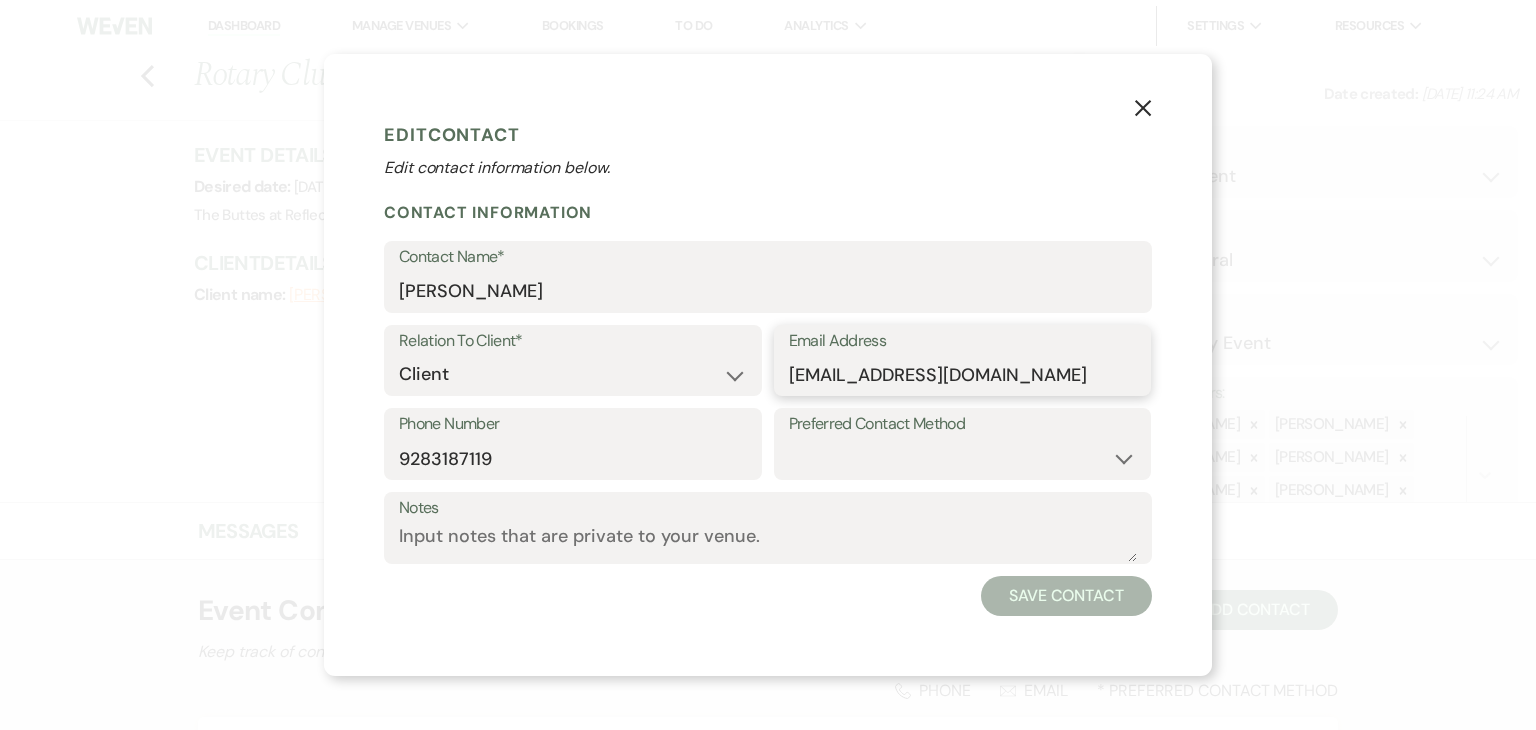 click on "Email Address skthorpe77@gmail.com" at bounding box center (963, 361) 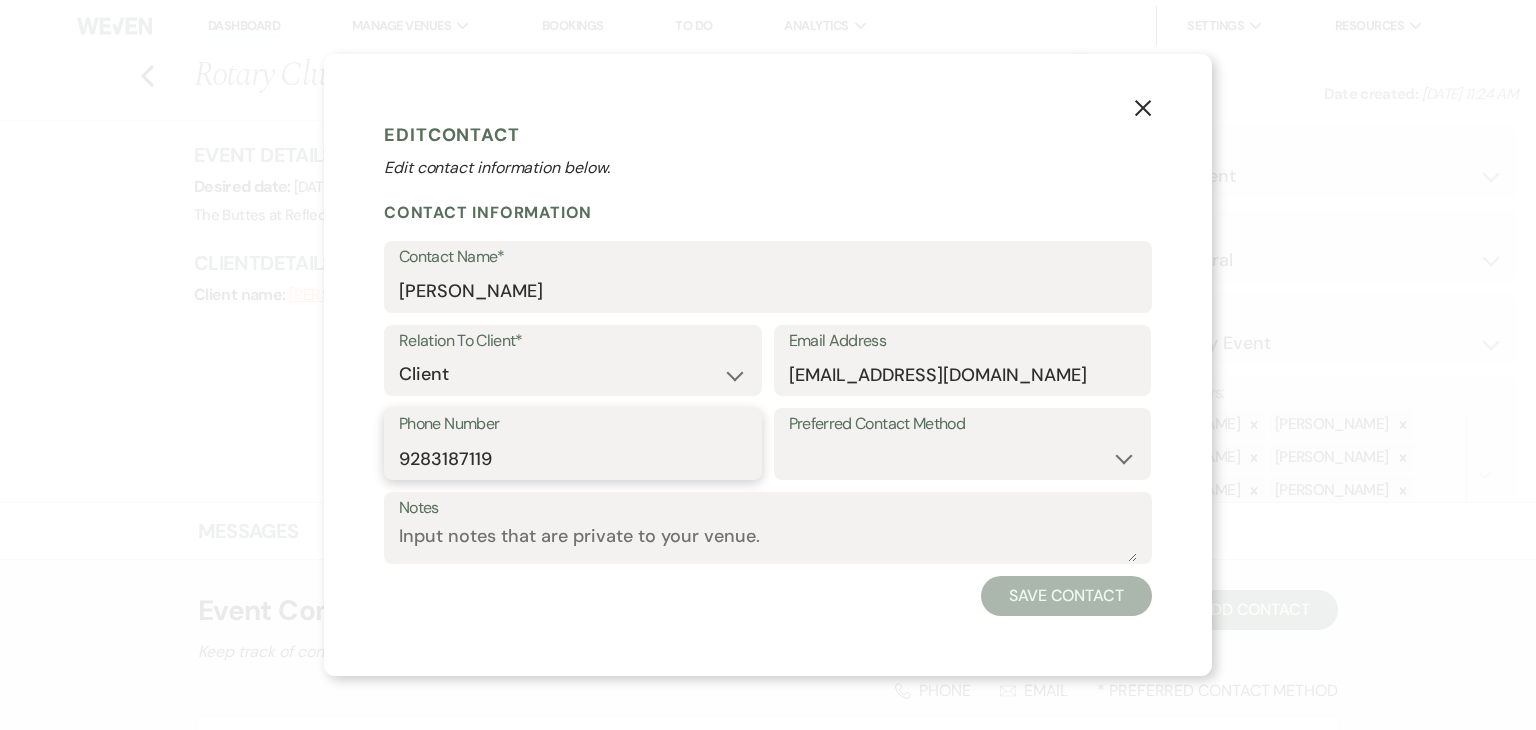 drag, startPoint x: 511, startPoint y: 464, endPoint x: 390, endPoint y: 465, distance: 121.004135 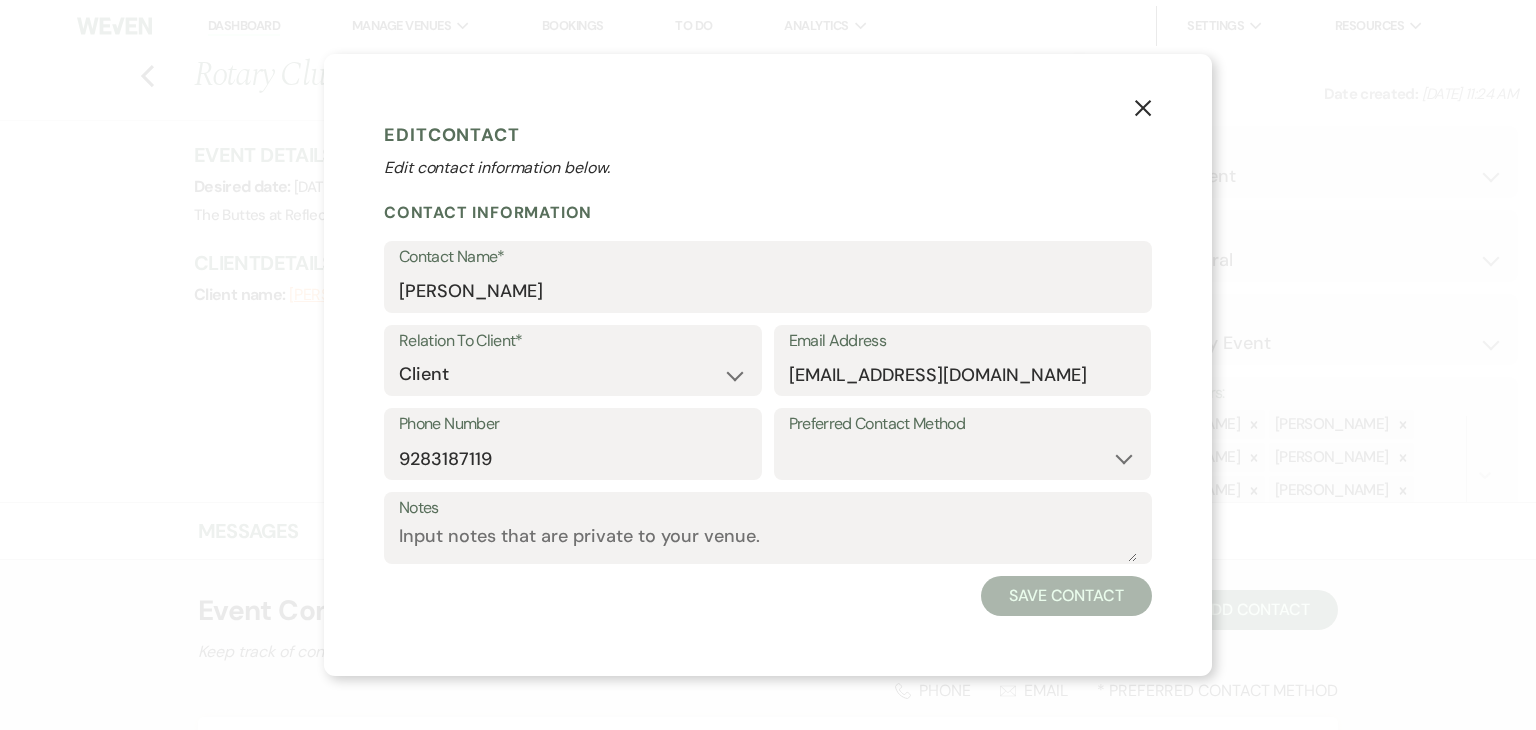 click 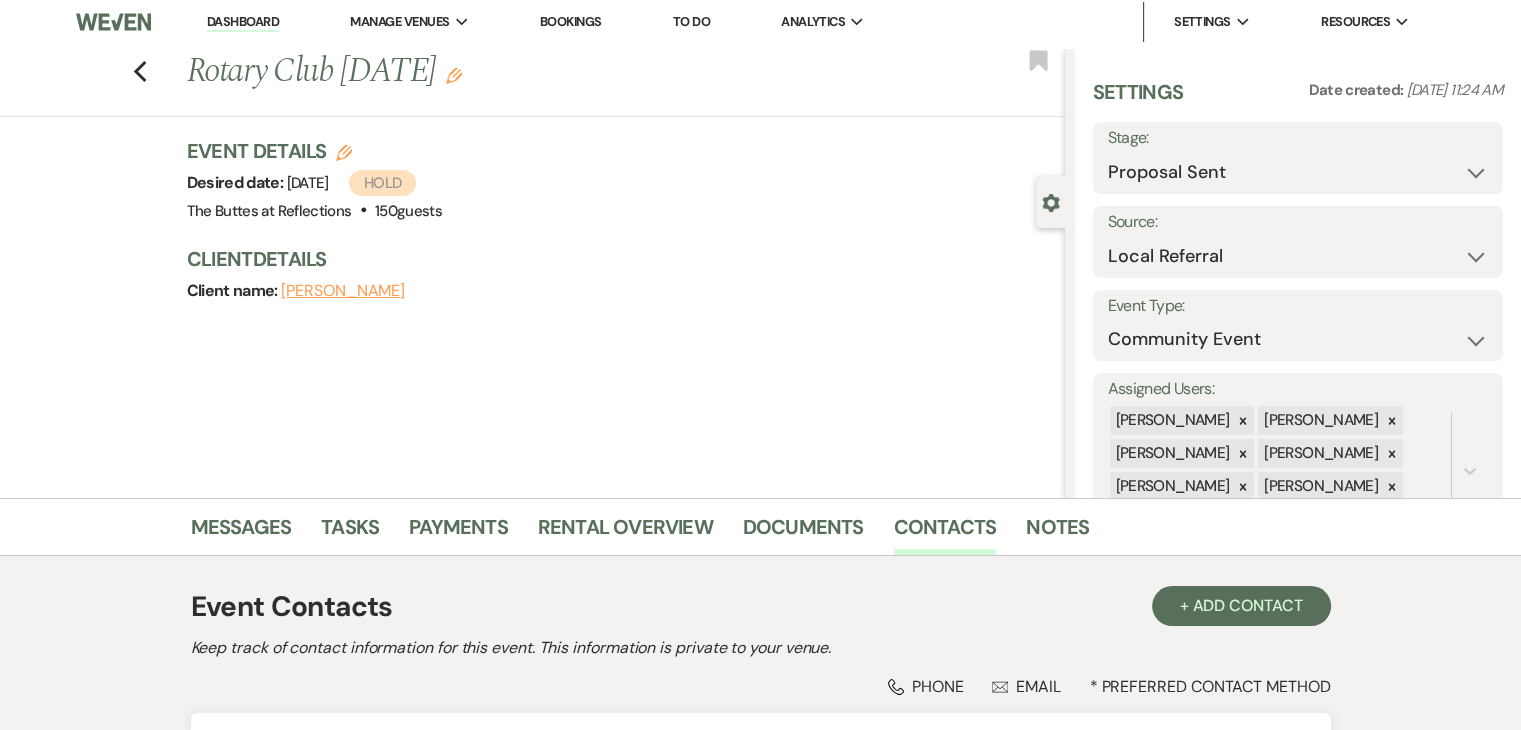 scroll, scrollTop: 0, scrollLeft: 0, axis: both 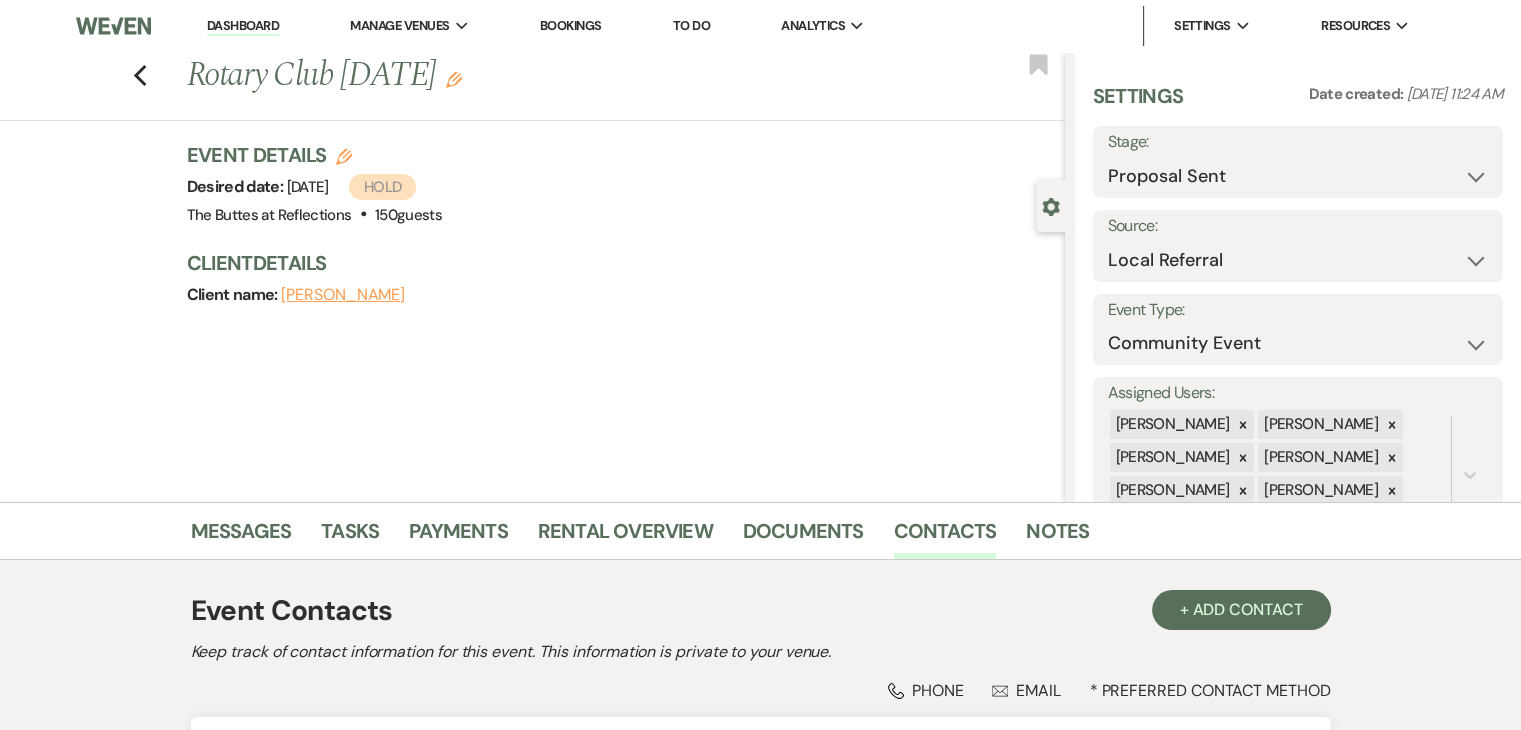 click at bounding box center [113, 26] 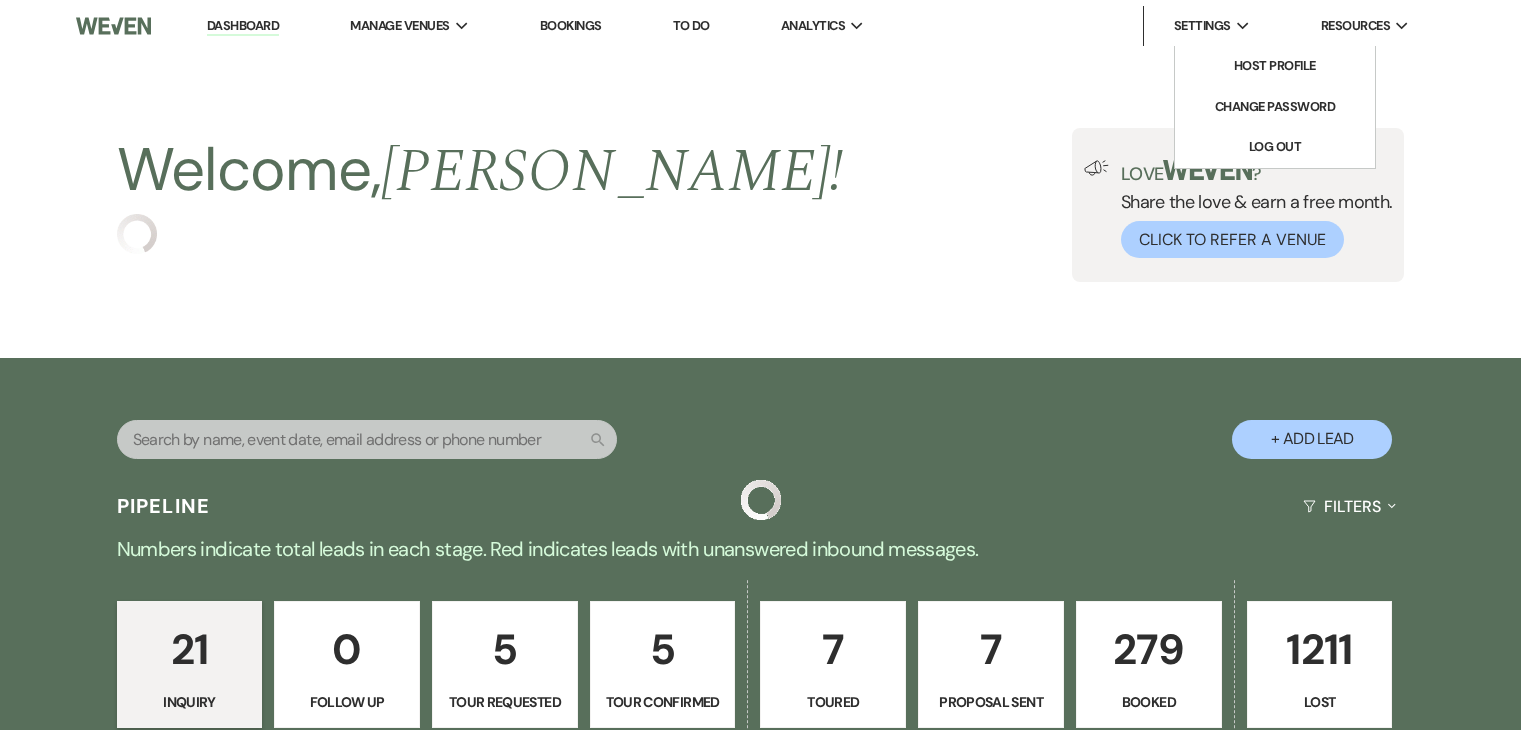 scroll, scrollTop: 0, scrollLeft: 0, axis: both 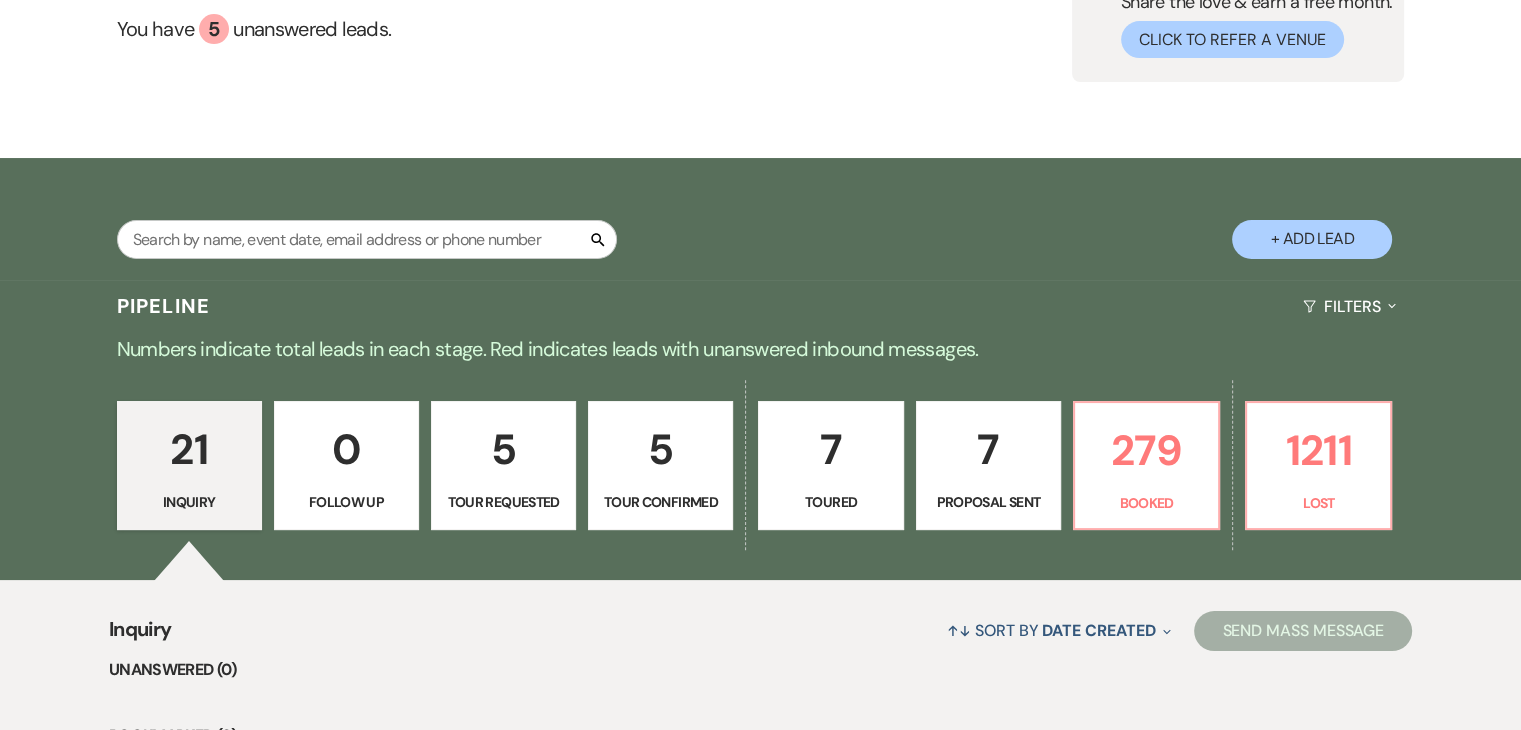 click on "7" at bounding box center [988, 449] 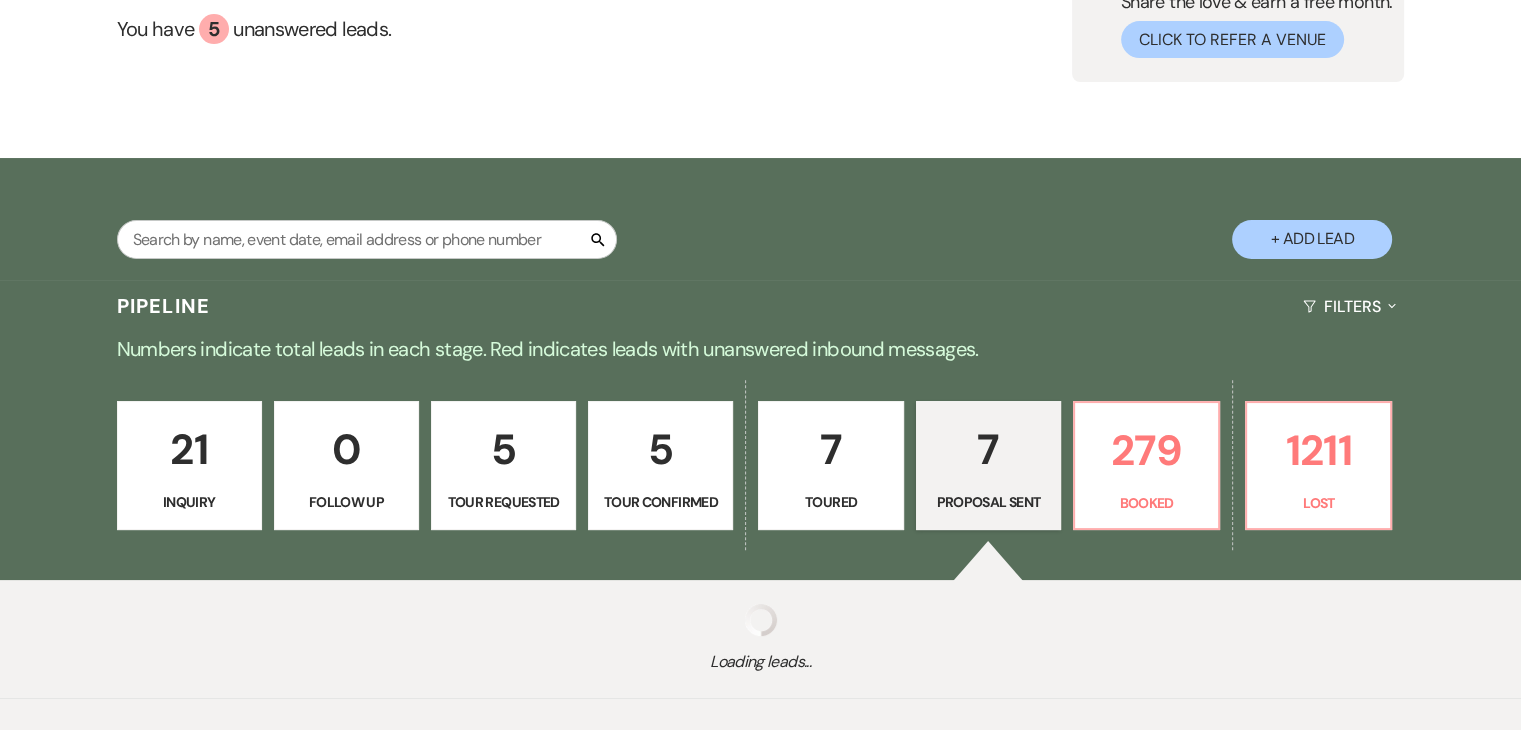 select on "6" 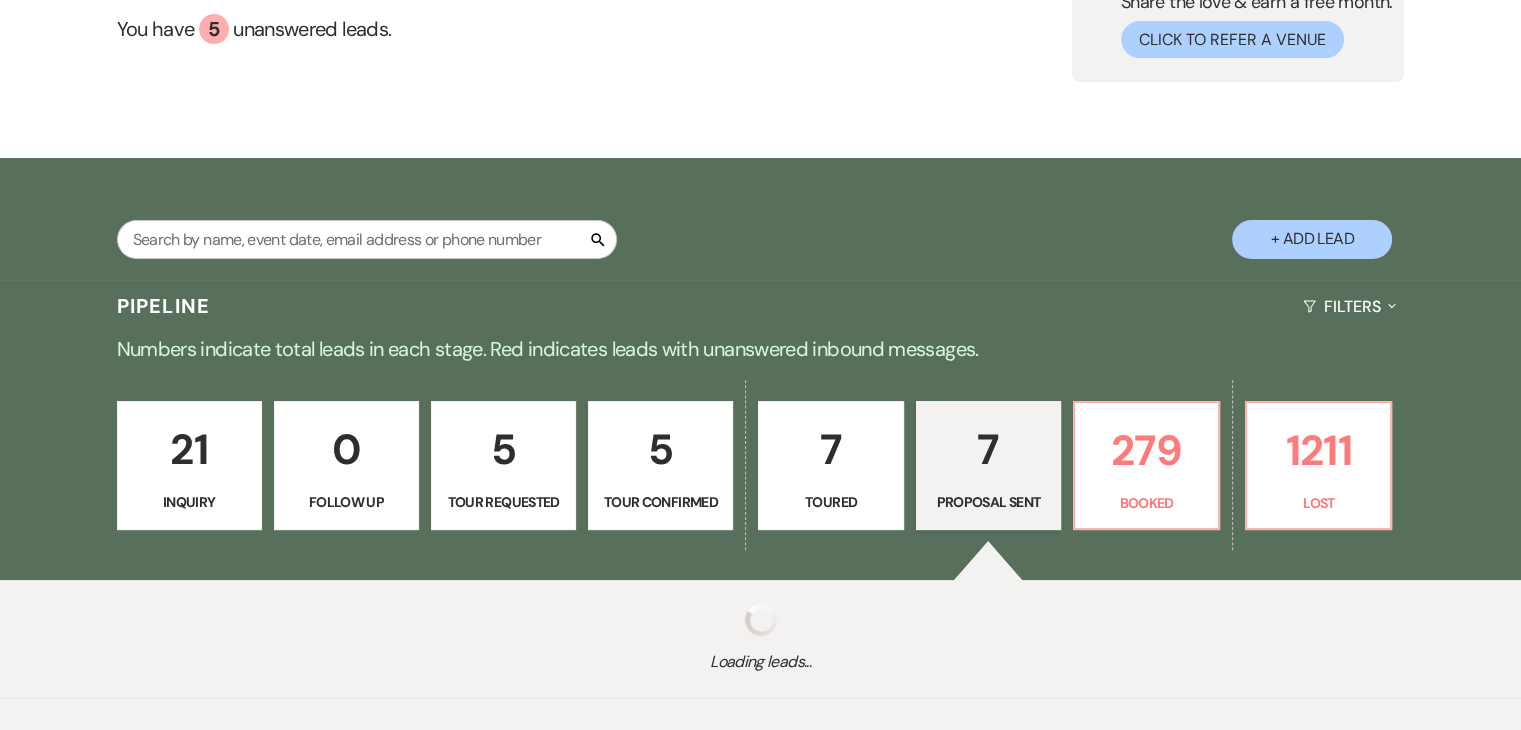 select on "6" 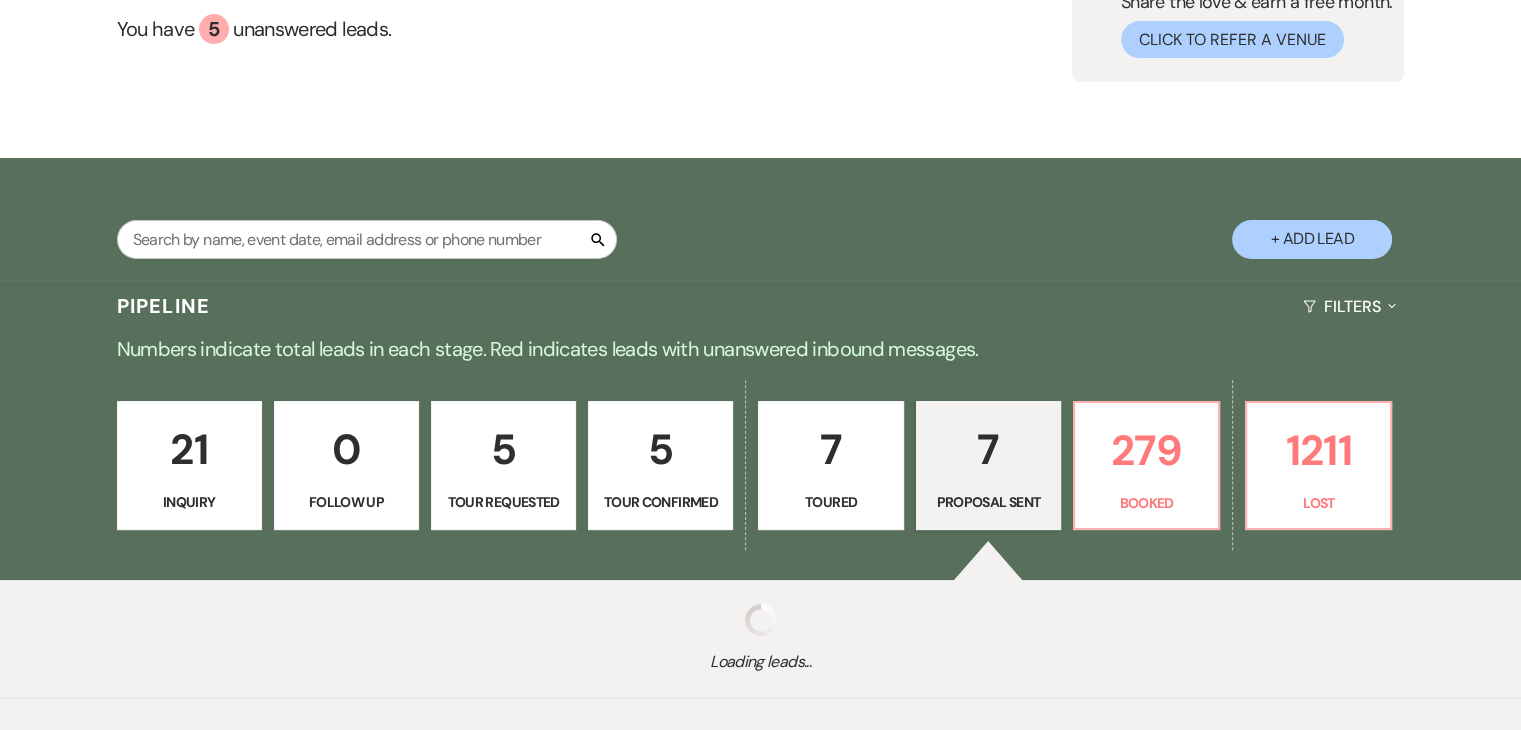 select on "6" 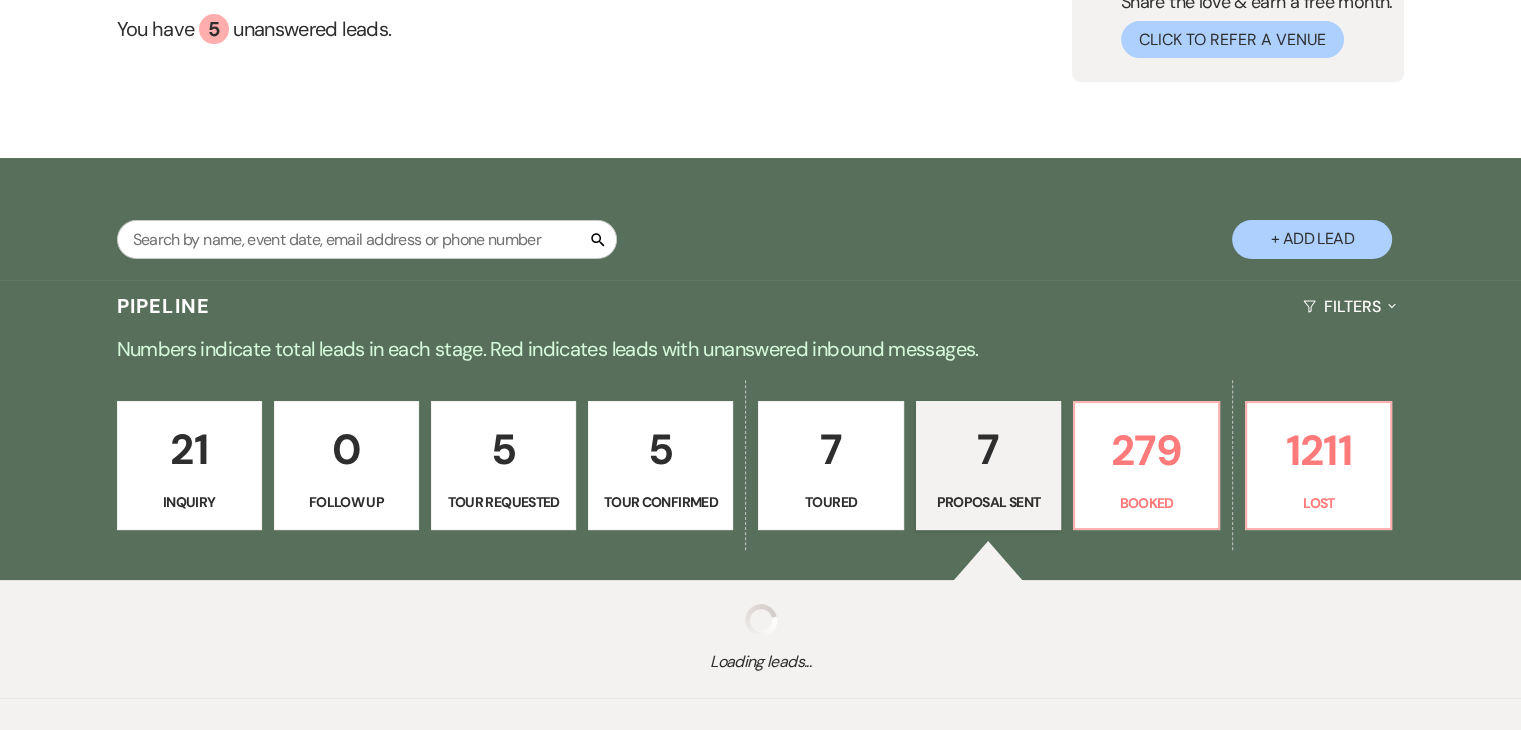 select on "6" 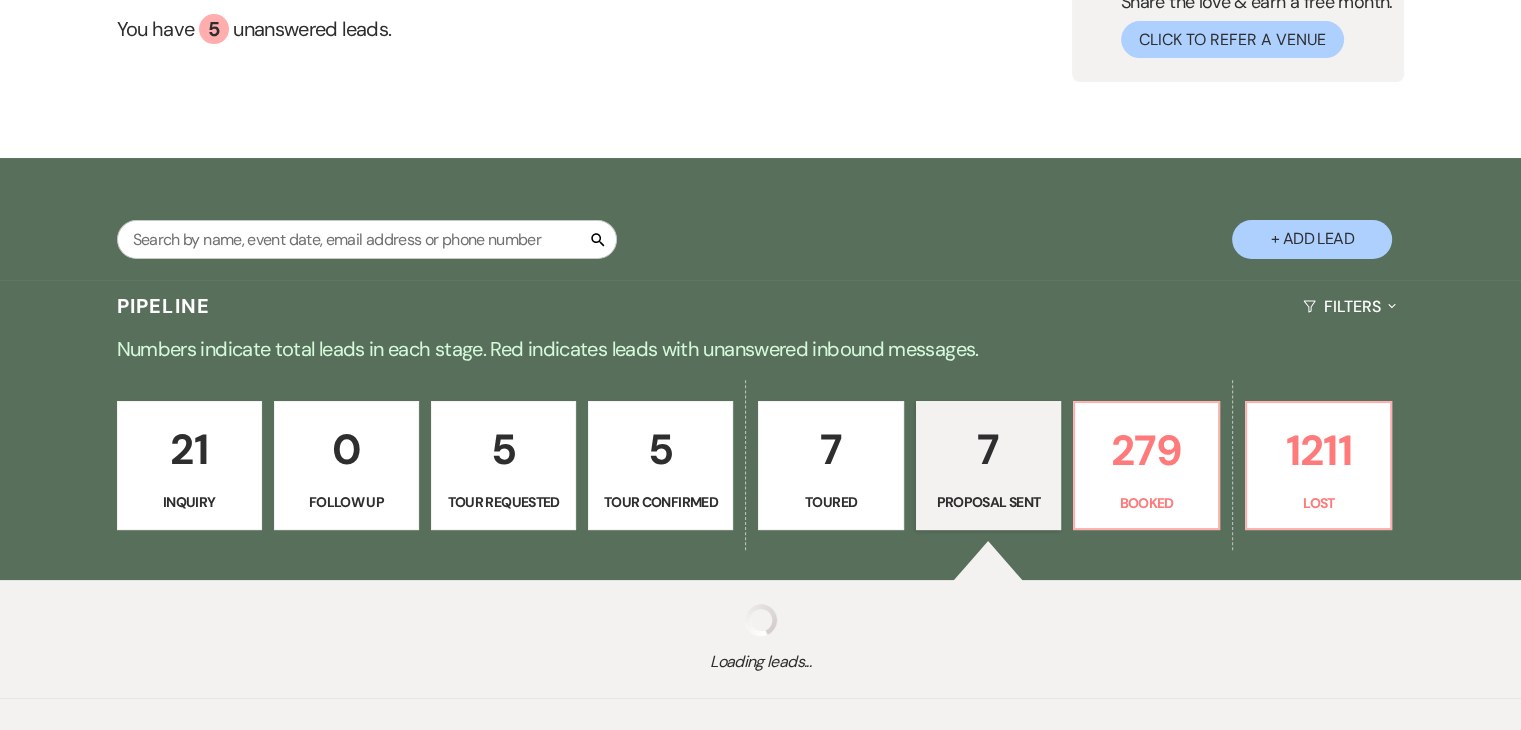 select on "6" 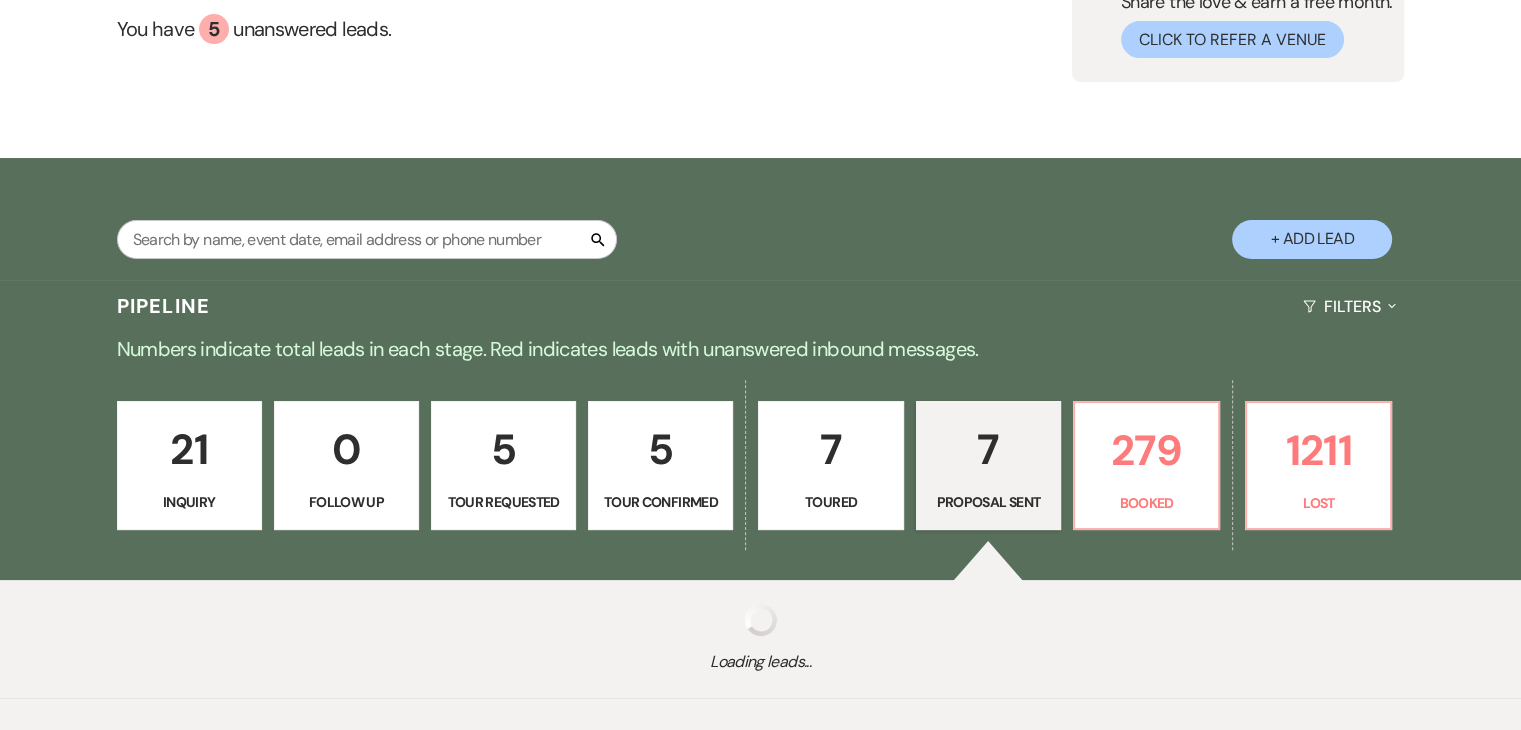 select on "6" 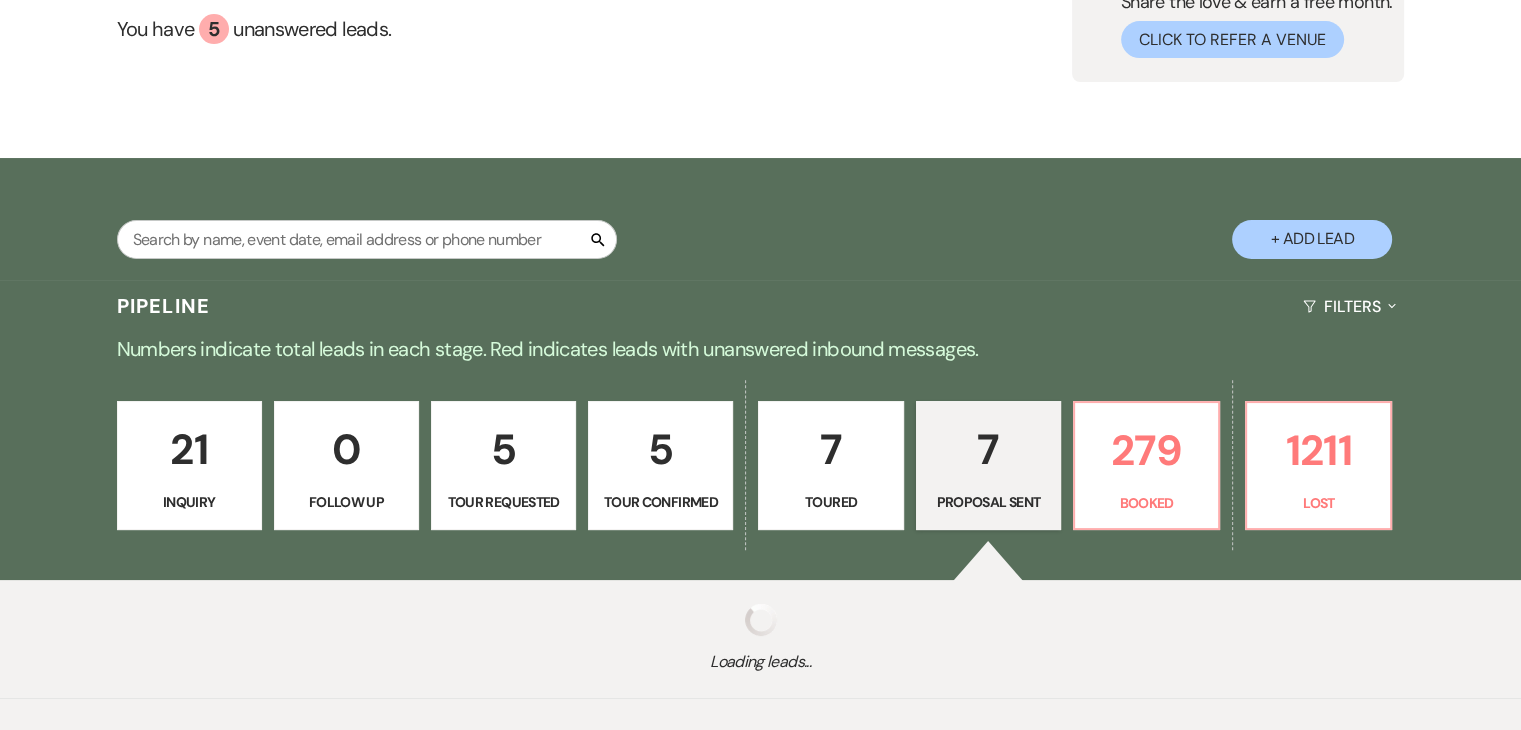select on "6" 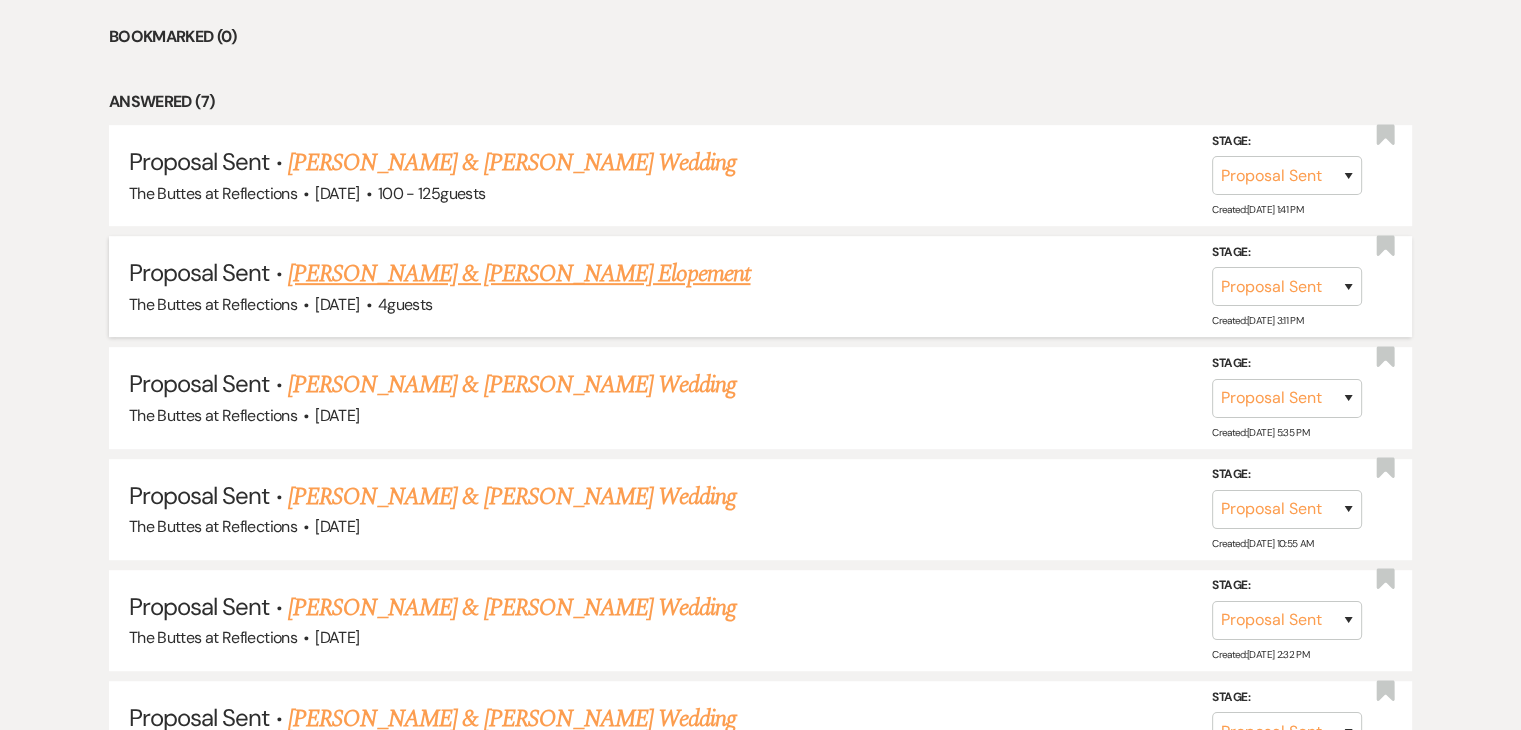 scroll, scrollTop: 900, scrollLeft: 0, axis: vertical 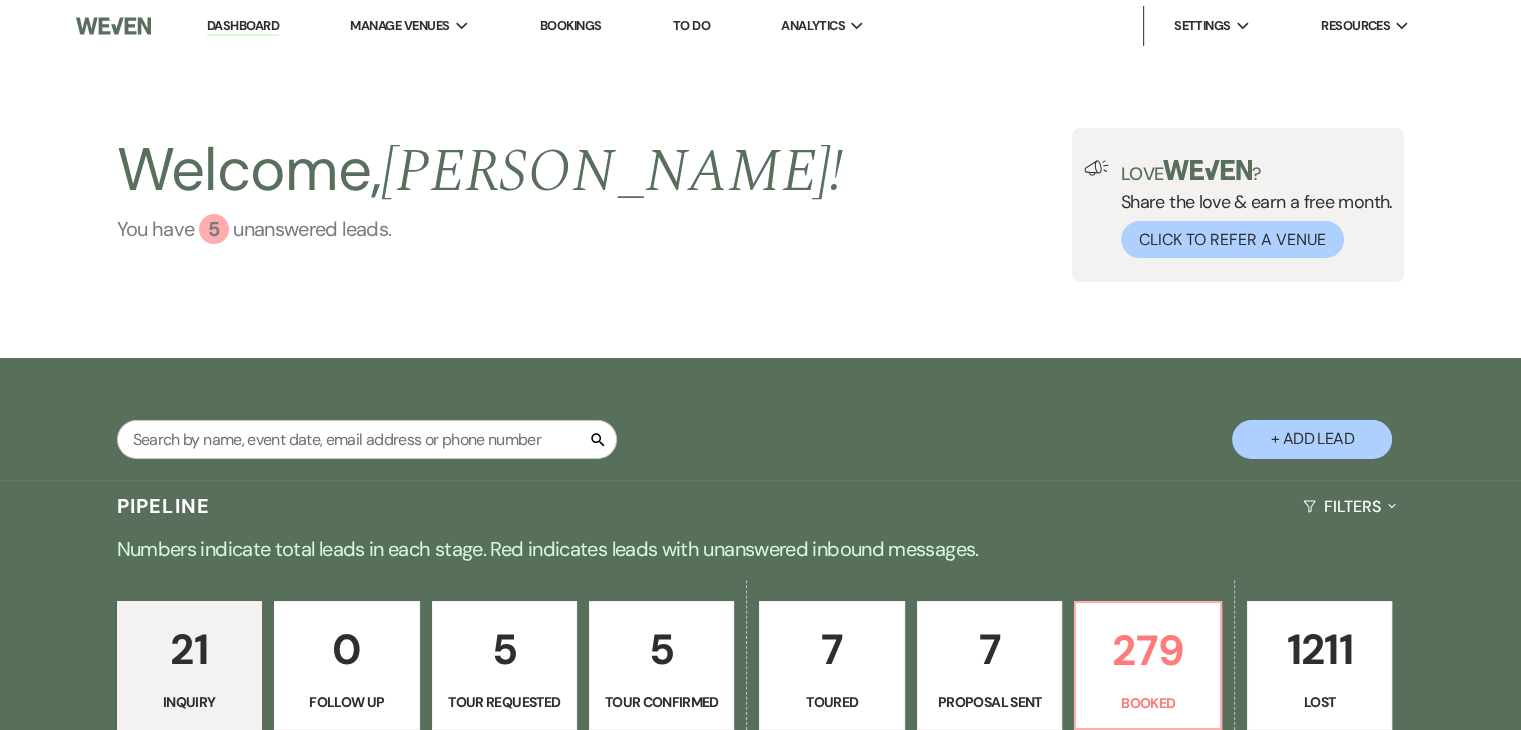 click on "5" at bounding box center [214, 229] 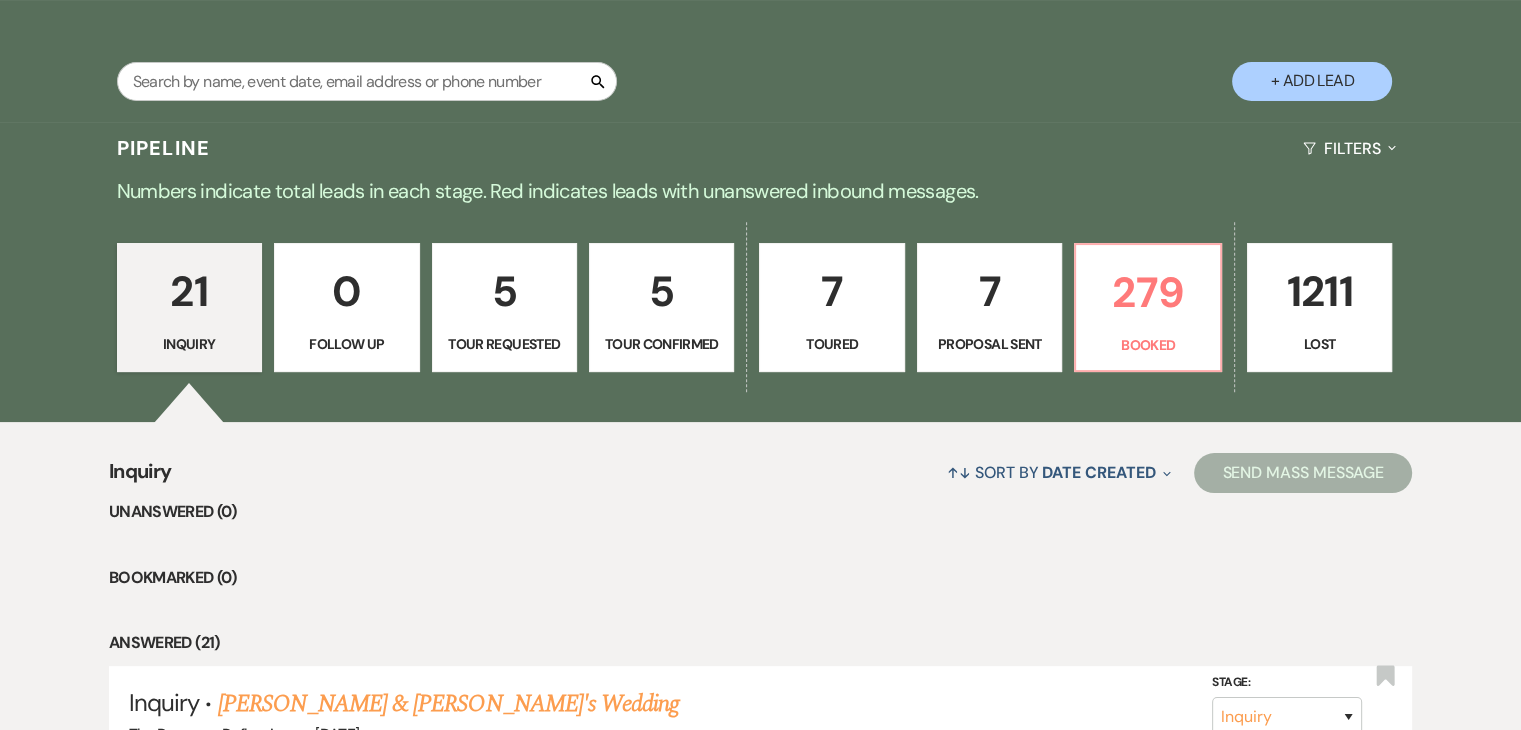 click on "21 Inquiry 0 Follow Up 5 Tour Requested 5 Tour Confirmed 7 Toured 7 Proposal Sent 279 Booked 1211 Lost" at bounding box center (761, 321) 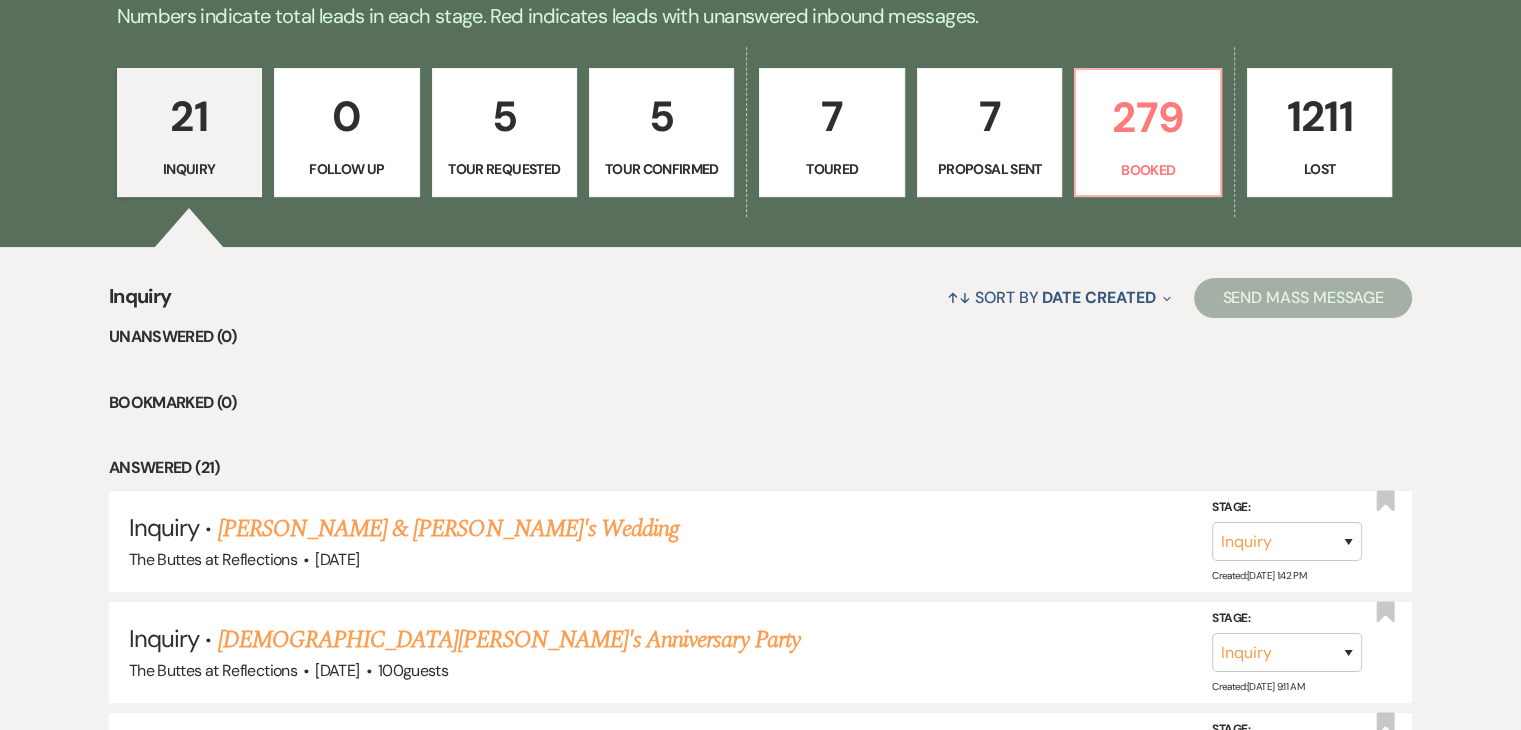scroll, scrollTop: 458, scrollLeft: 0, axis: vertical 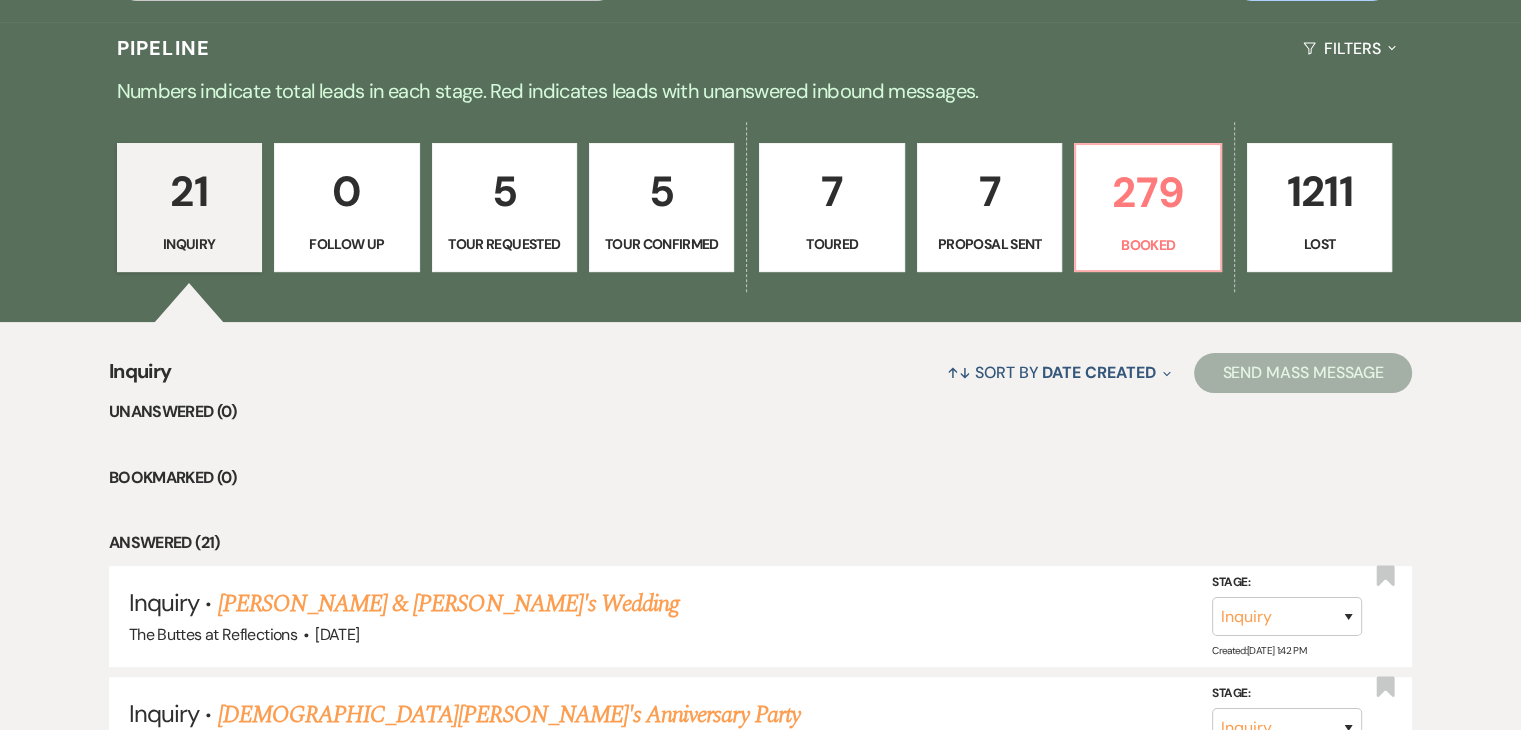 click on "Proposal Sent" at bounding box center (989, 244) 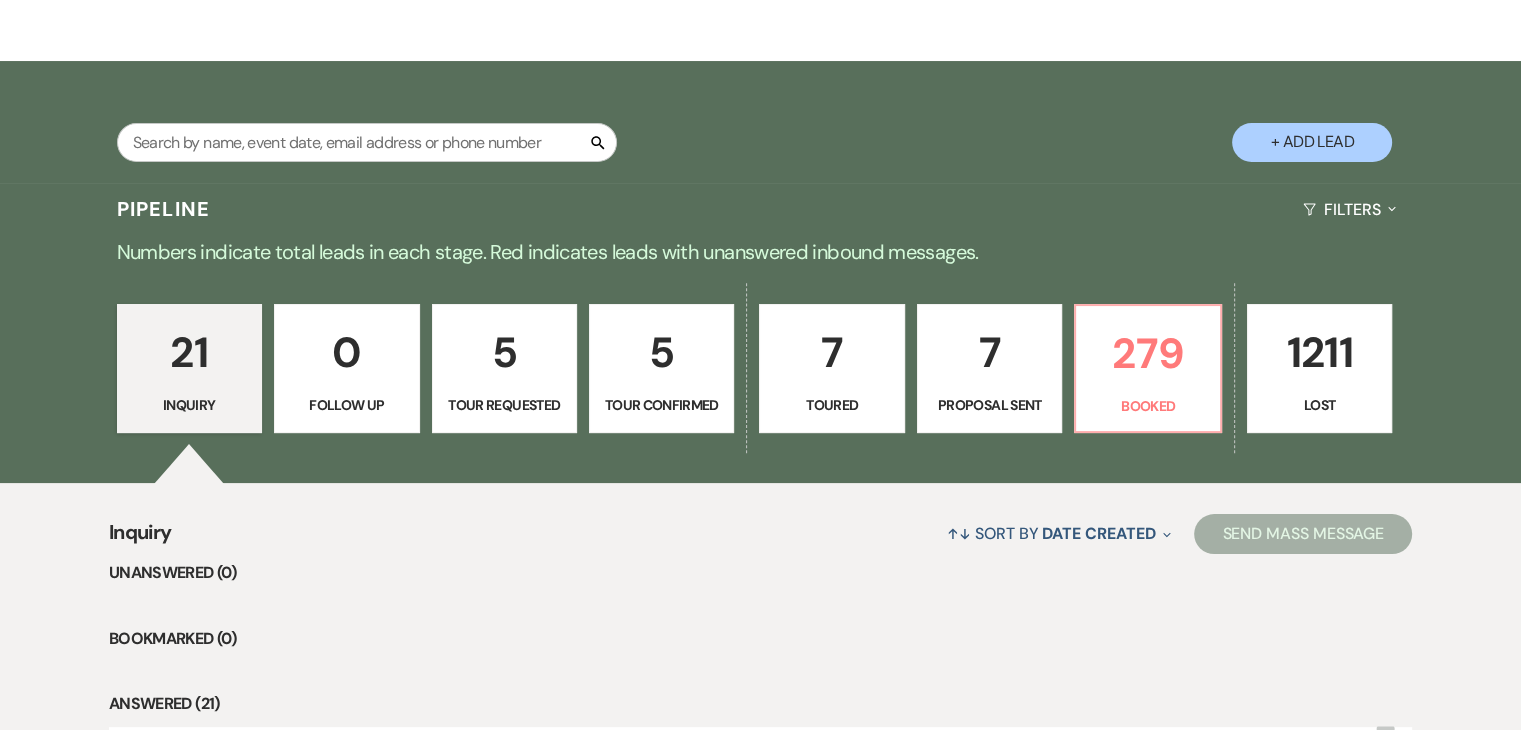 select on "6" 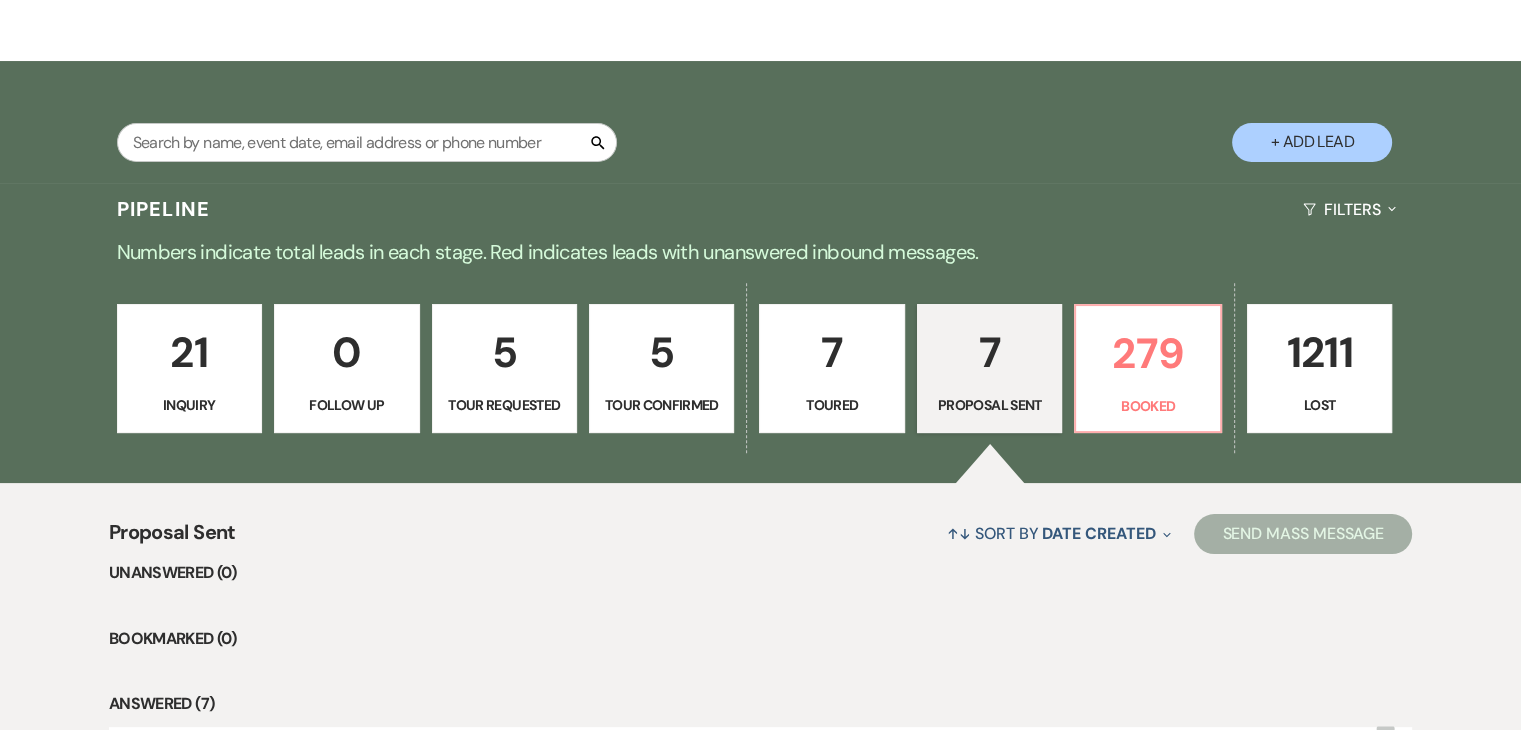 scroll, scrollTop: 458, scrollLeft: 0, axis: vertical 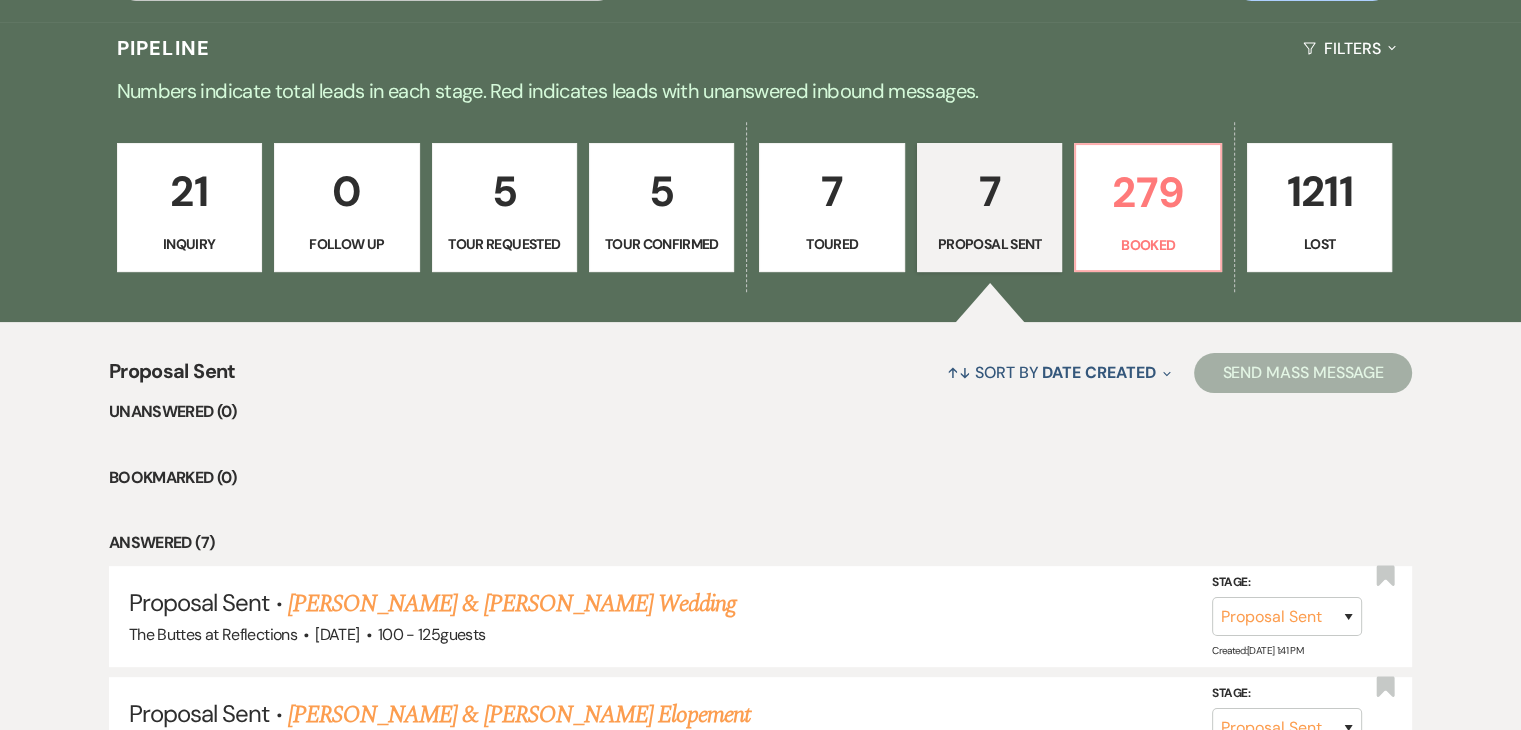 click on "7" at bounding box center (831, 191) 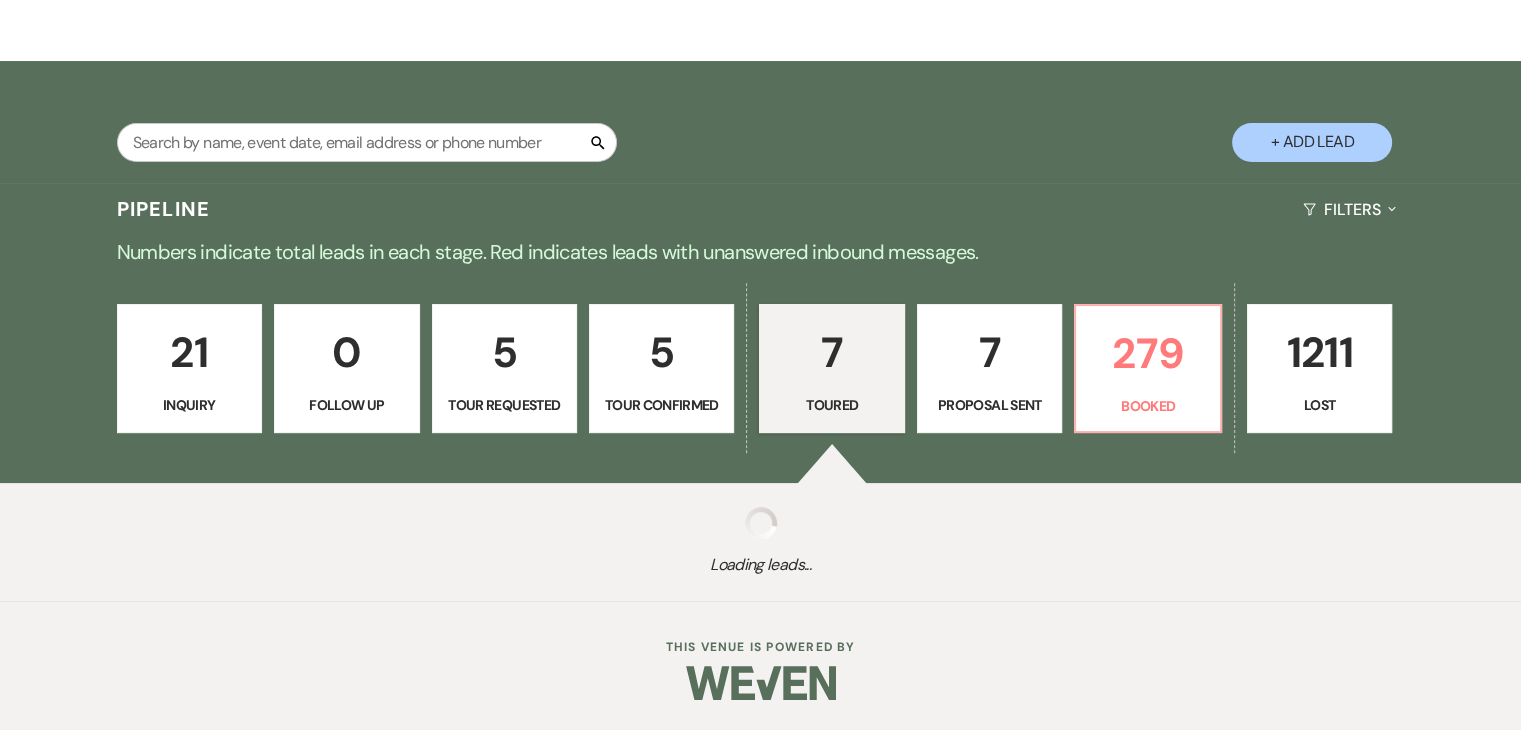 scroll, scrollTop: 458, scrollLeft: 0, axis: vertical 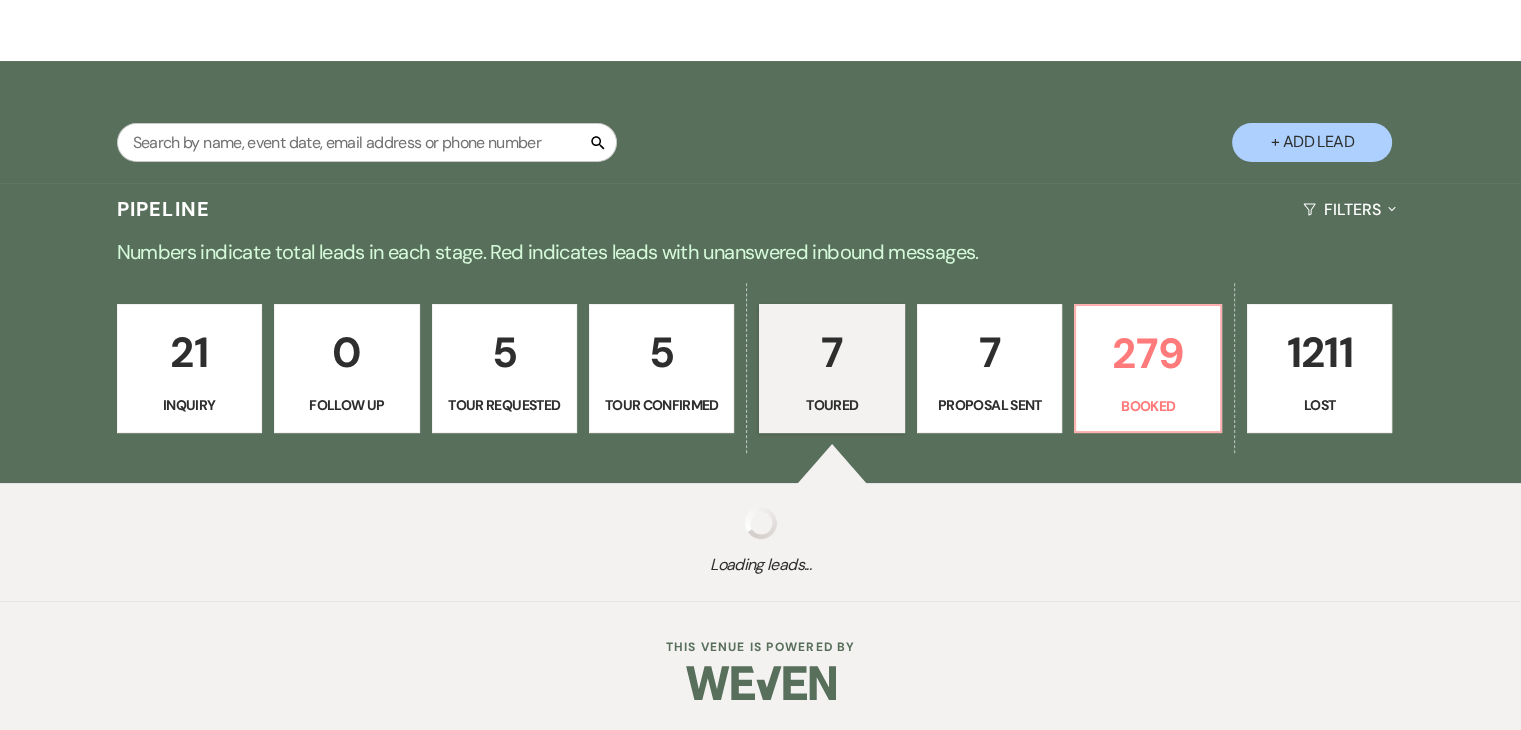 select on "5" 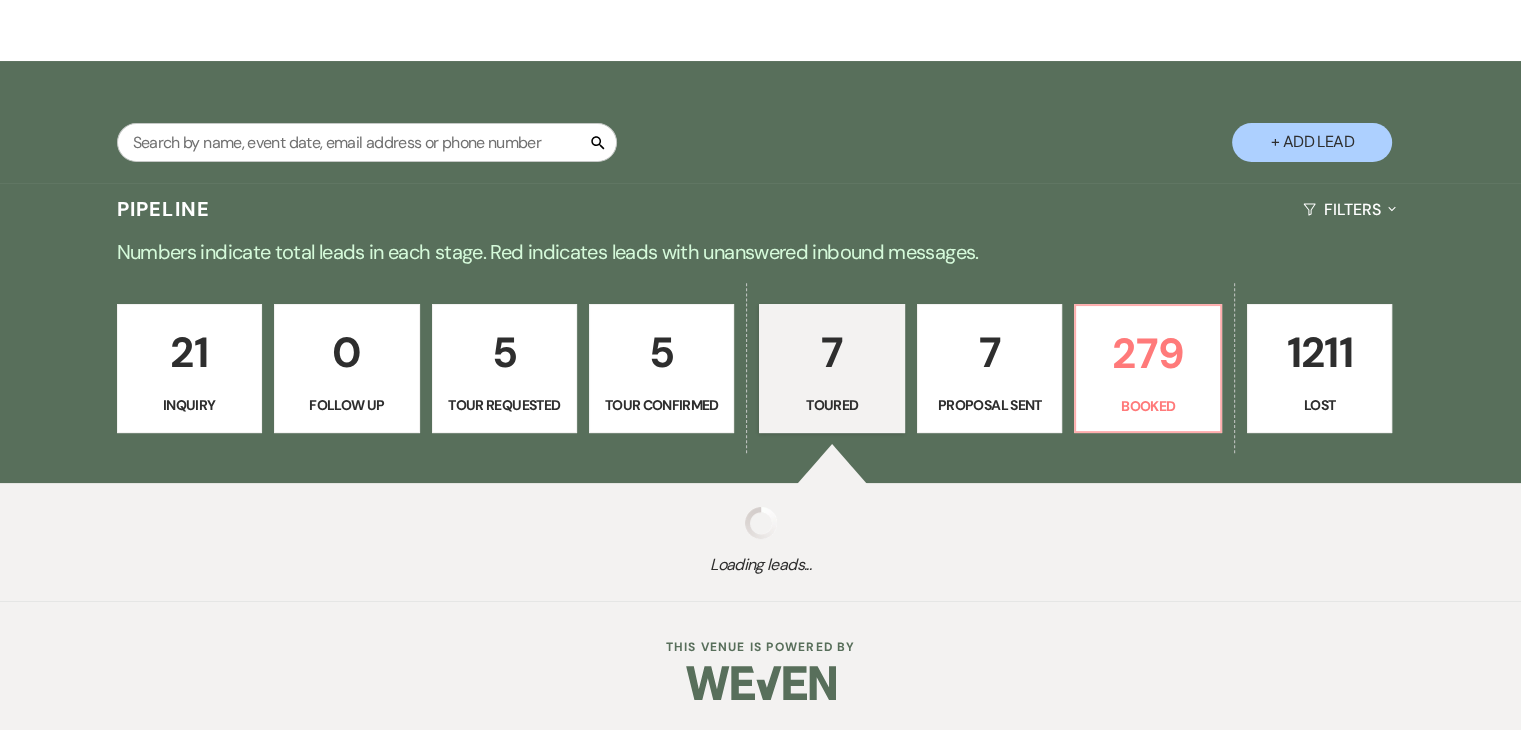 select on "5" 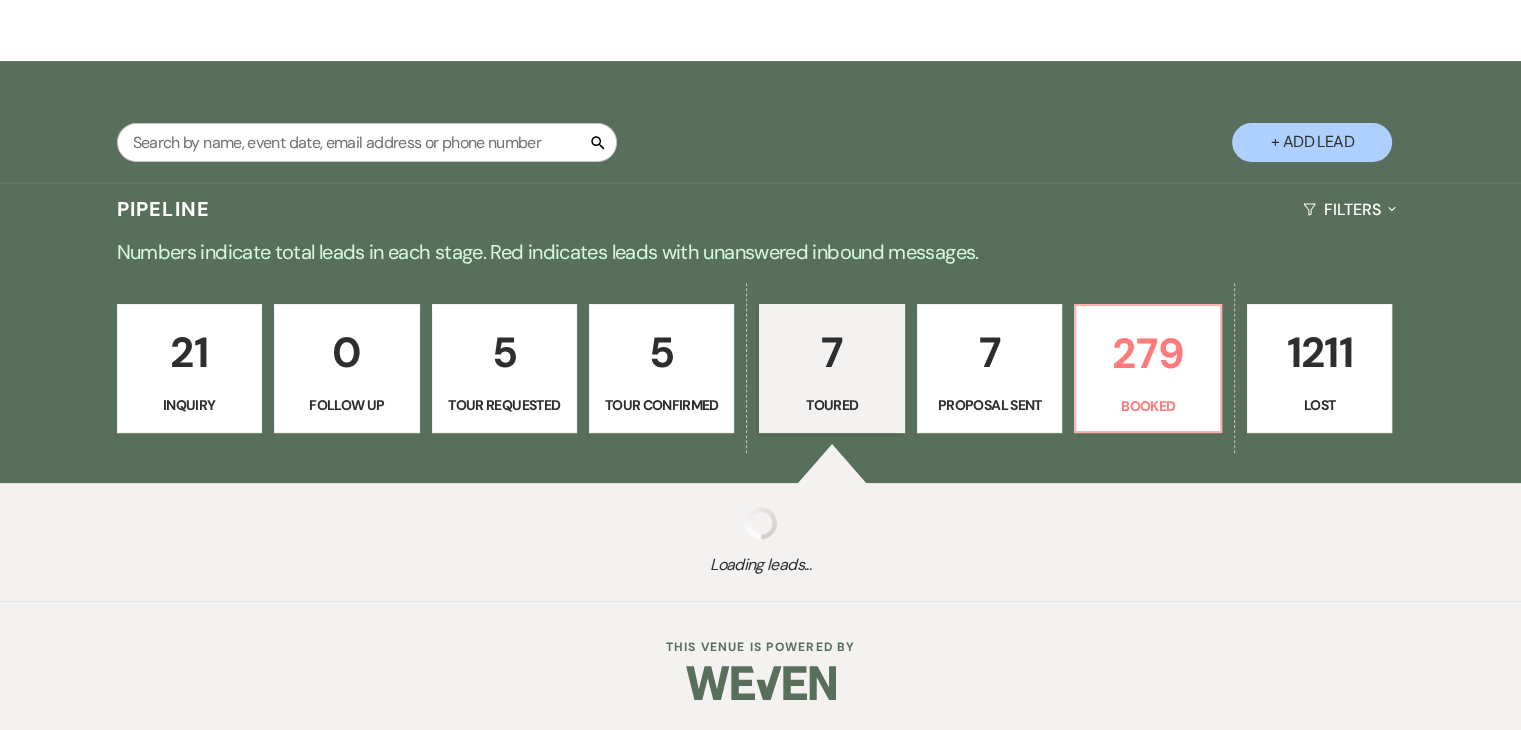 select on "5" 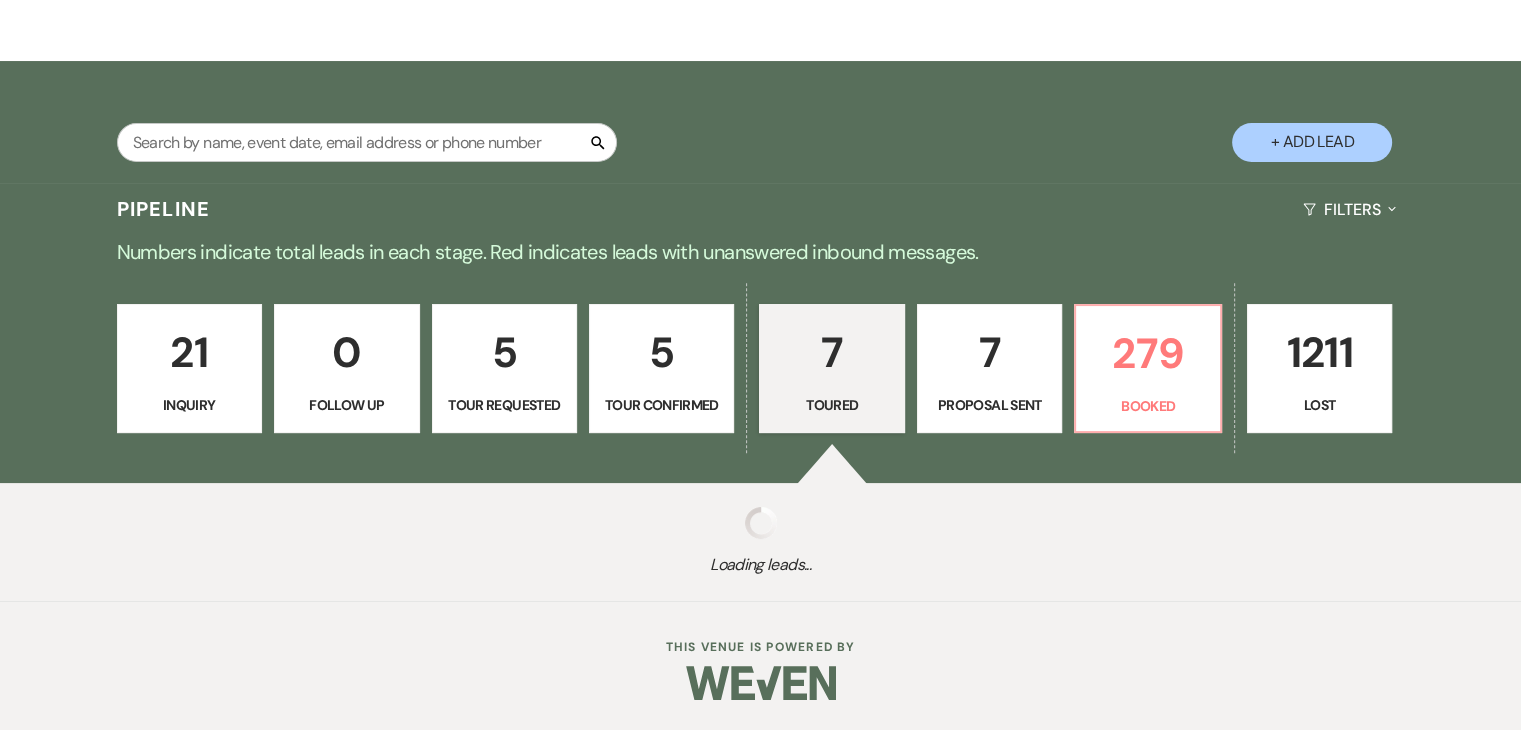 select on "5" 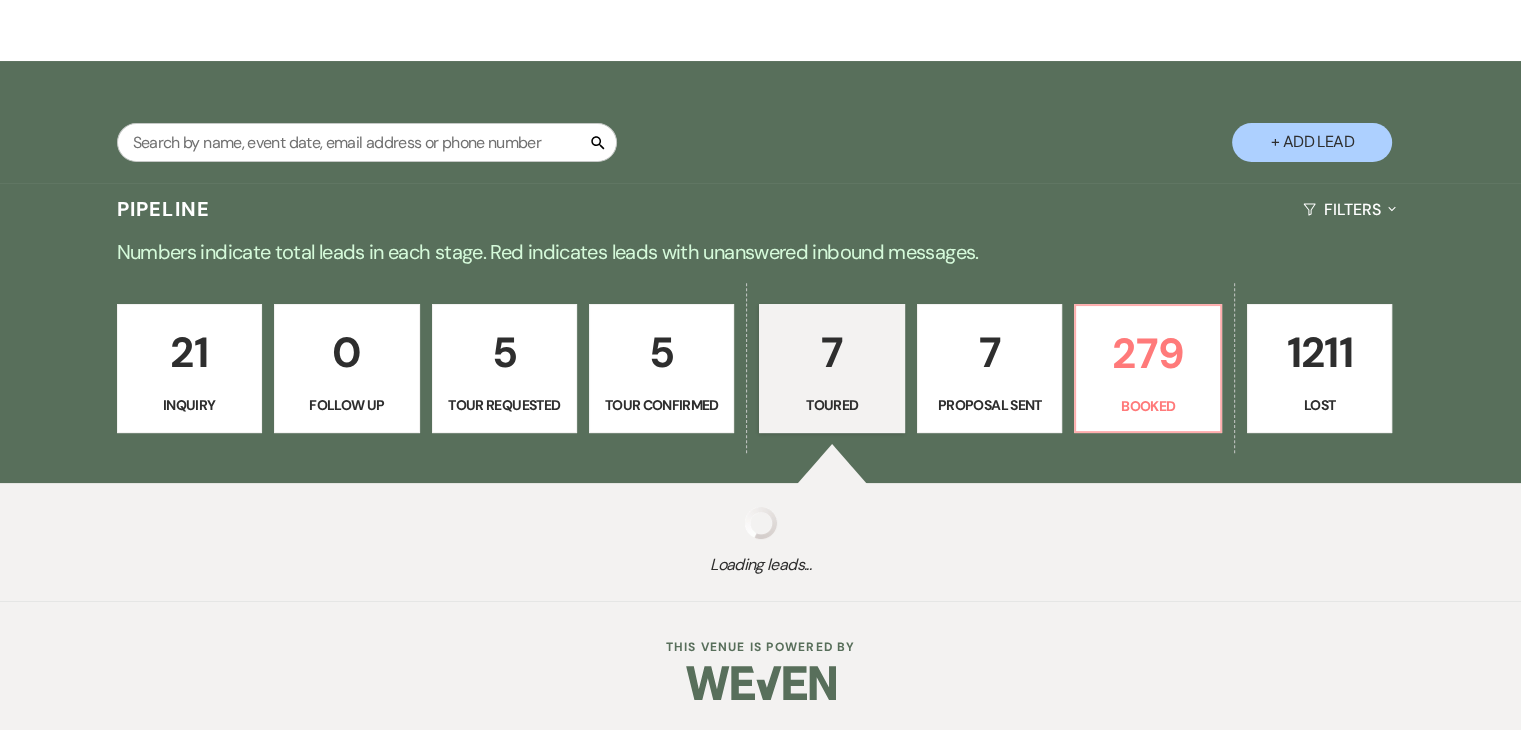 select on "5" 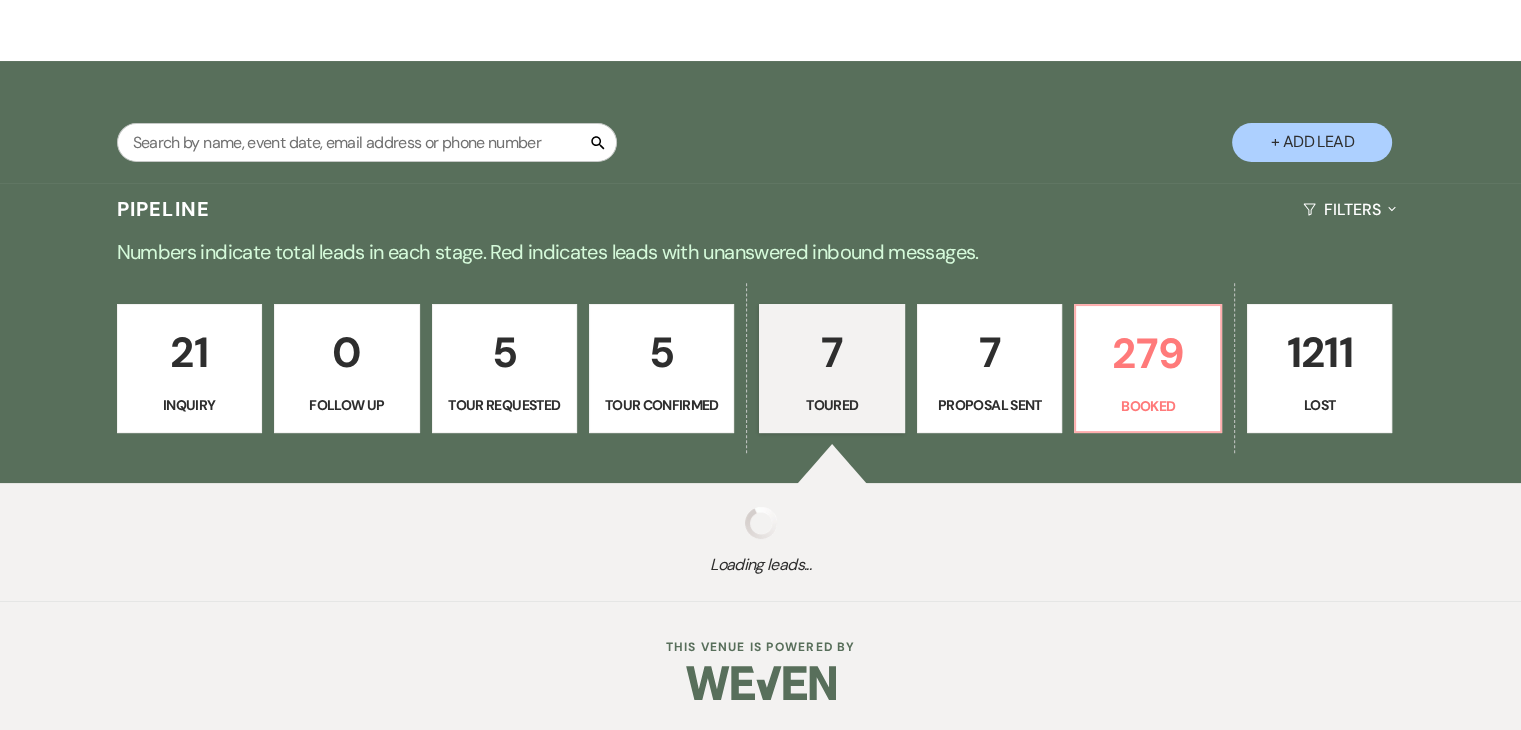 select on "5" 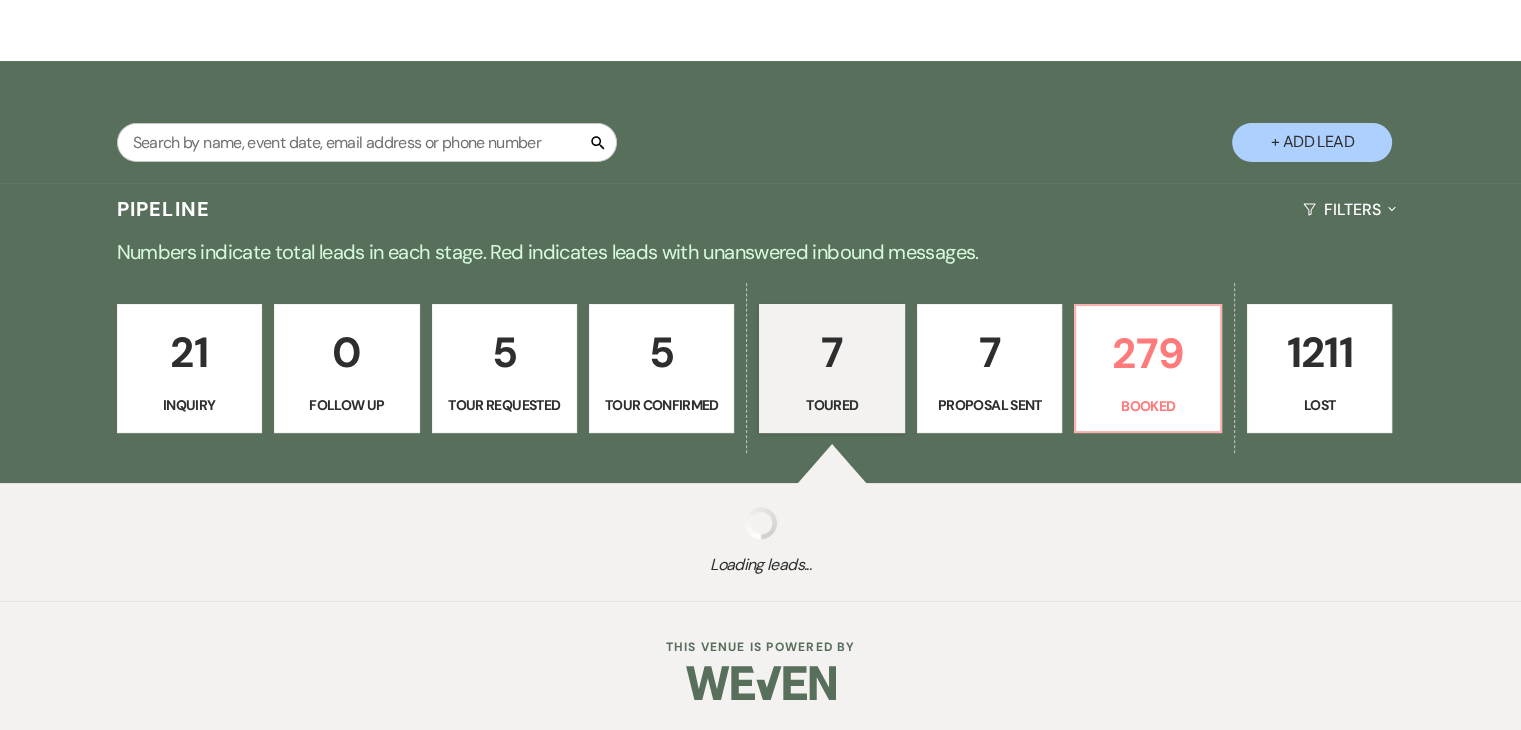 select on "5" 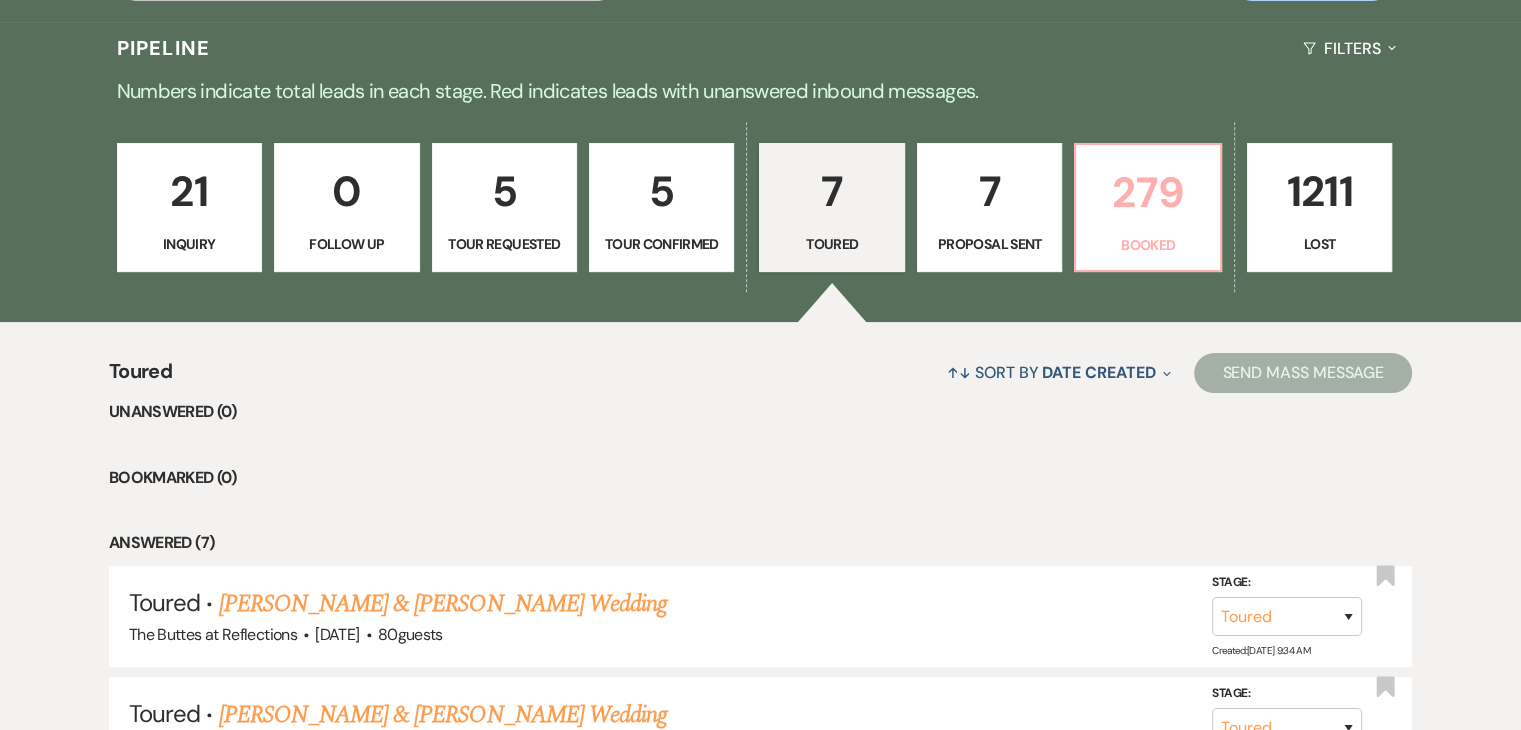 click on "279" at bounding box center [1147, 192] 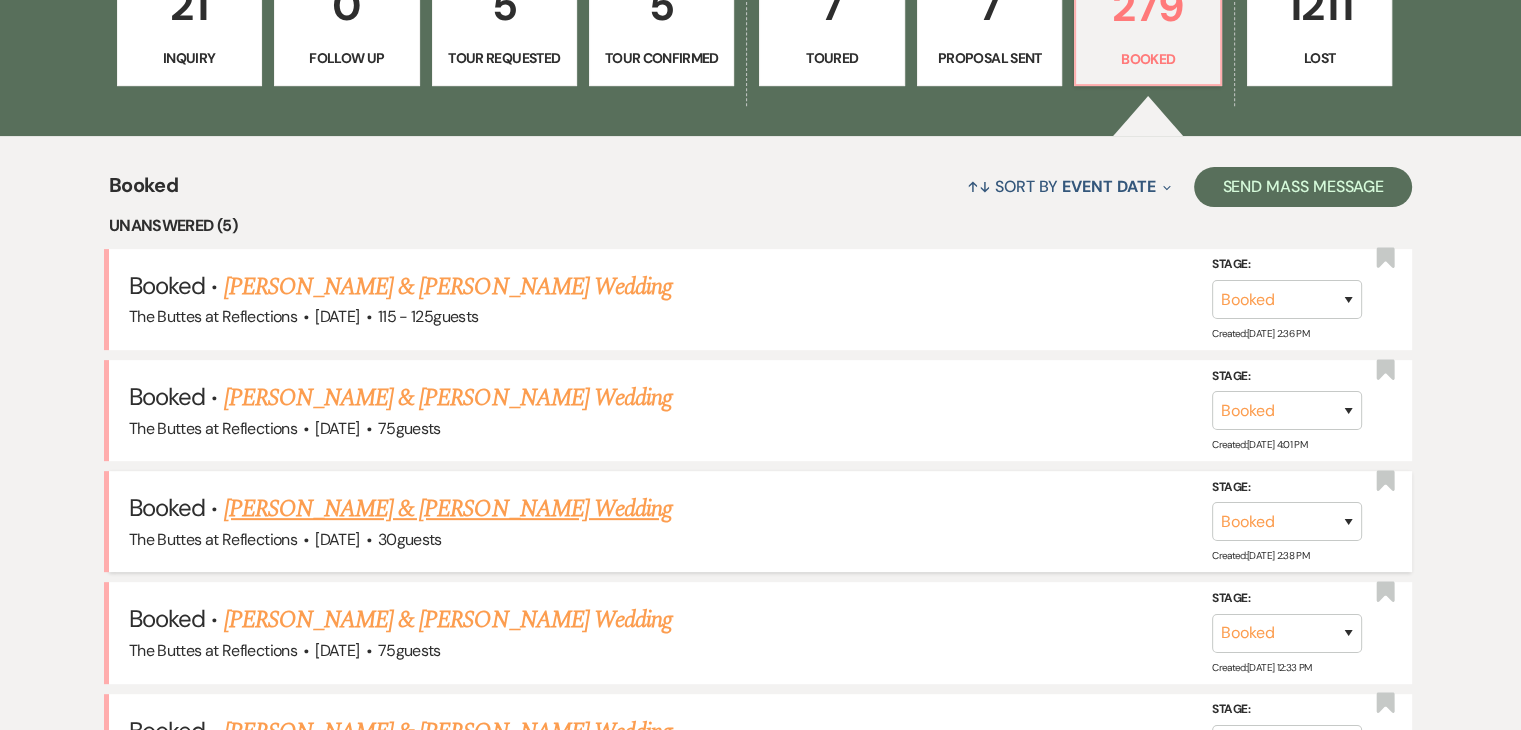 scroll, scrollTop: 158, scrollLeft: 0, axis: vertical 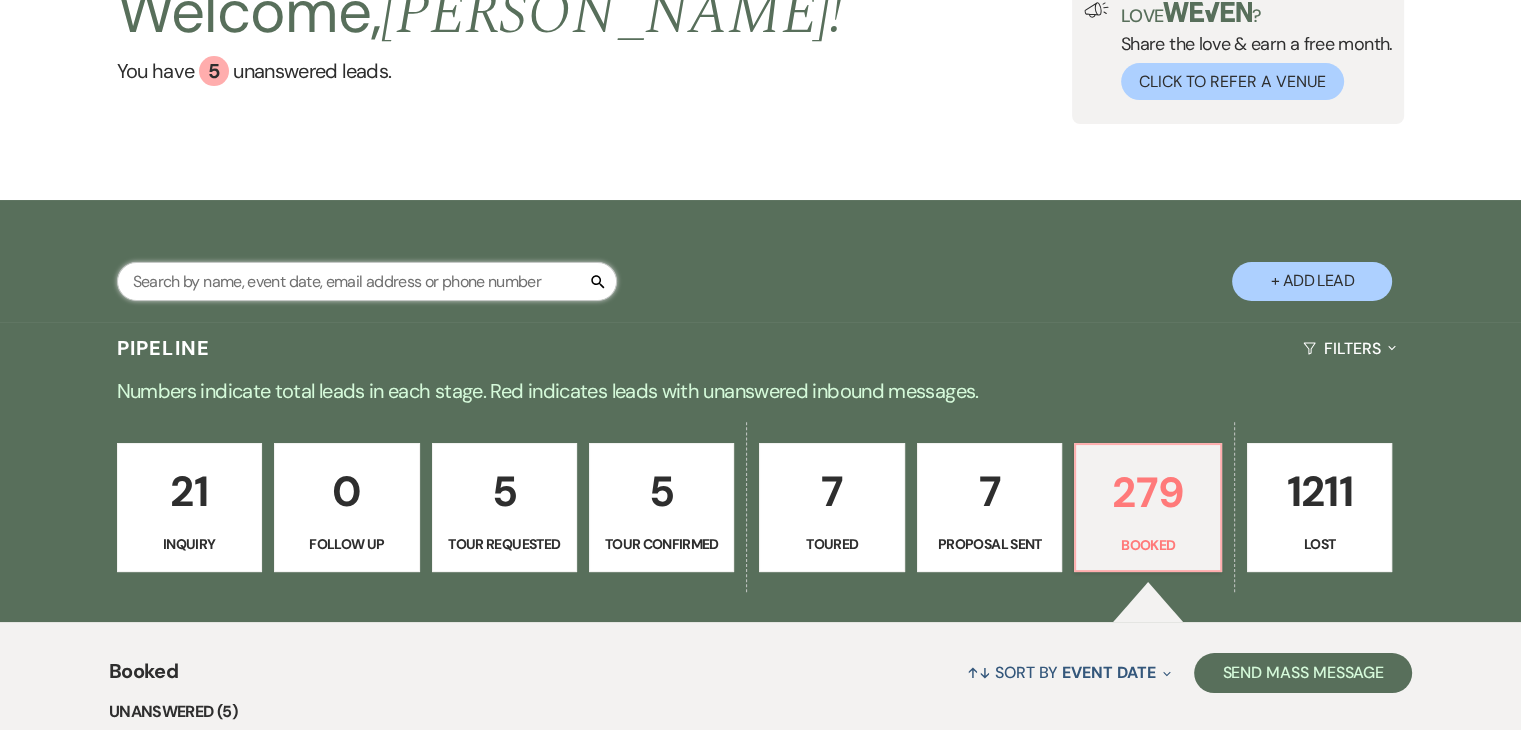 click at bounding box center [367, 281] 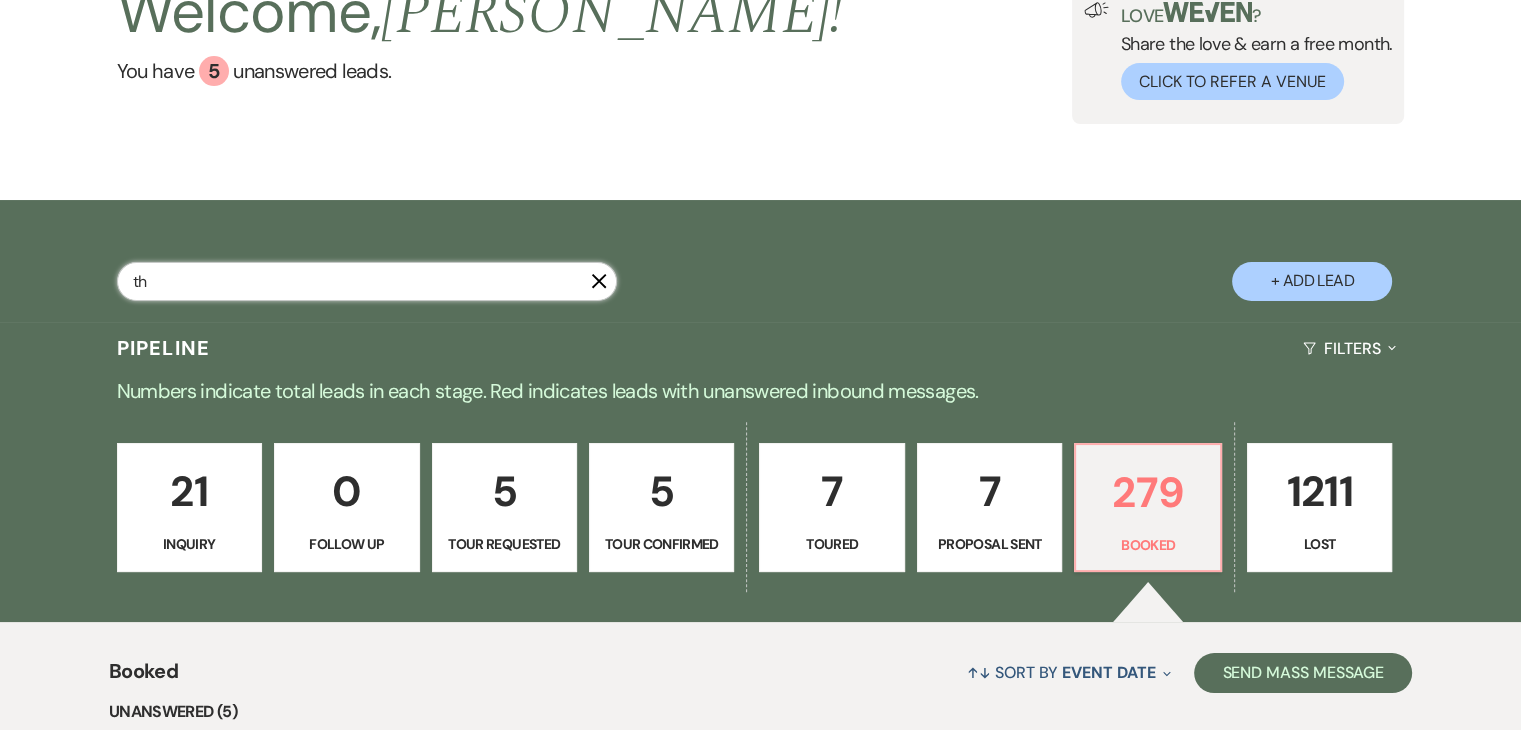 type on "thy" 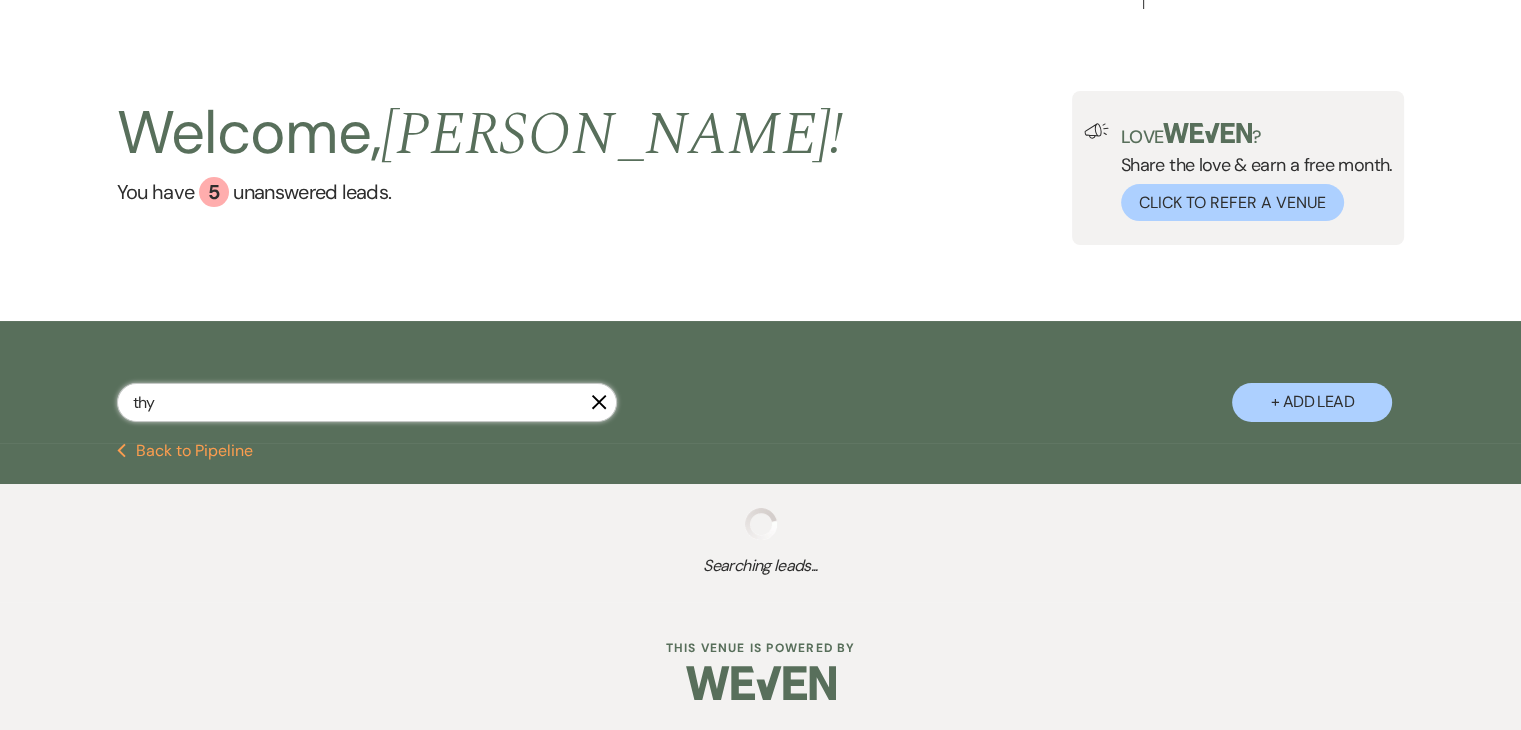 select on "6" 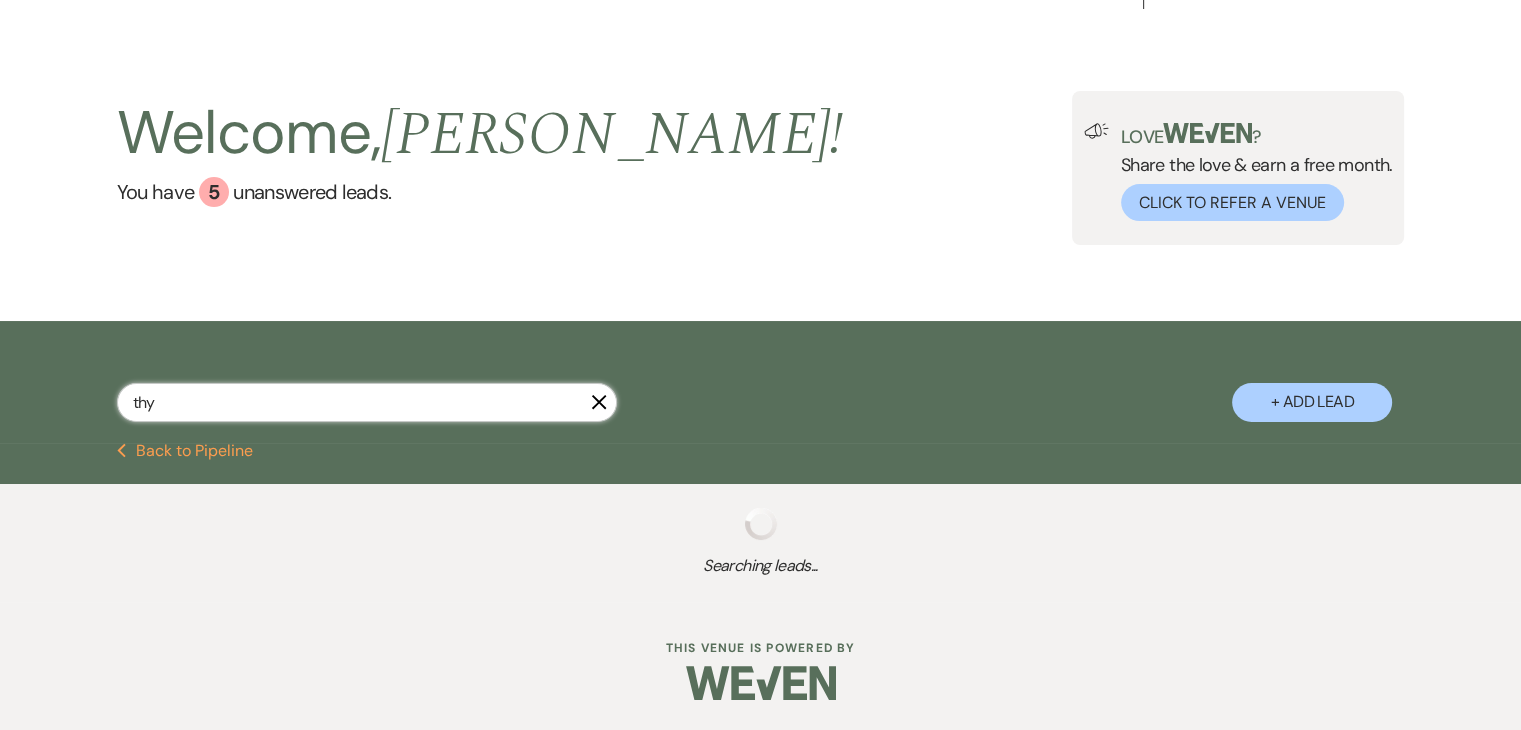 select on "8" 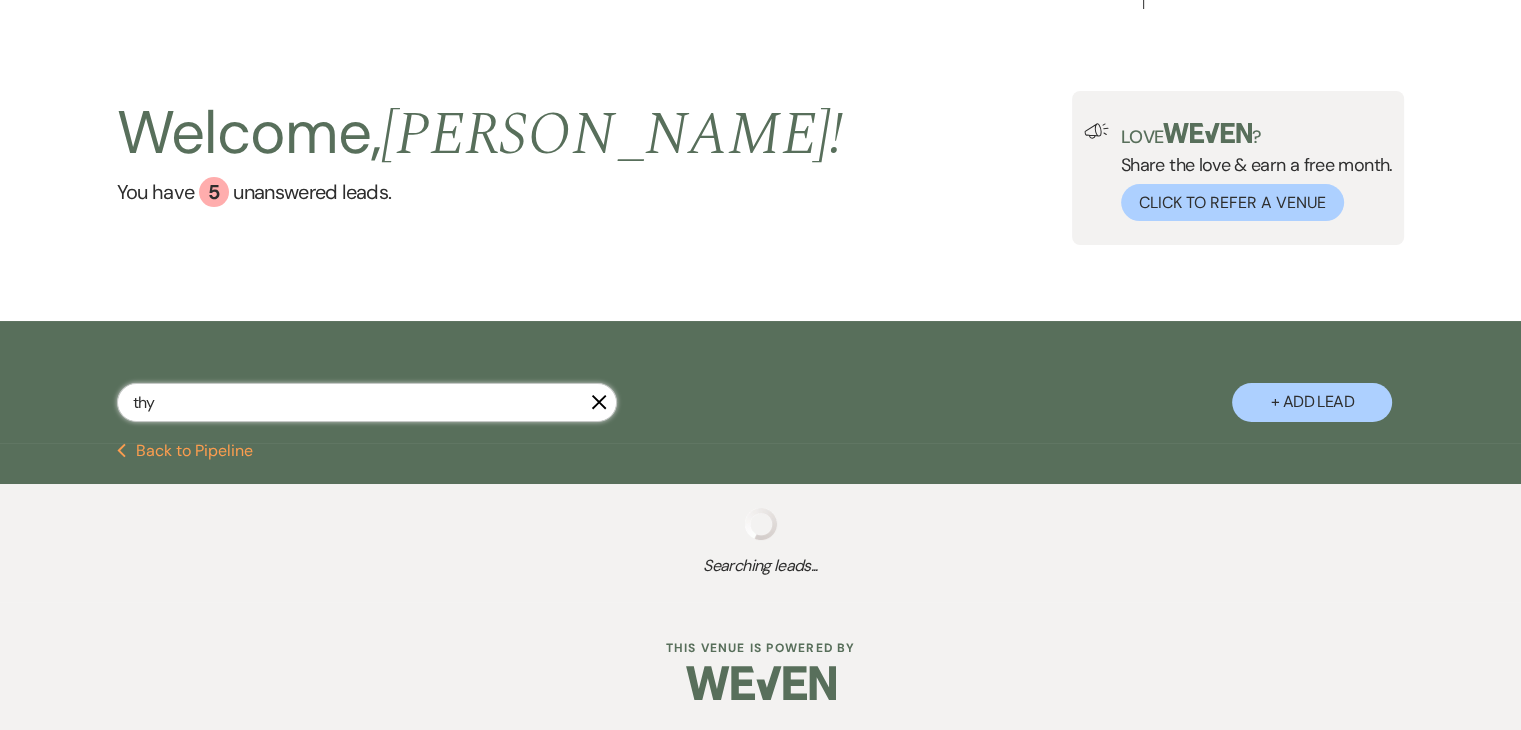 select on "5" 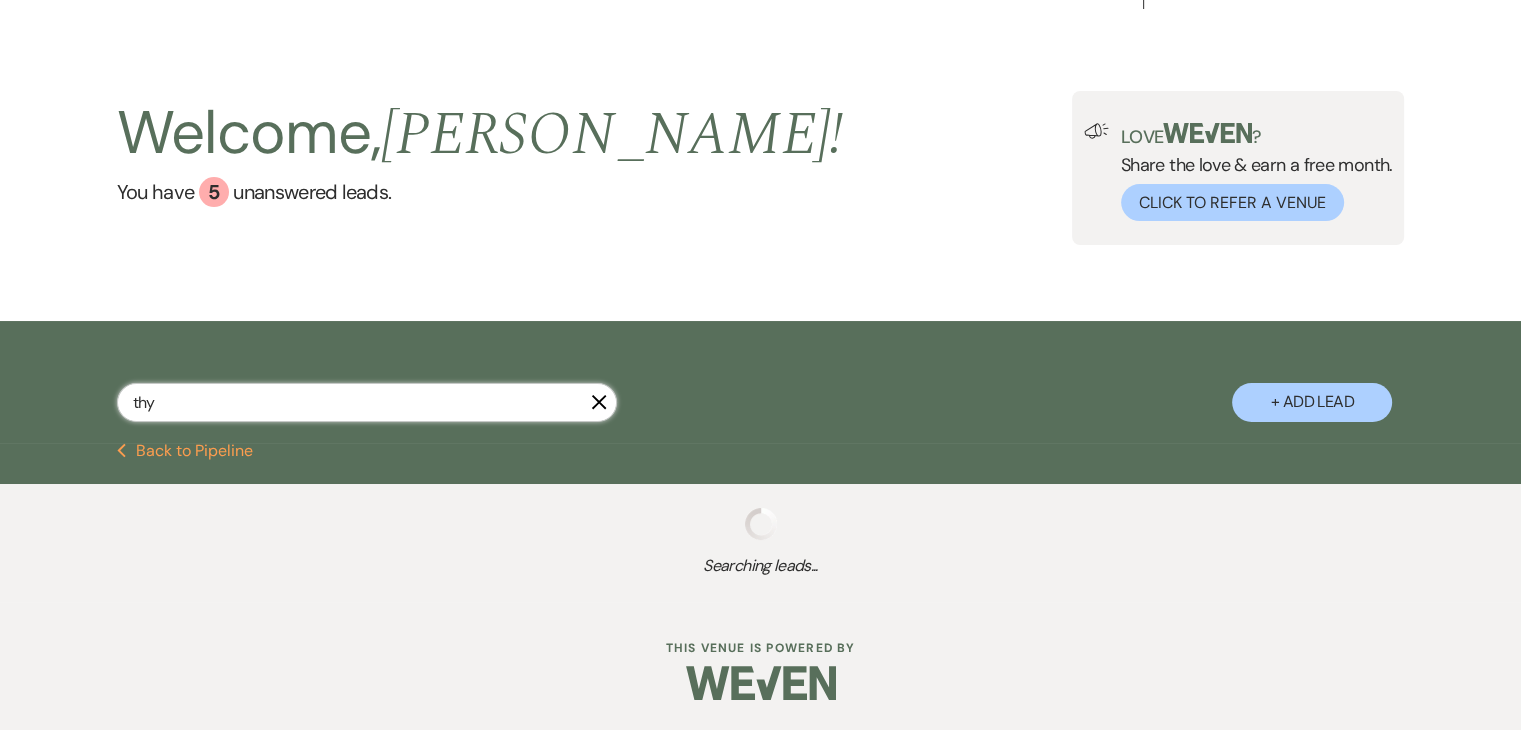 select on "8" 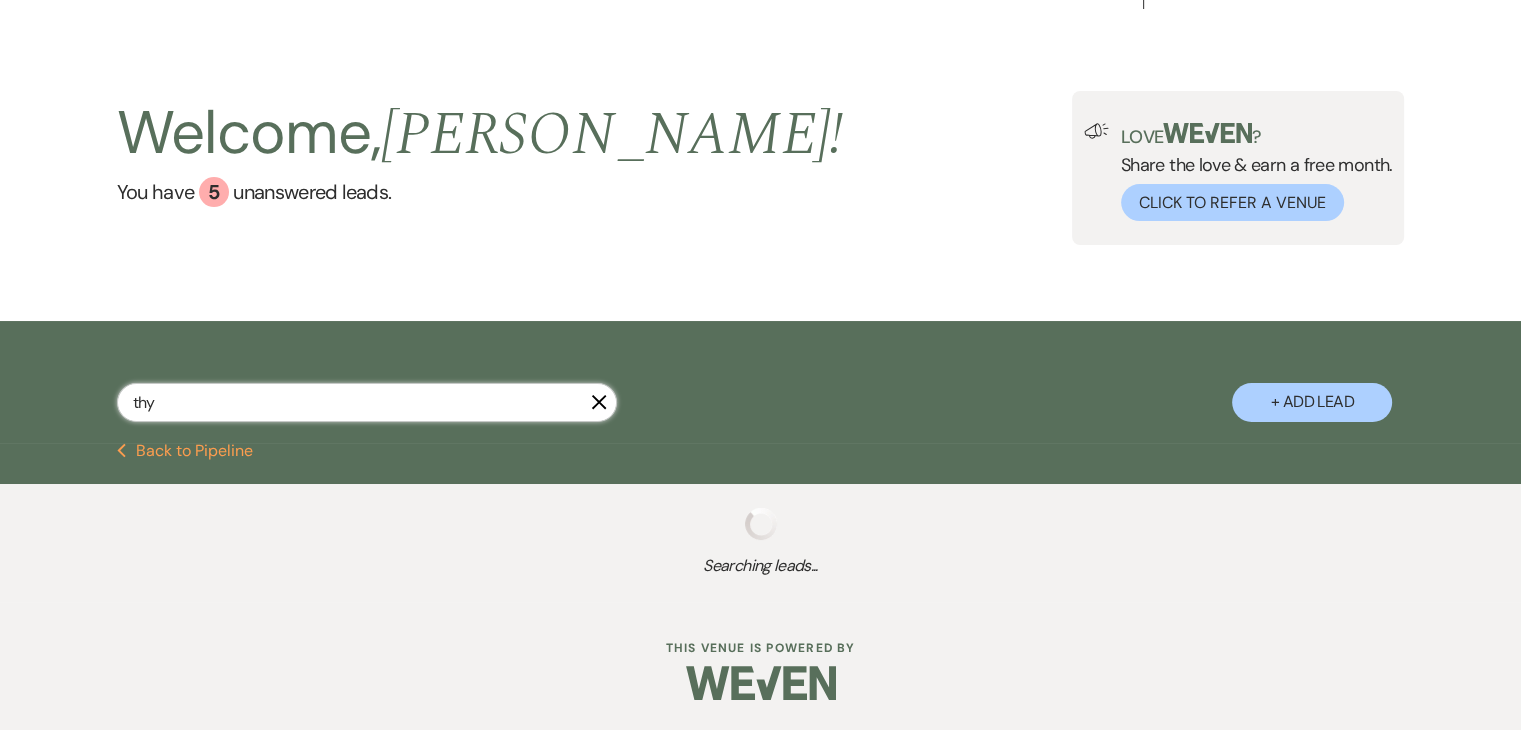 select on "5" 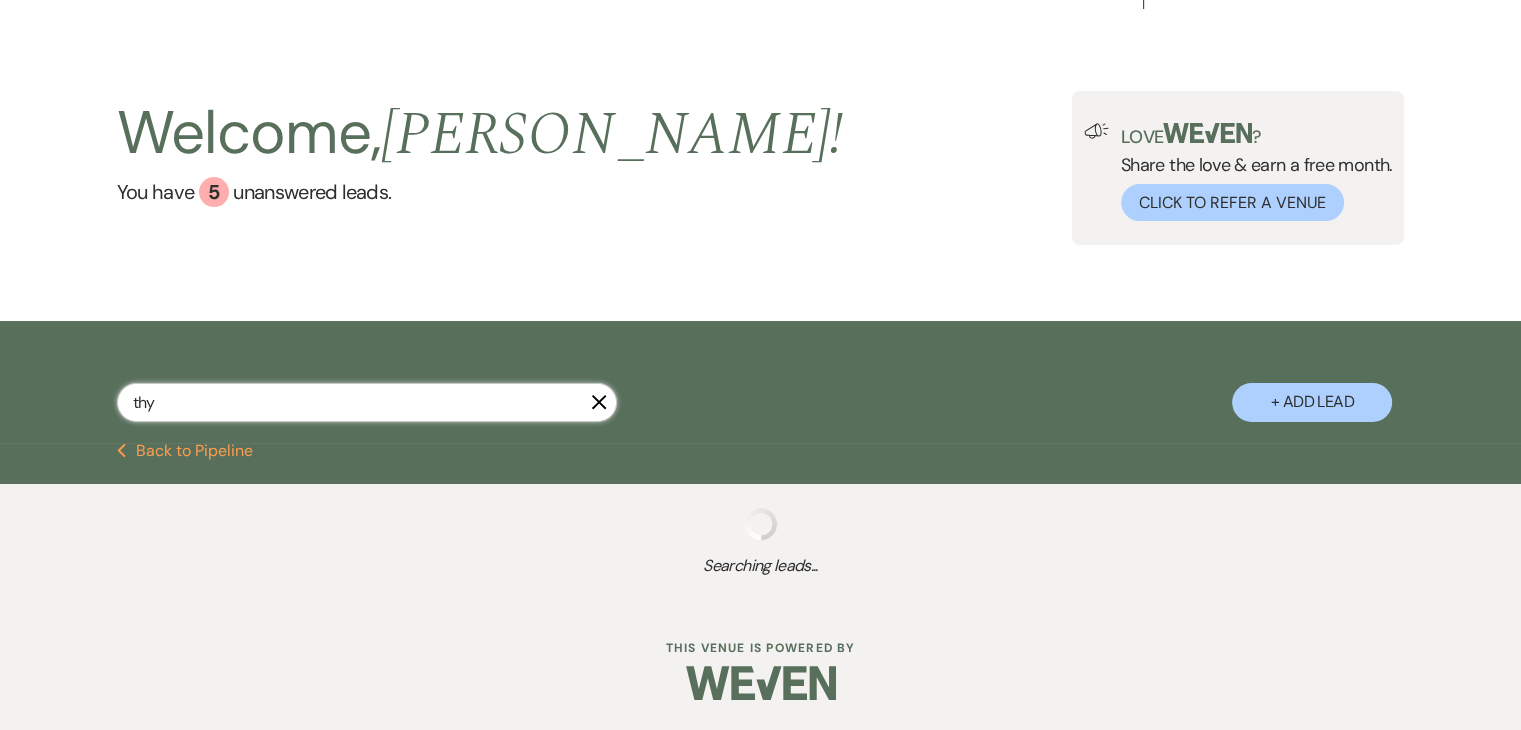 select on "8" 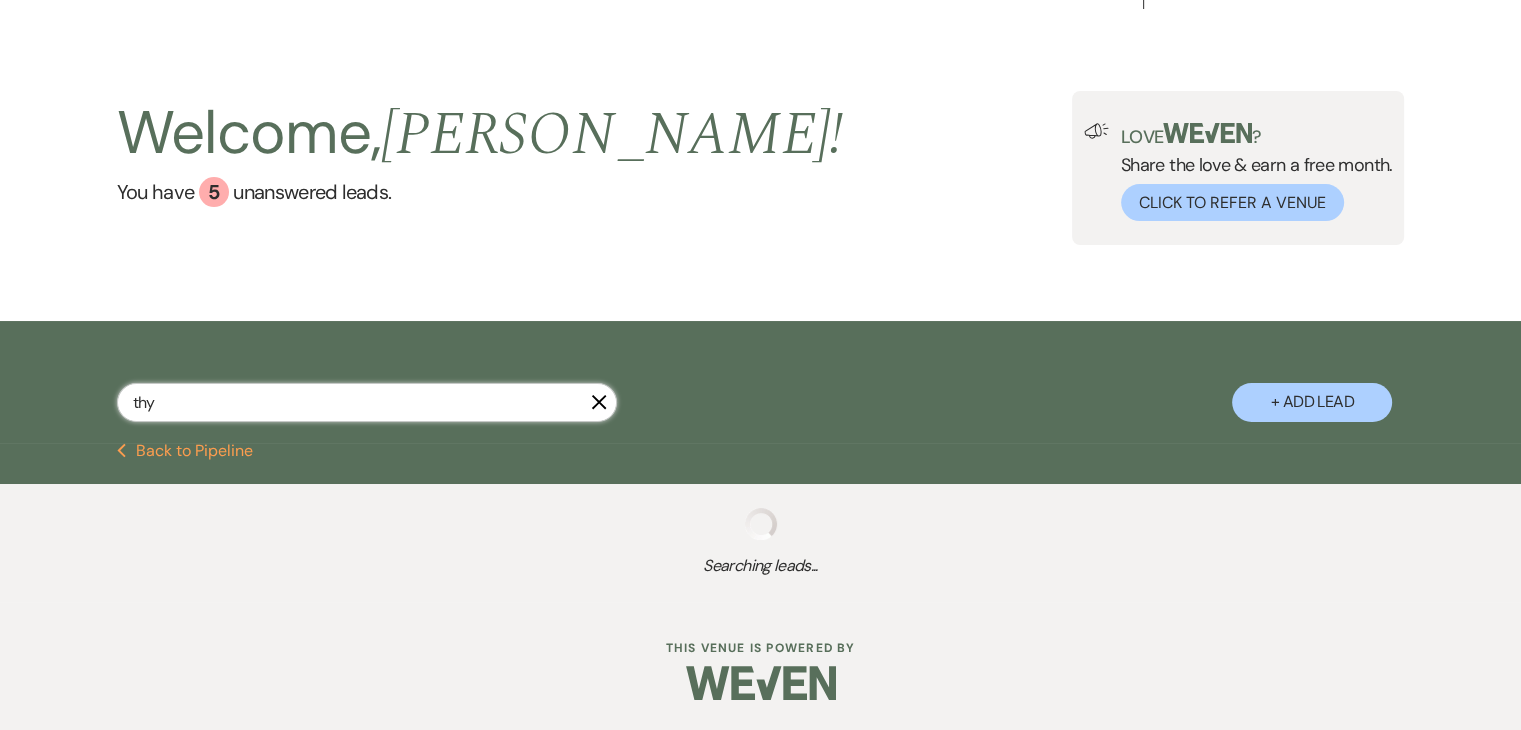 select on "6" 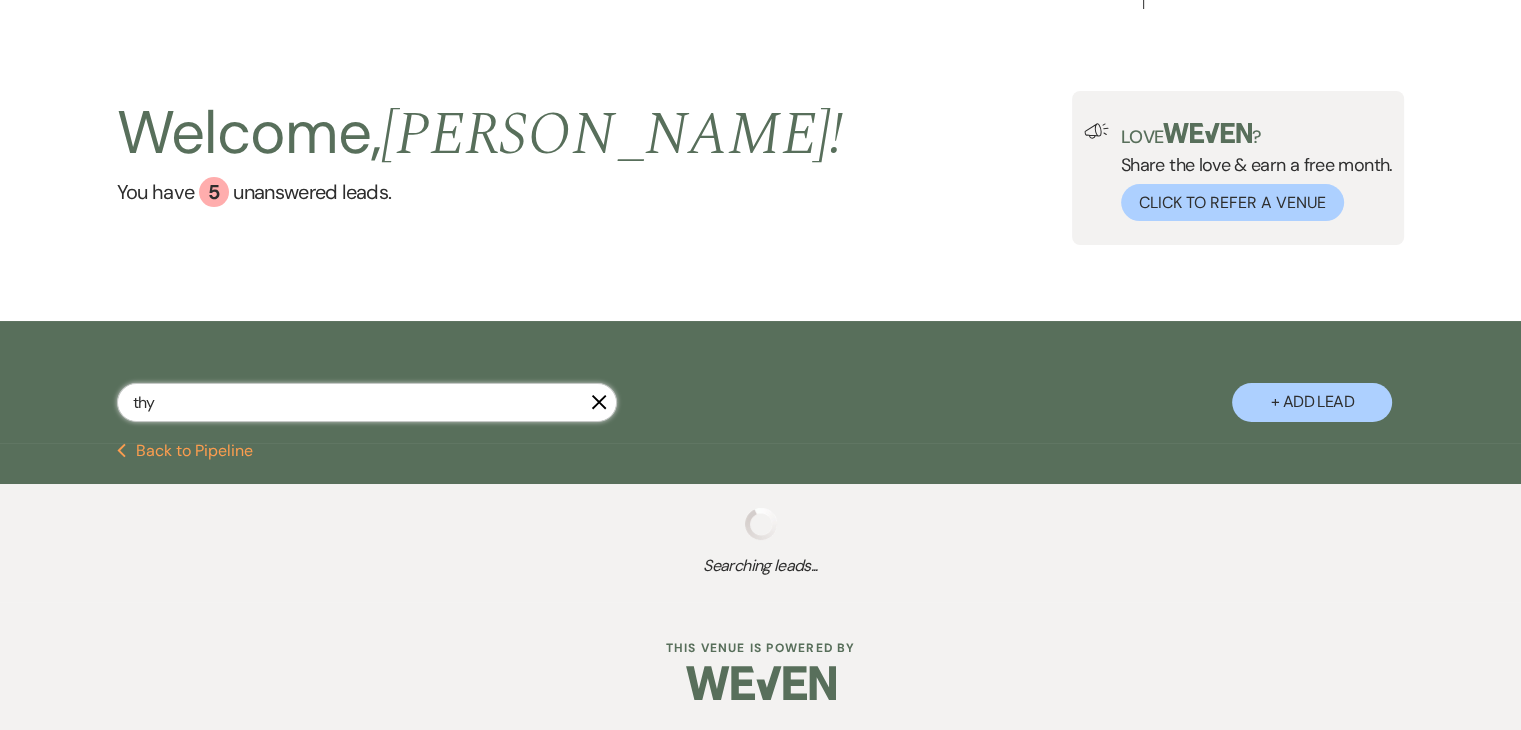 select on "8" 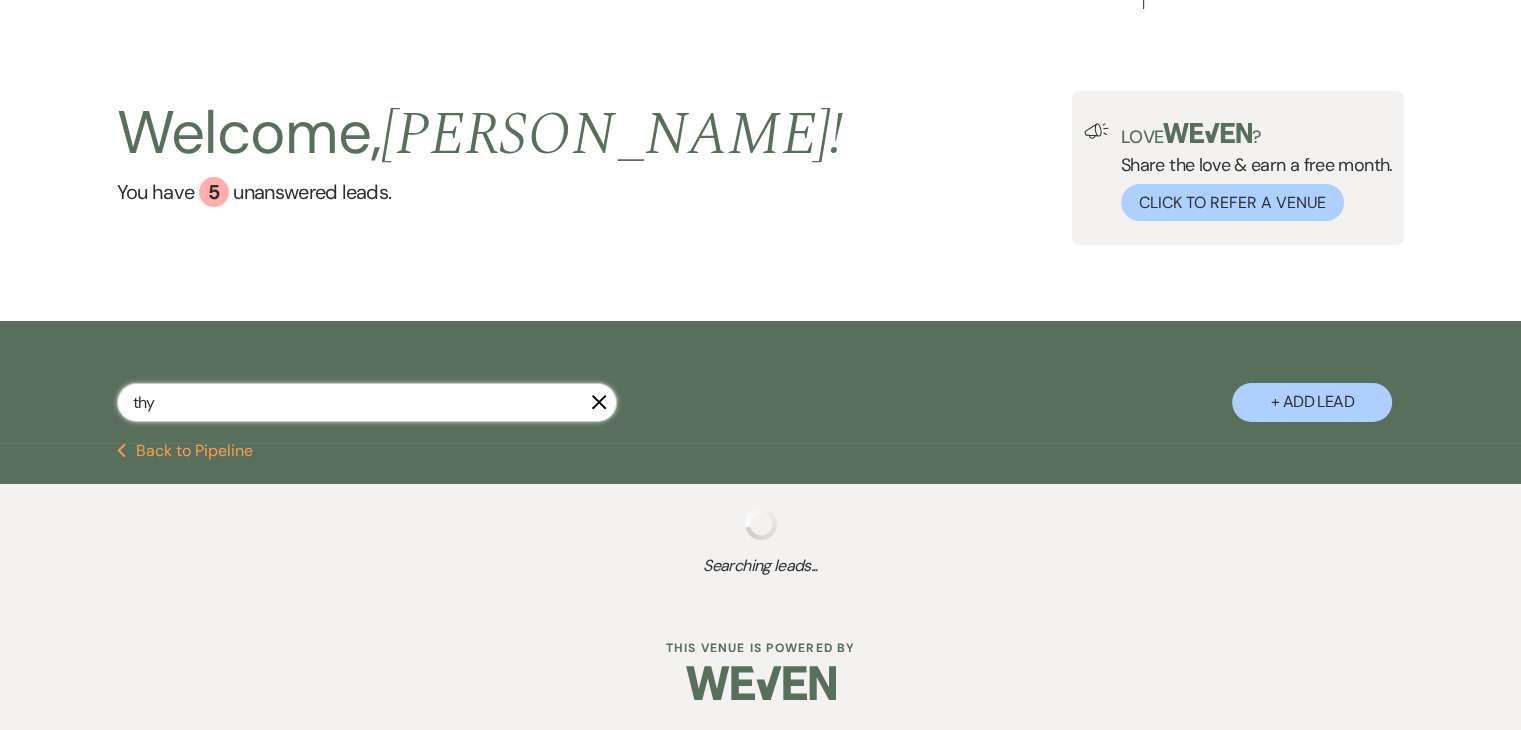 select on "5" 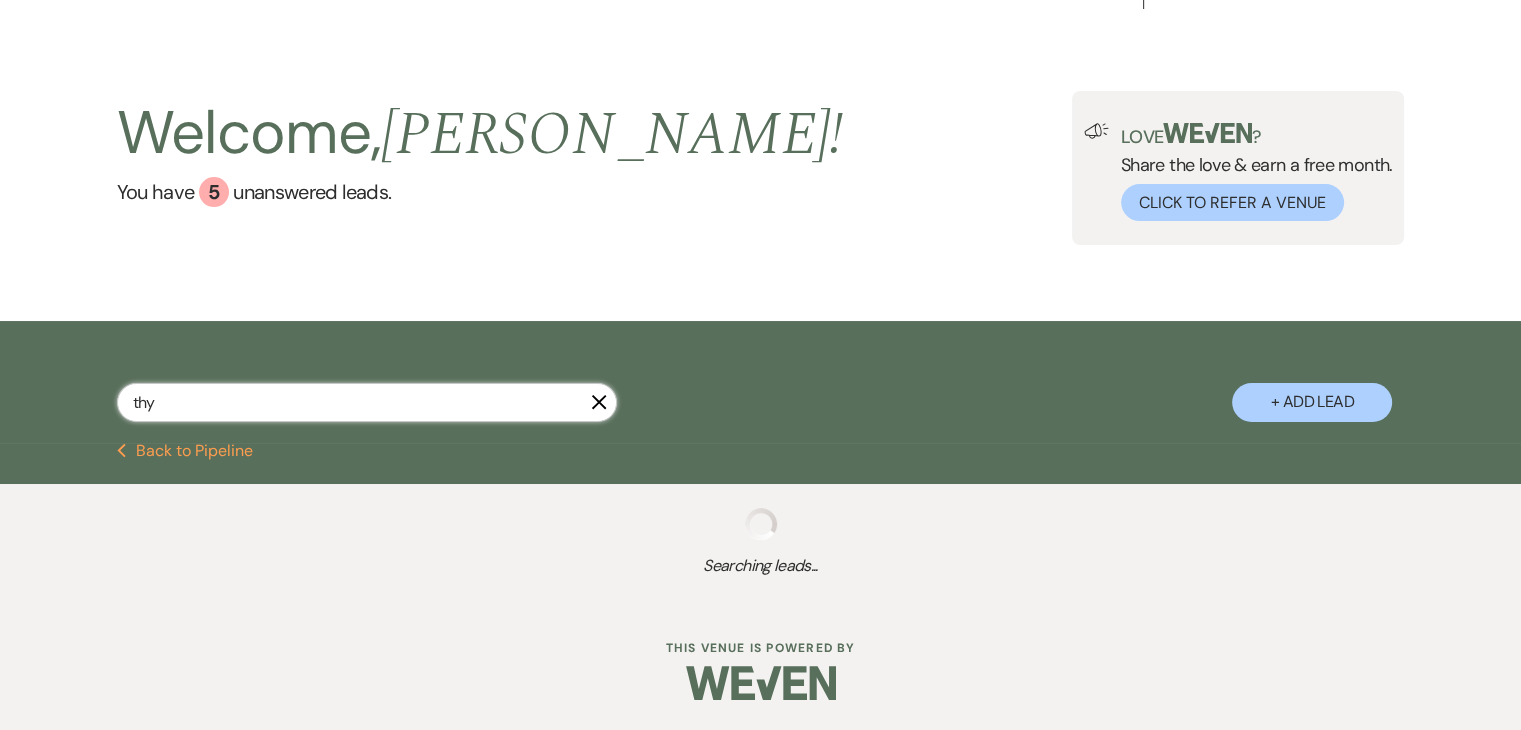 select on "8" 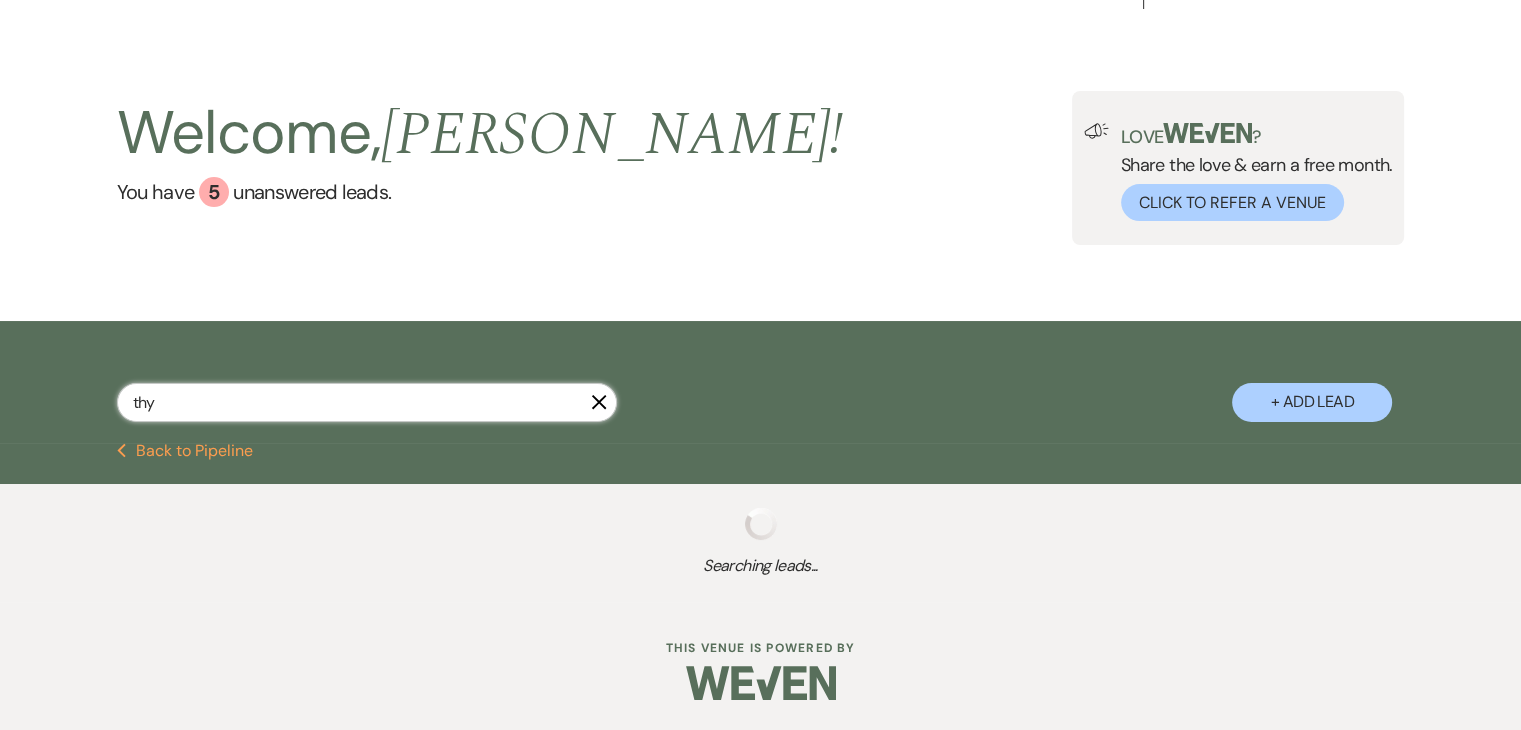 select on "5" 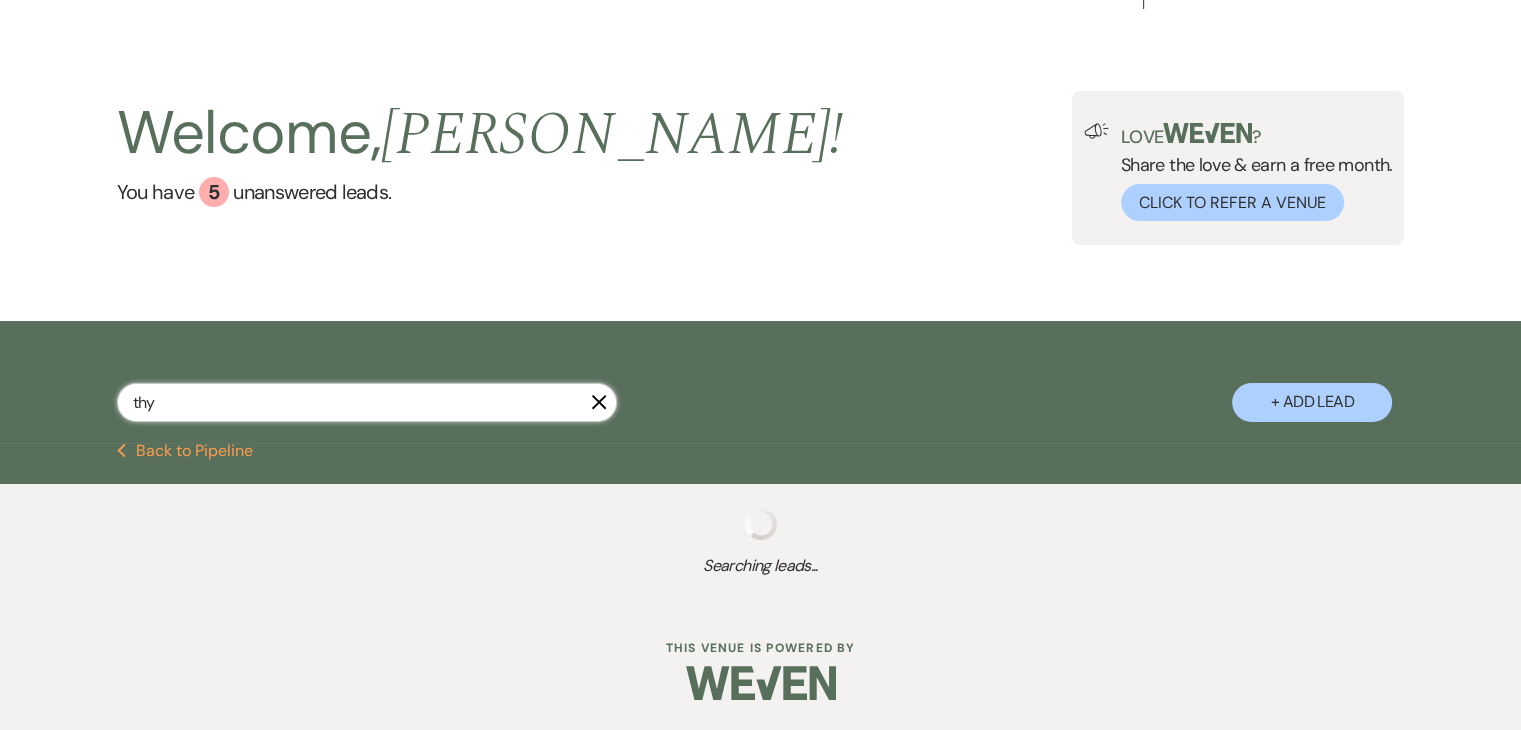 select on "8" 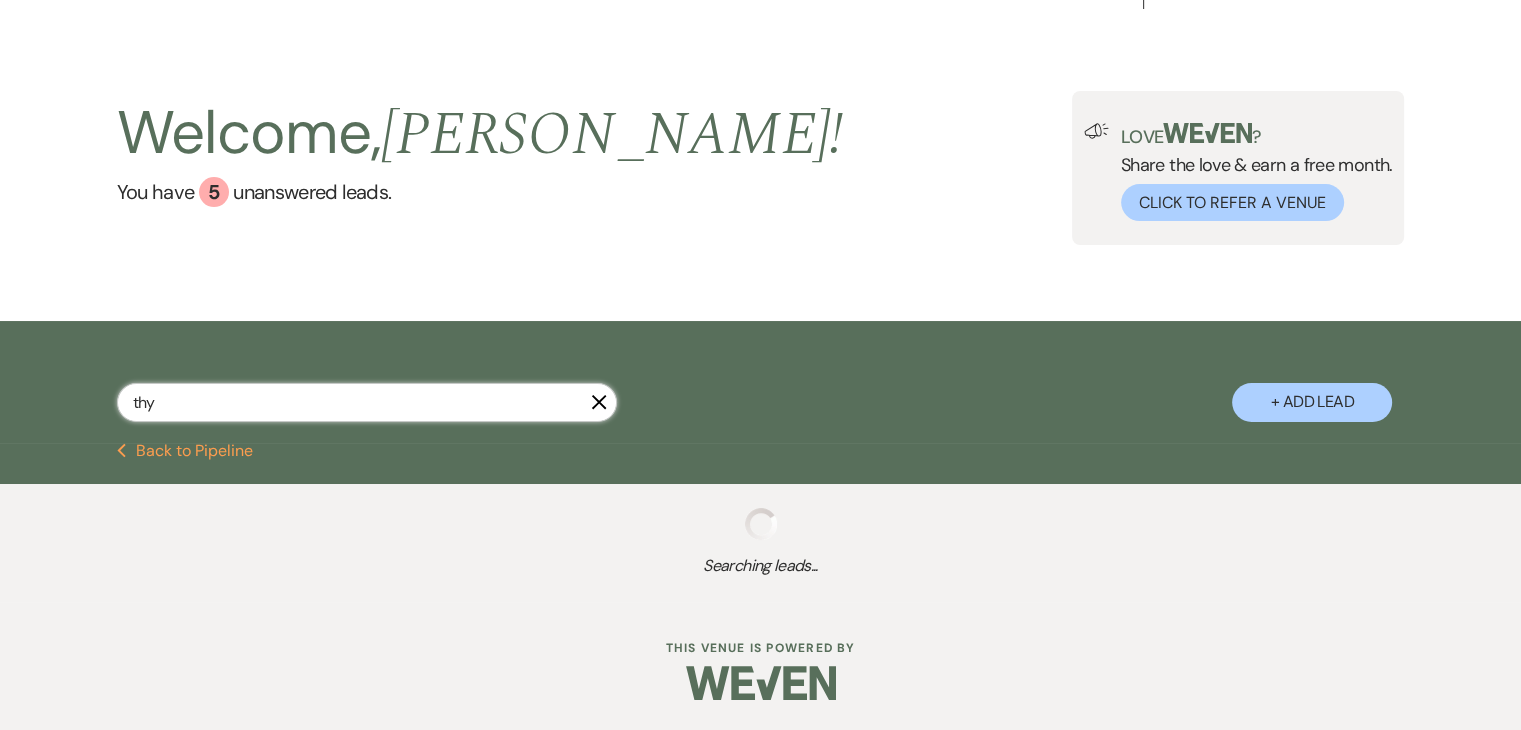 select on "5" 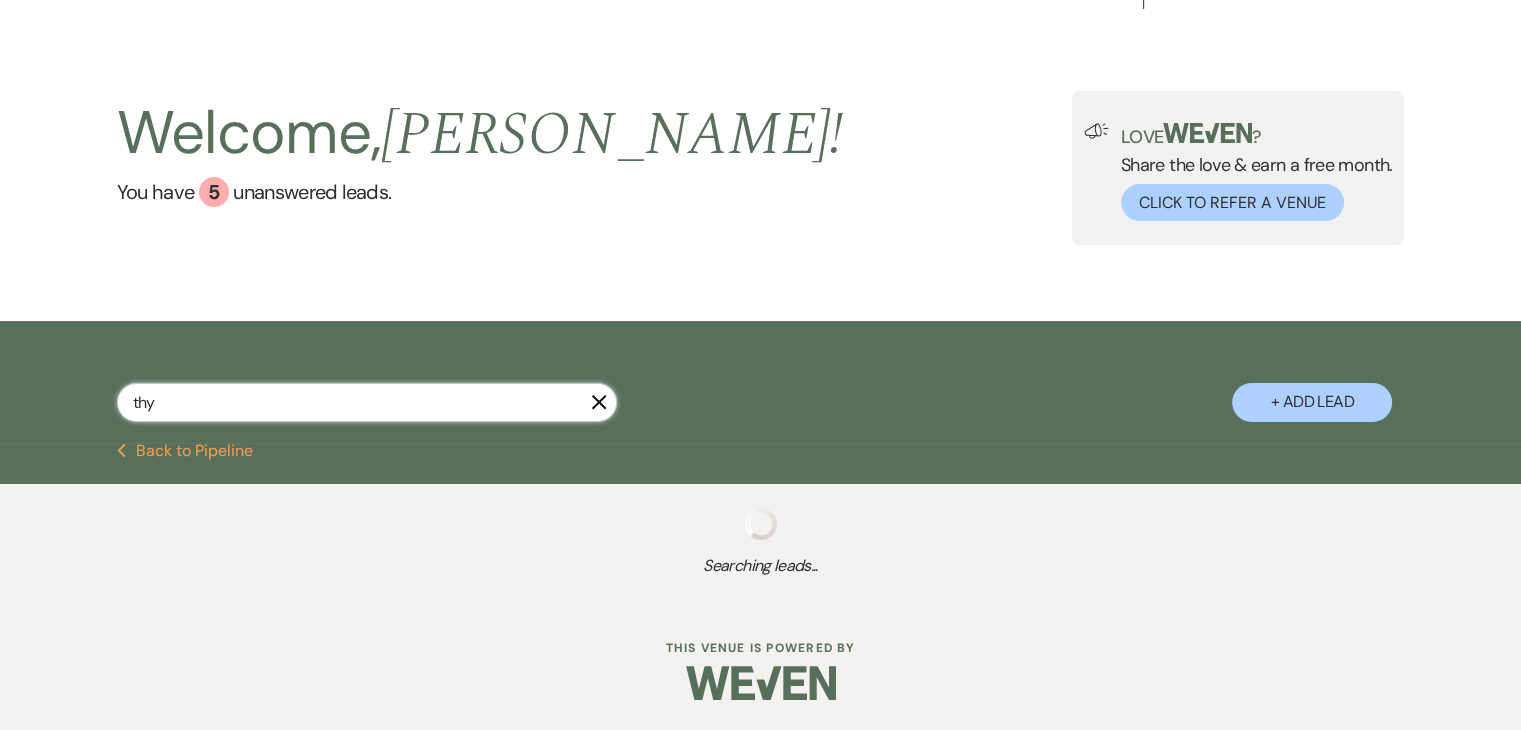 select on "8" 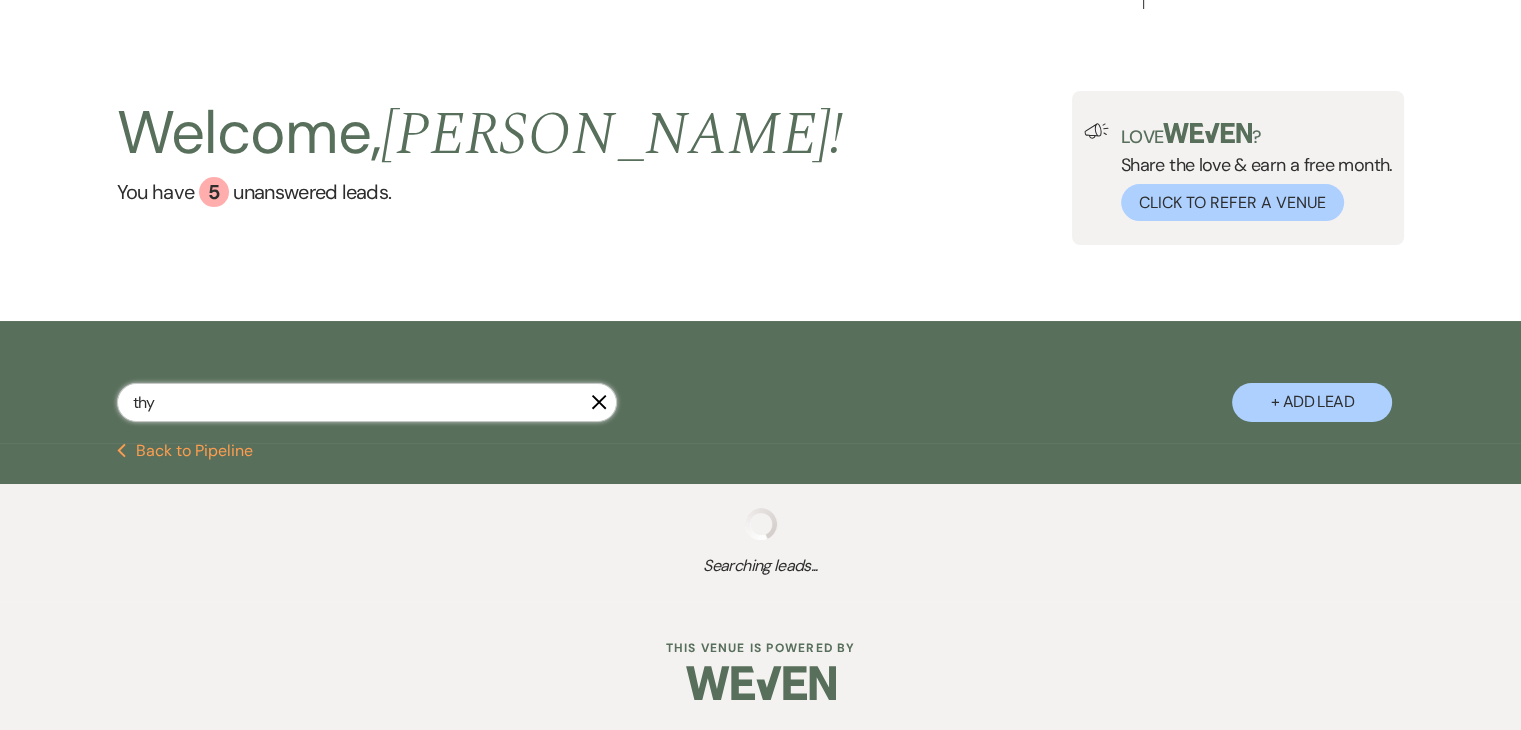 select on "5" 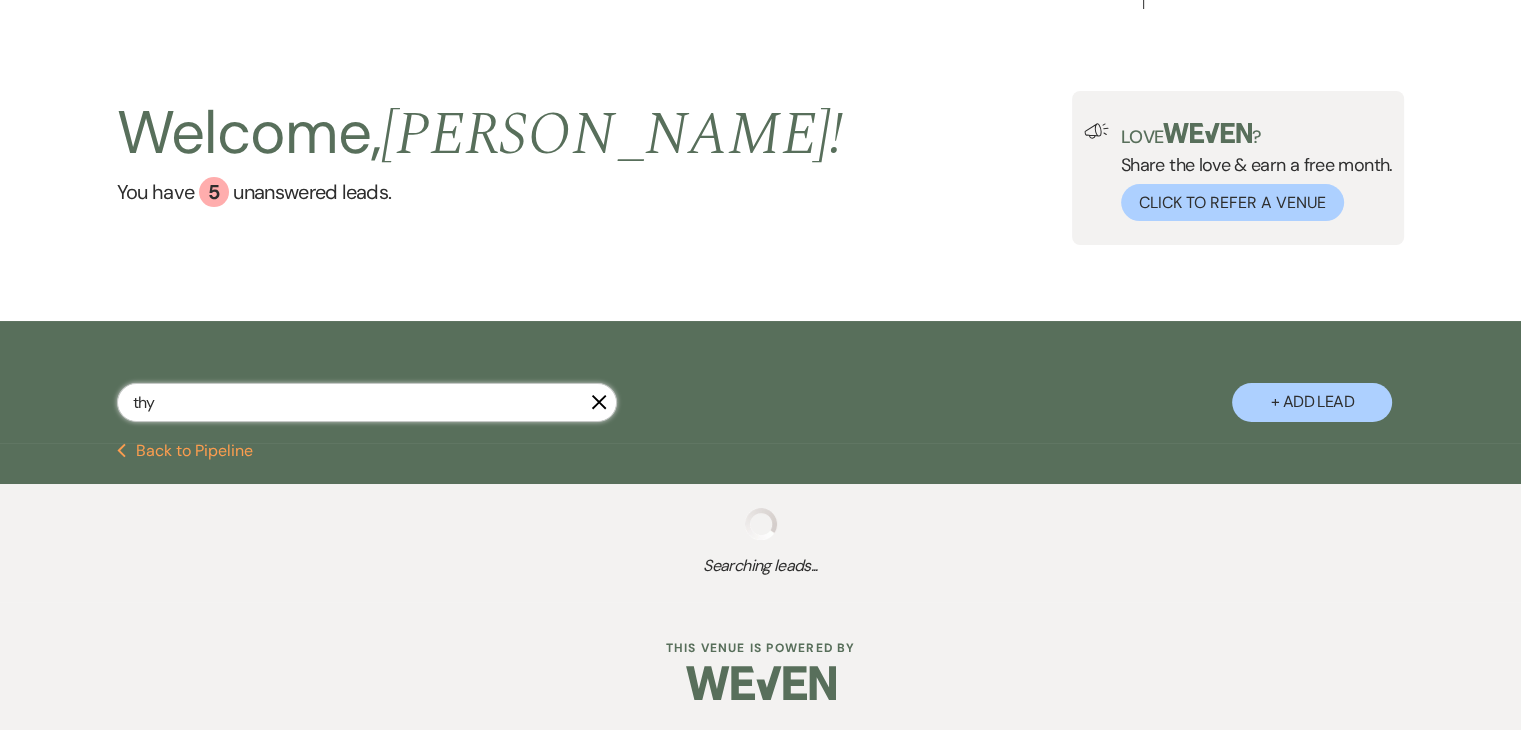 select on "8" 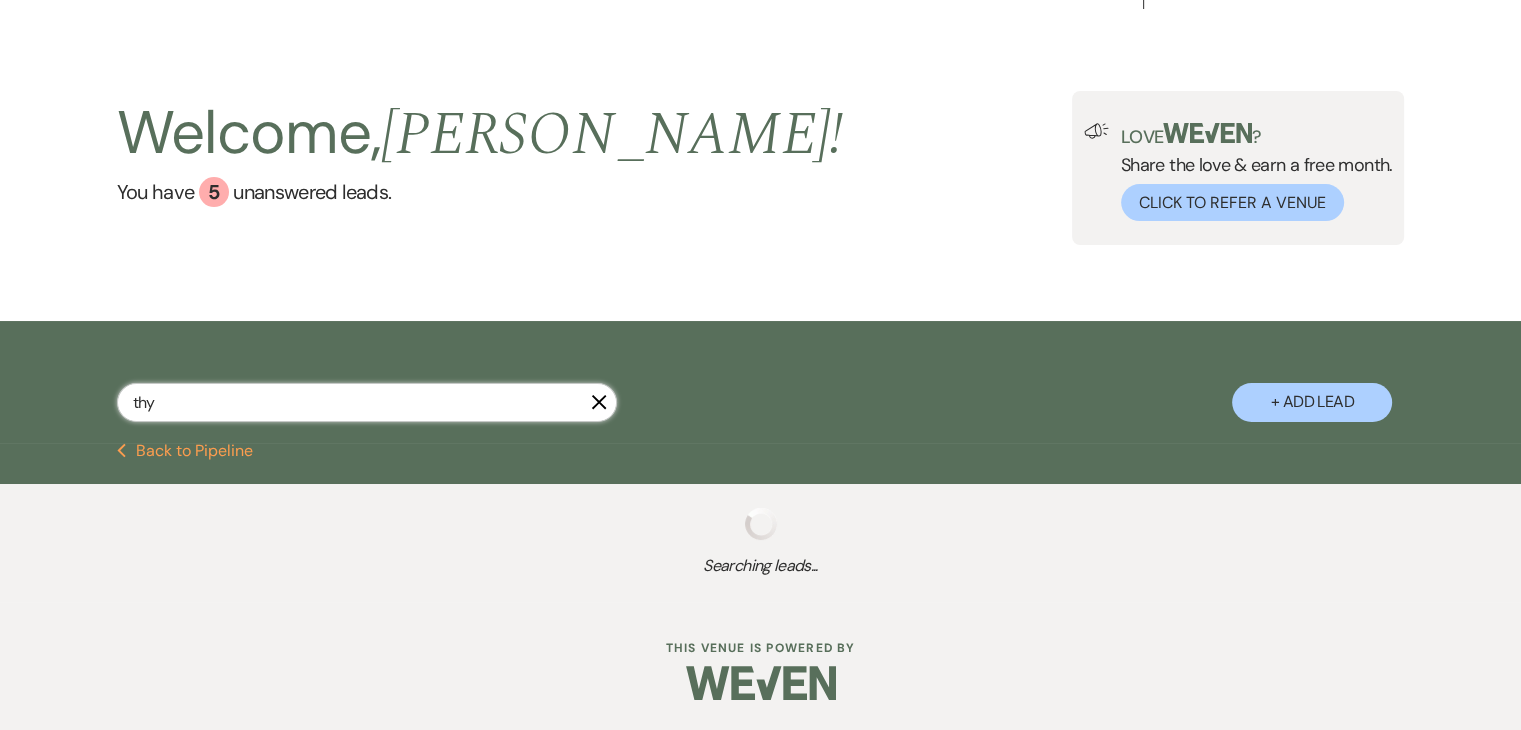 select on "5" 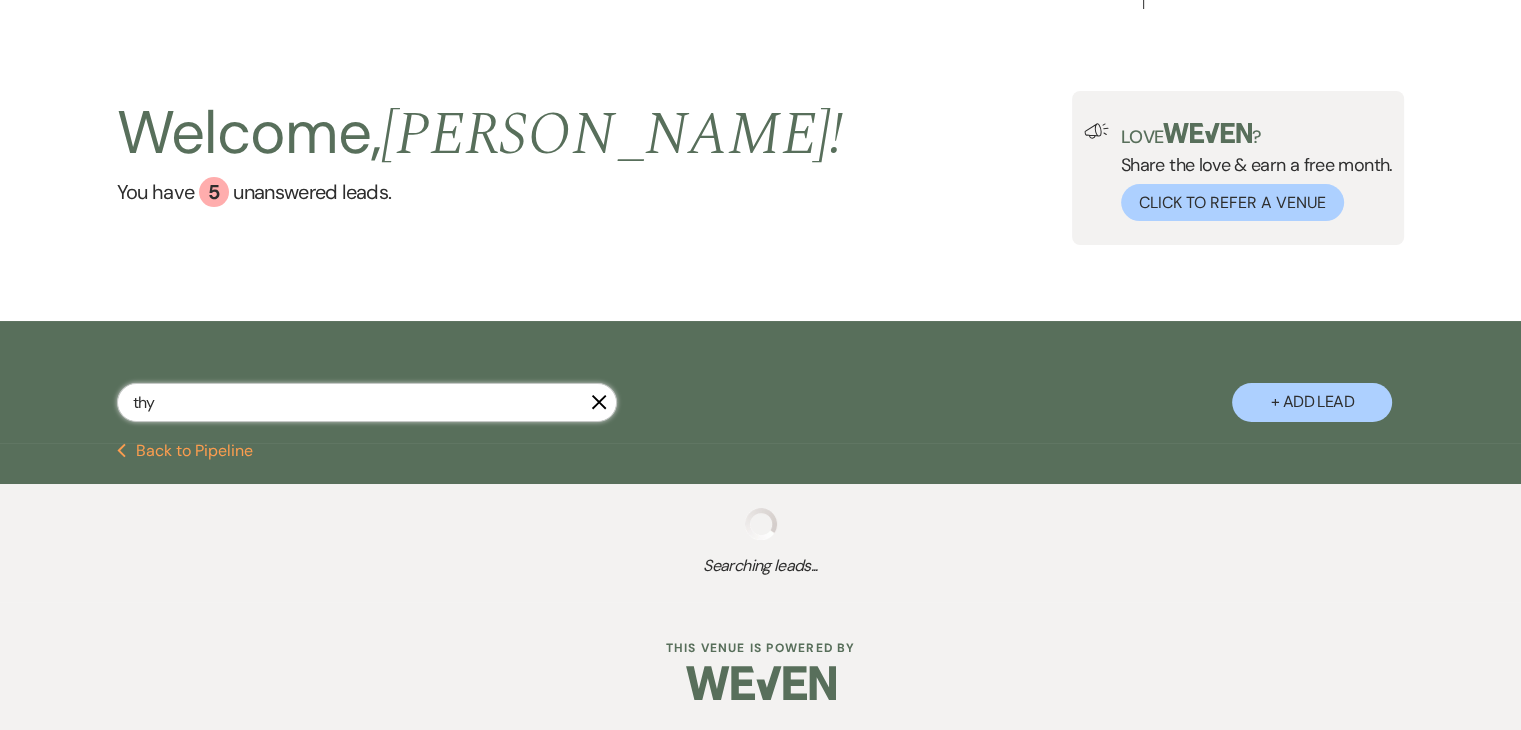 select on "8" 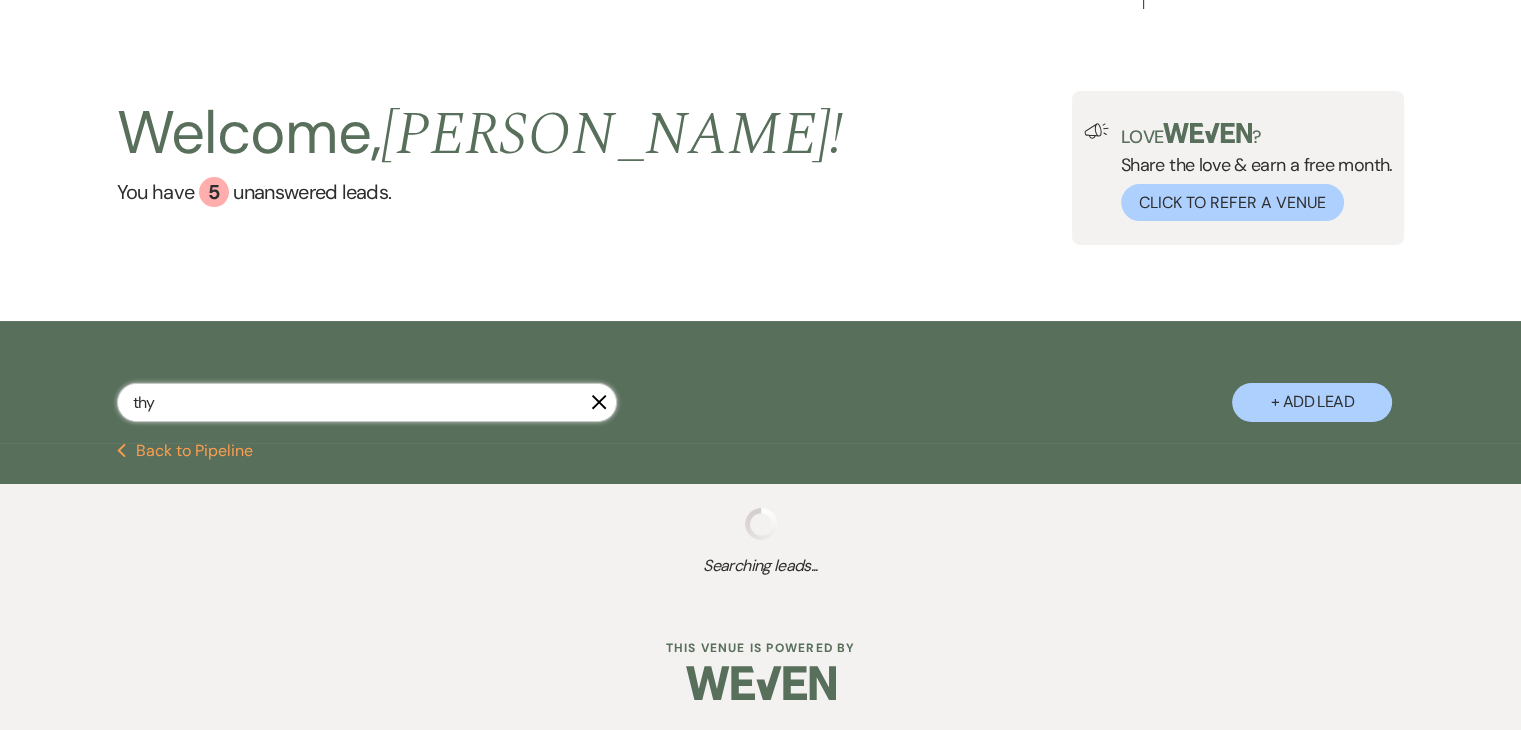 select on "8" 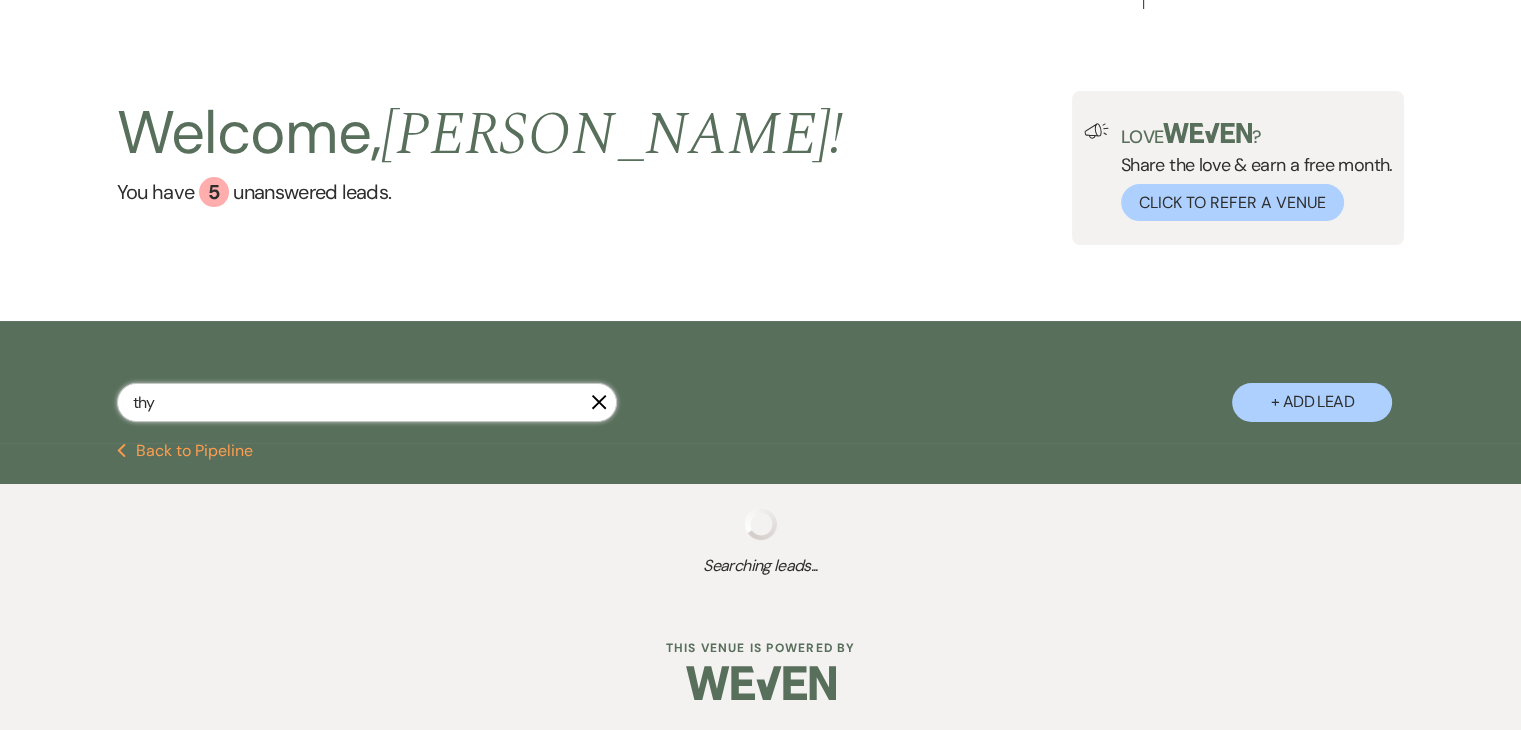 select on "6" 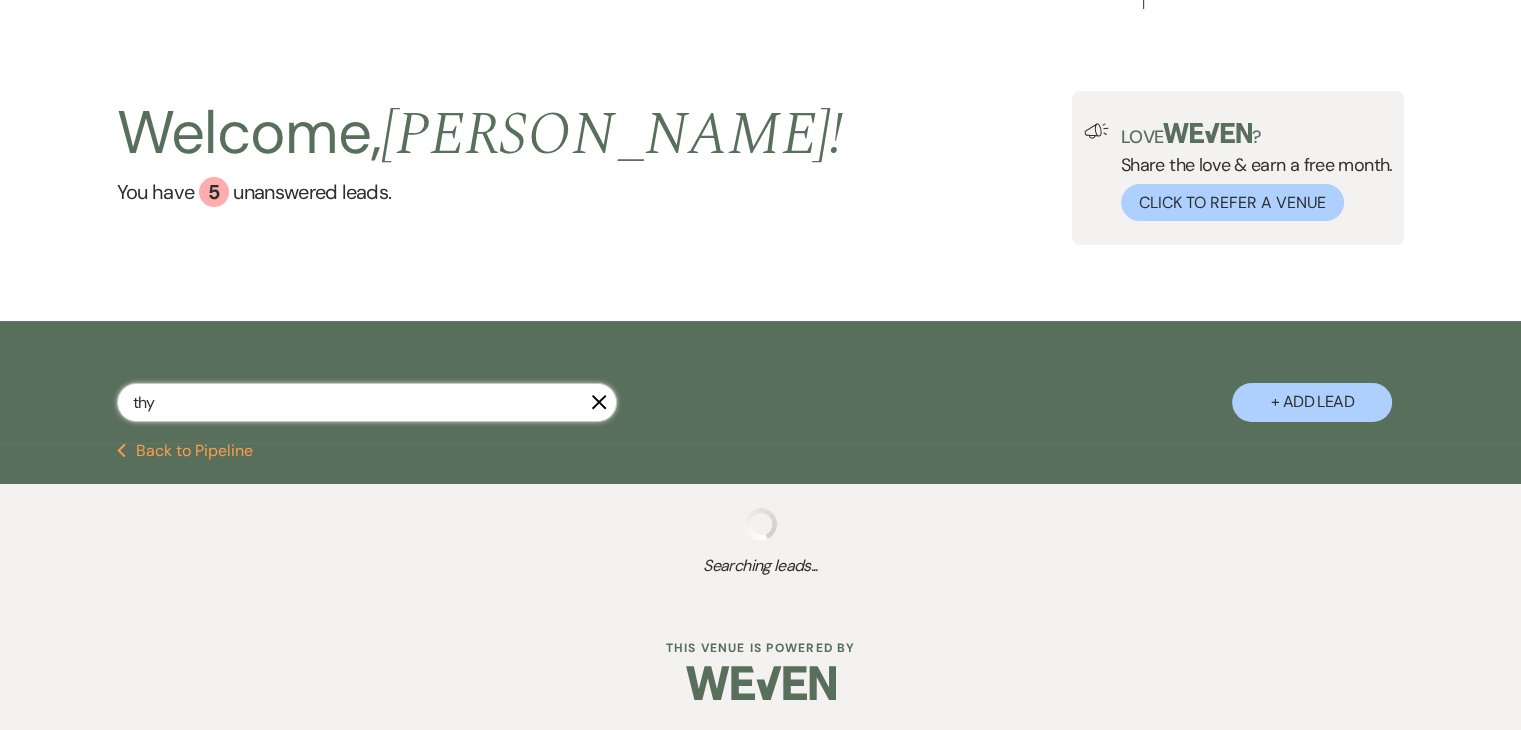 select on "8" 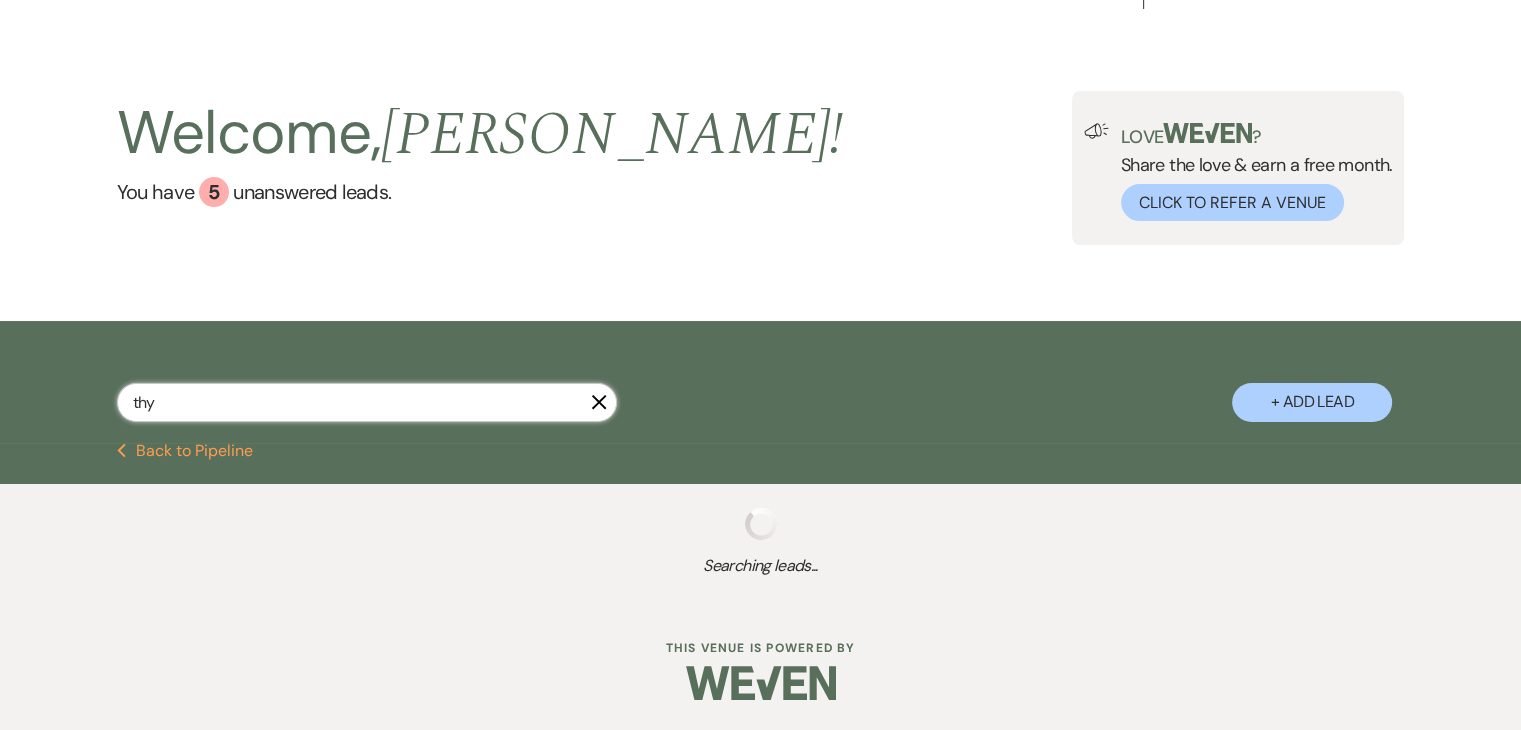 select on "5" 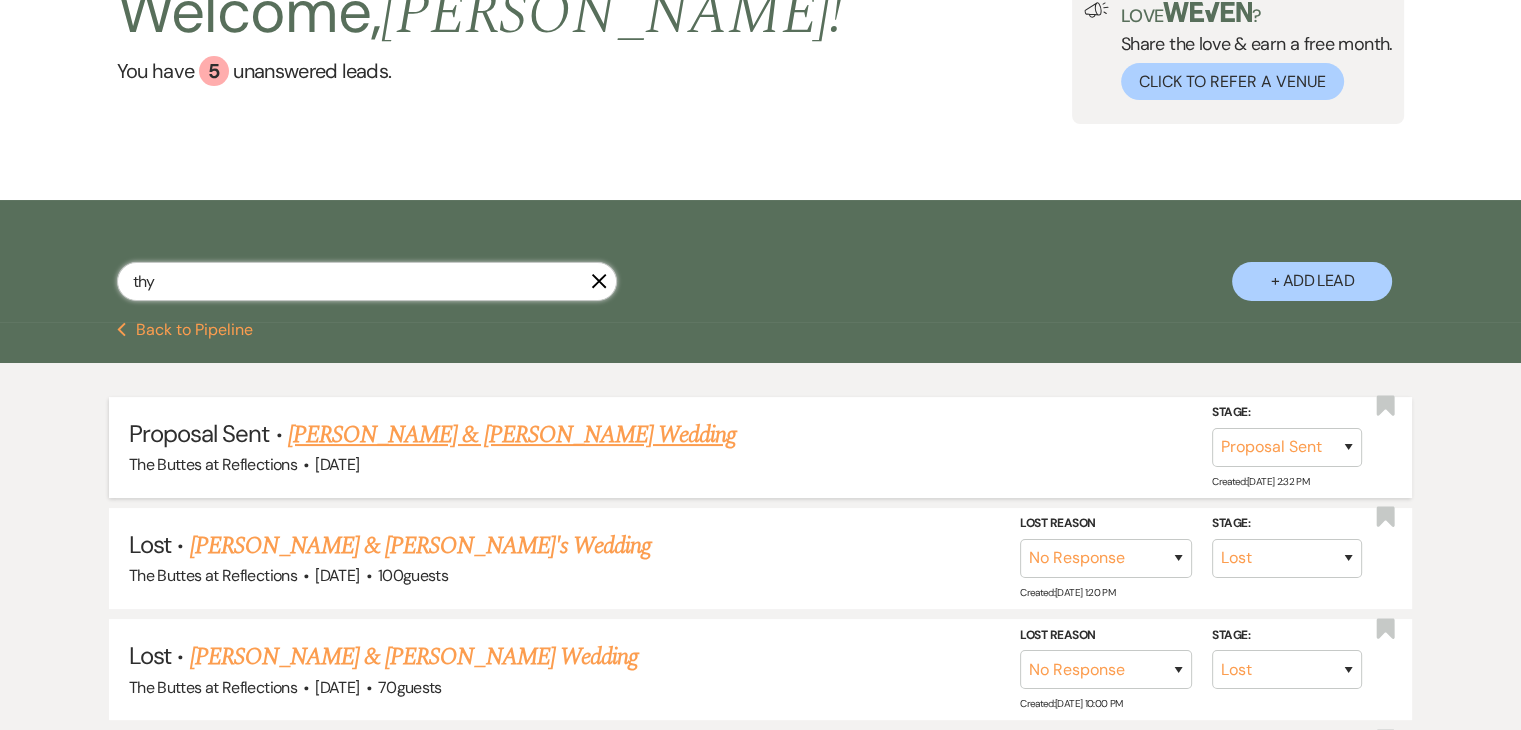 type on "thy" 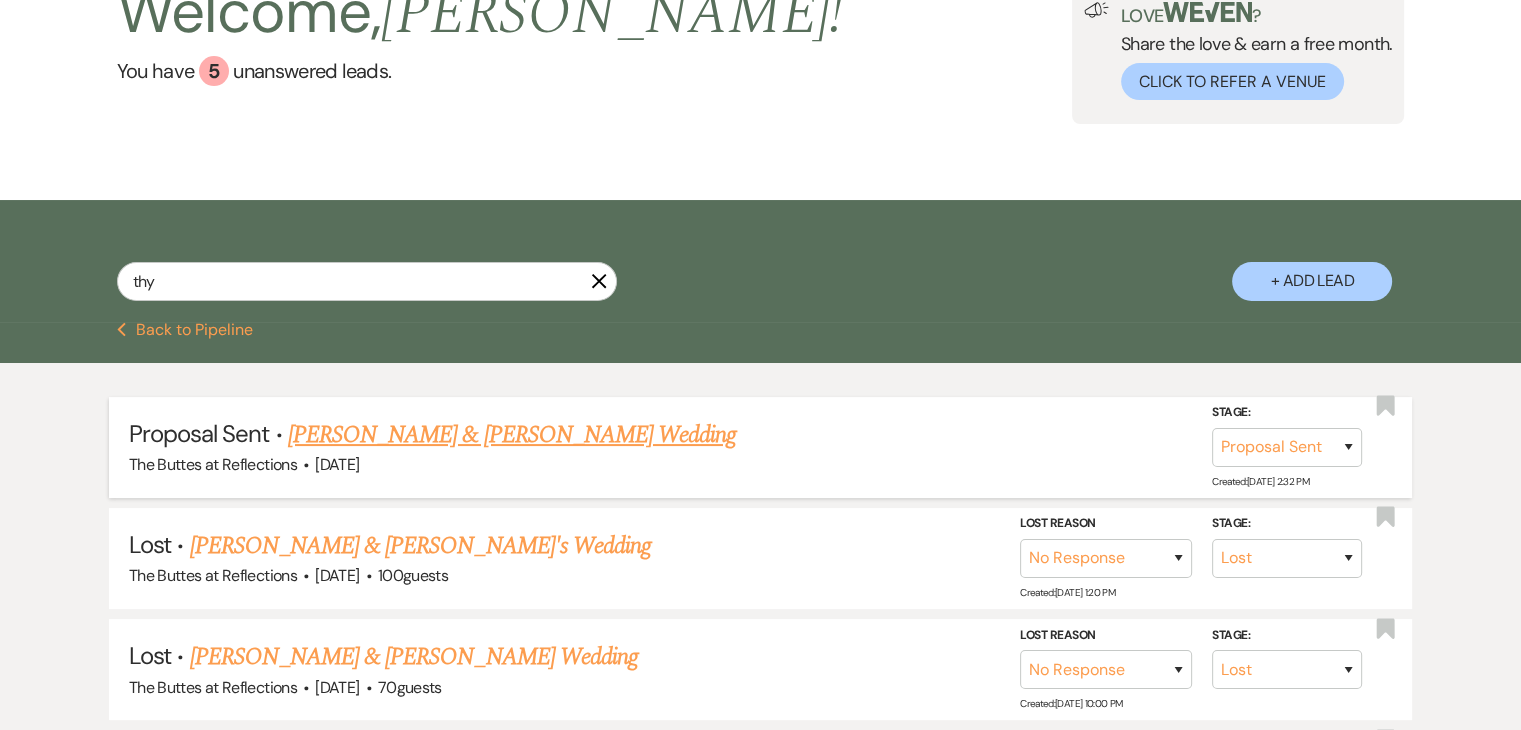 click on "Thy Phi & Tyler Foutch's Wedding" at bounding box center (512, 435) 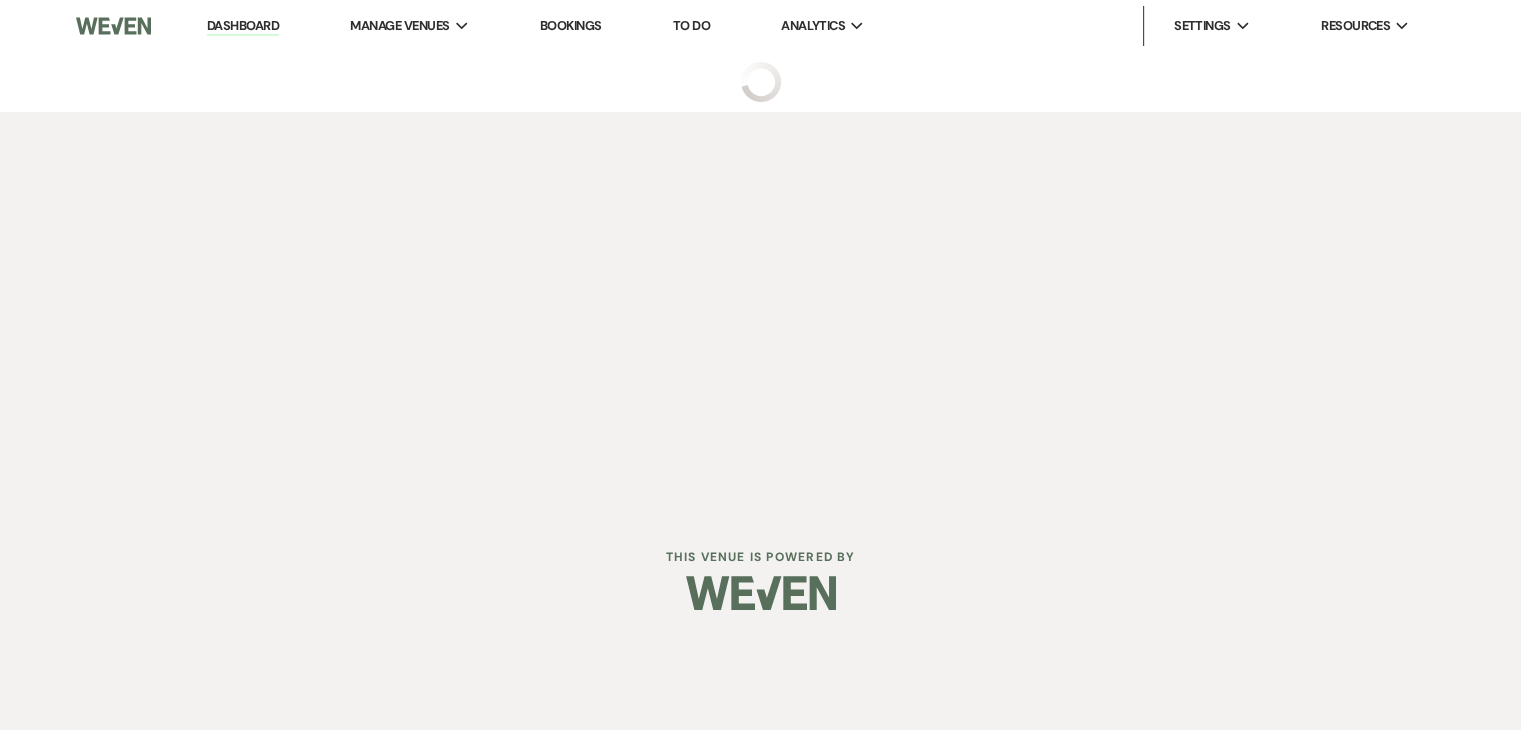 scroll, scrollTop: 0, scrollLeft: 0, axis: both 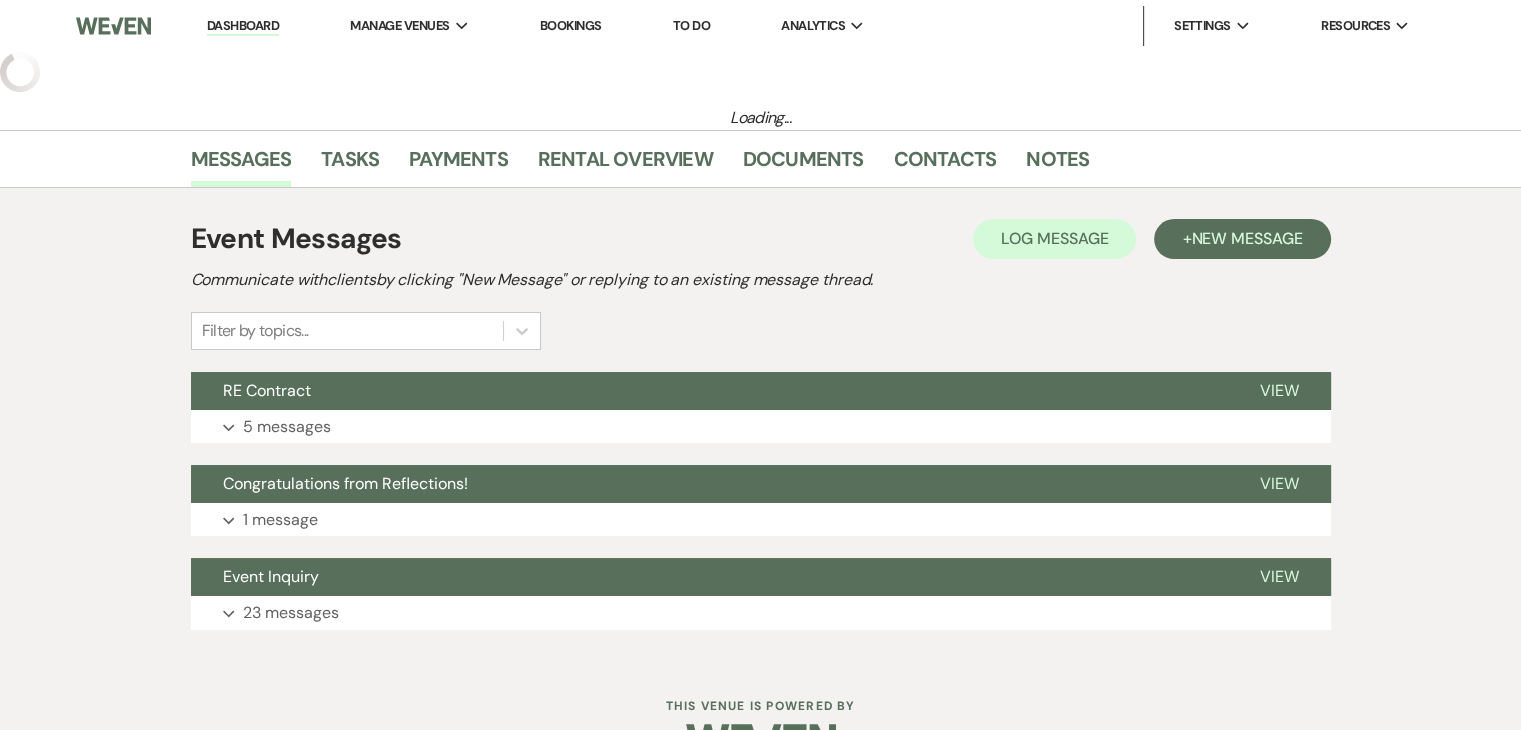 select on "6" 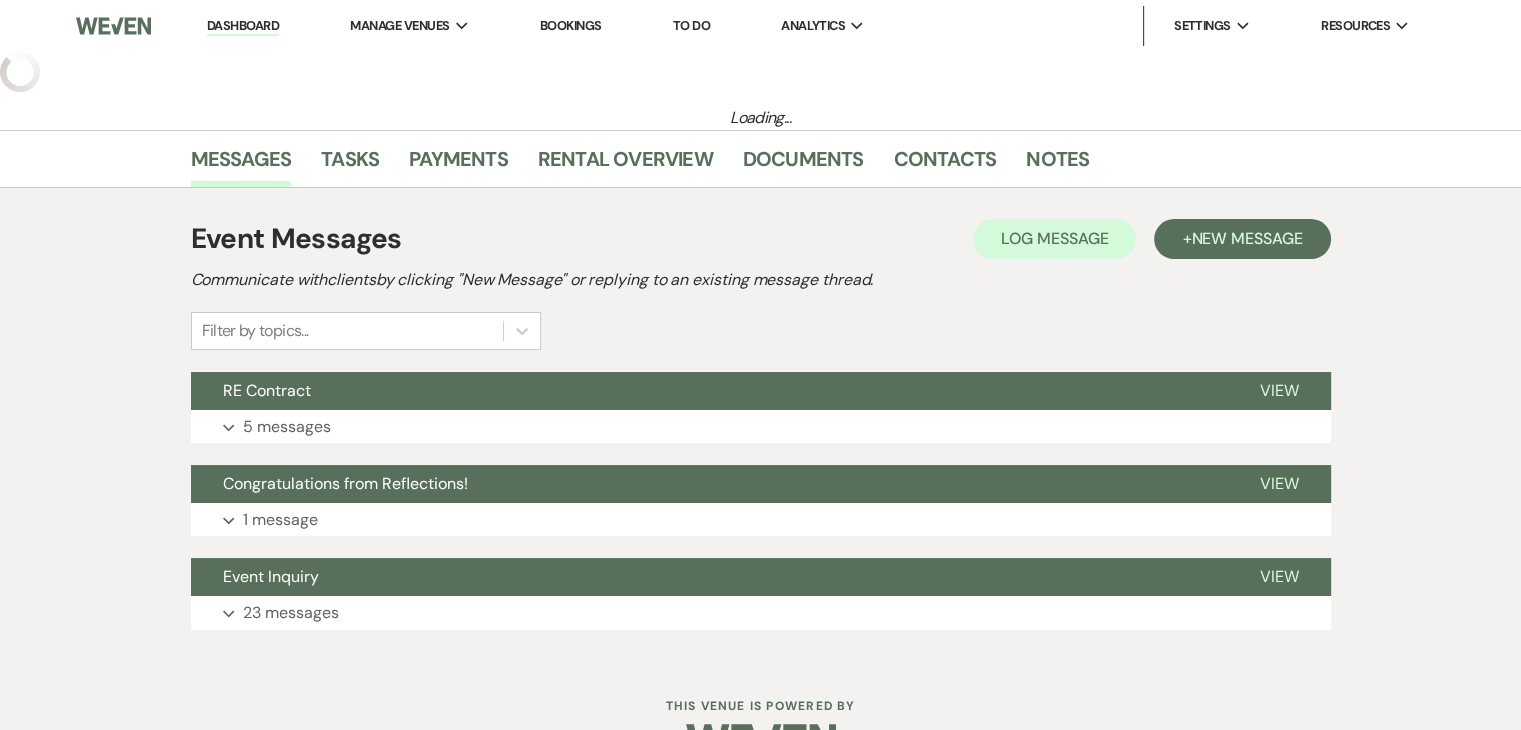 select on "5" 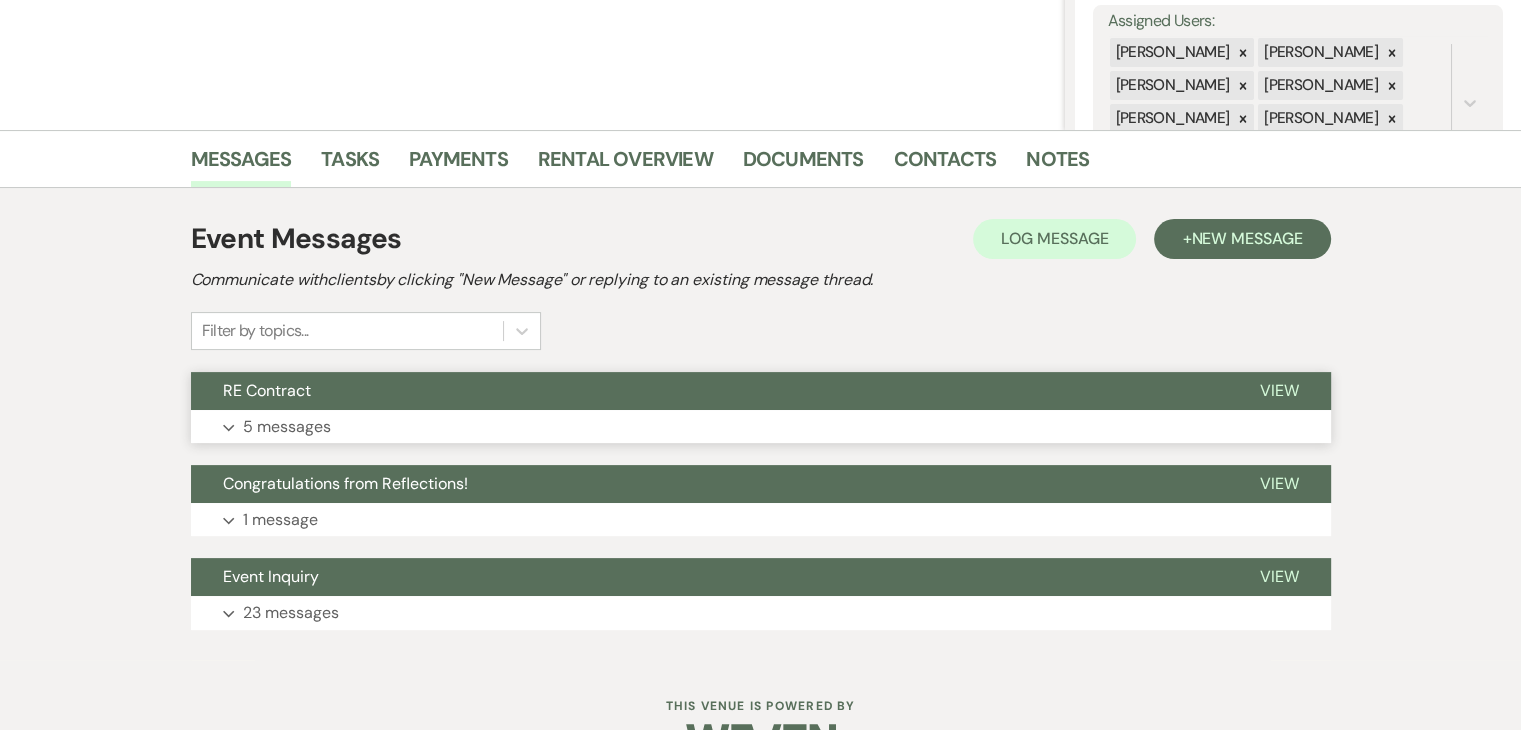 scroll, scrollTop: 430, scrollLeft: 0, axis: vertical 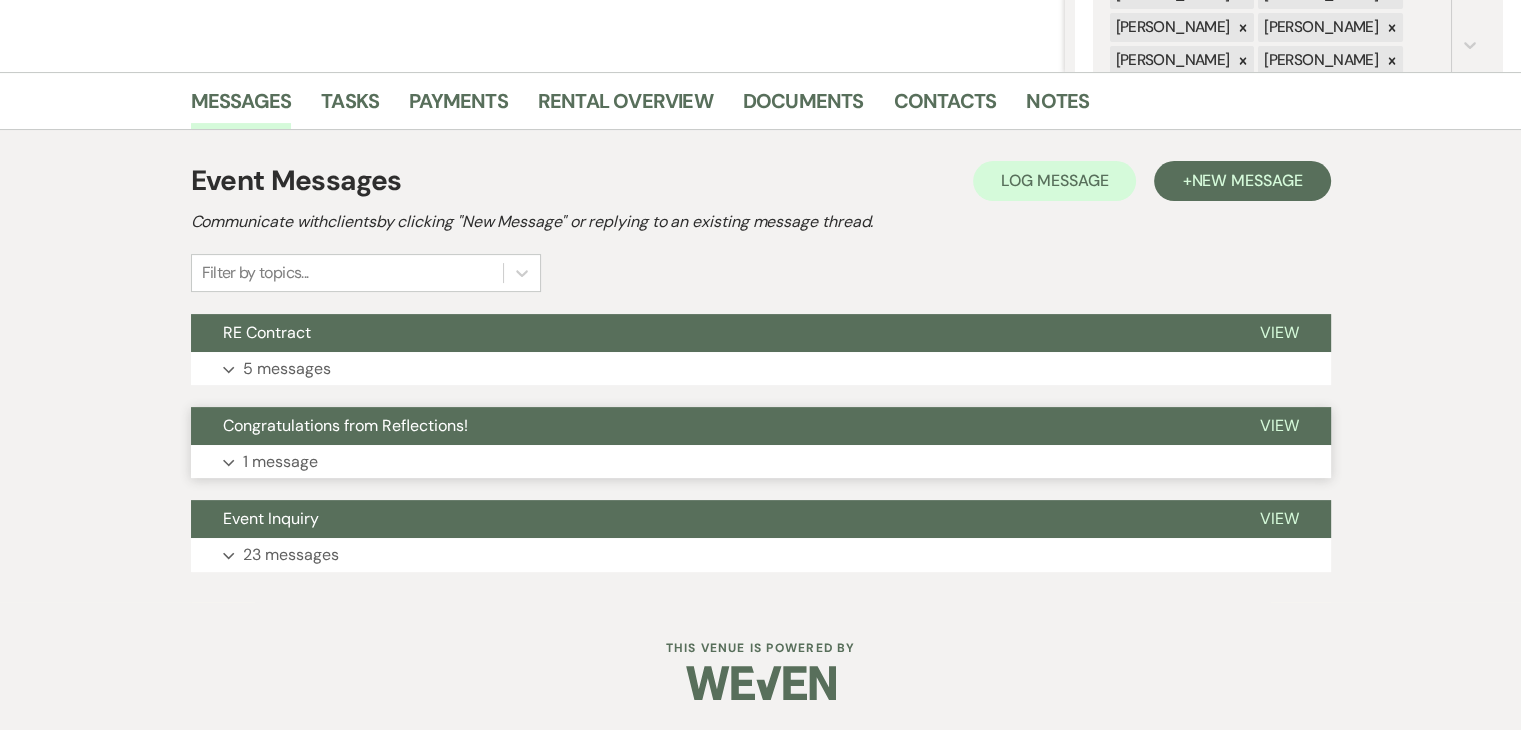 click on "1 message" at bounding box center [280, 462] 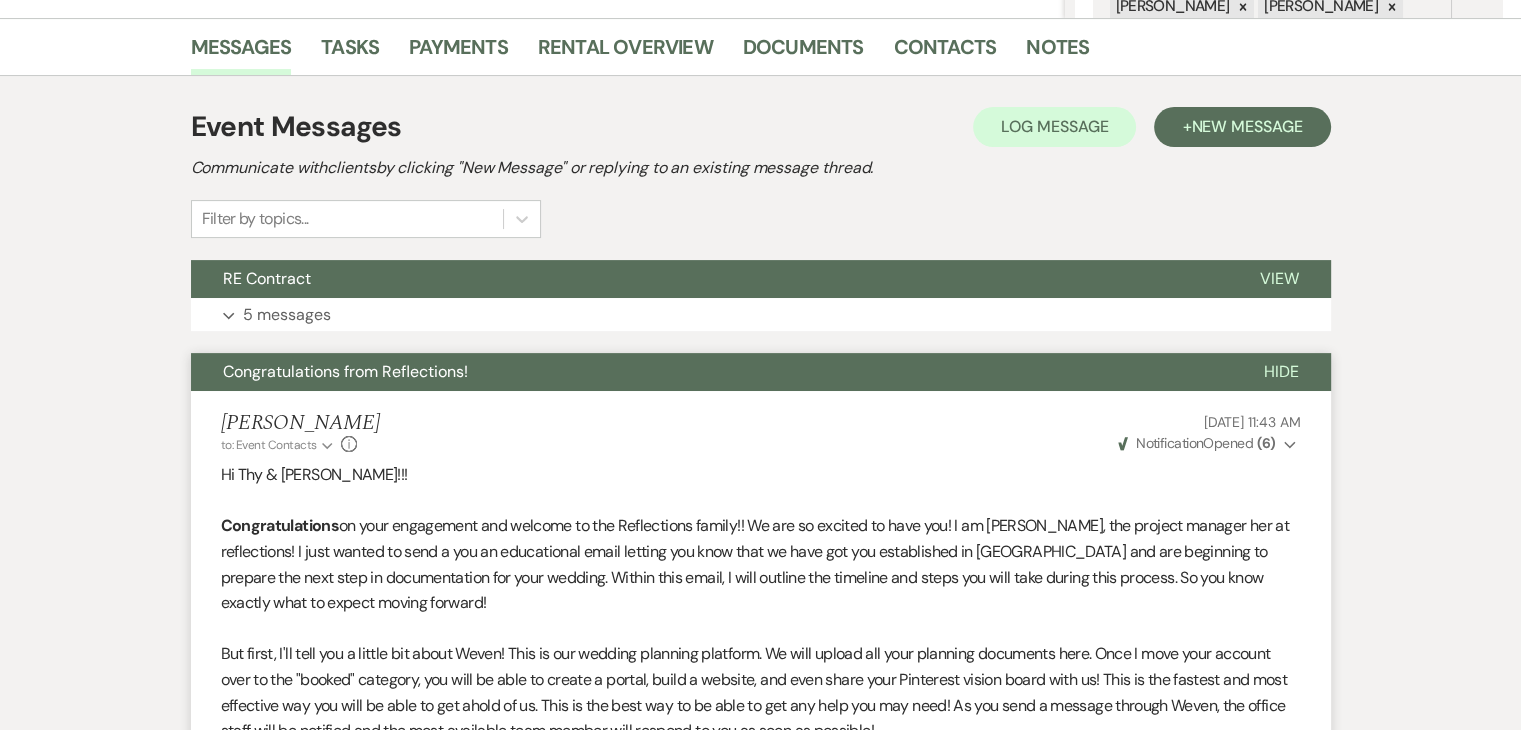 scroll, scrollTop: 600, scrollLeft: 0, axis: vertical 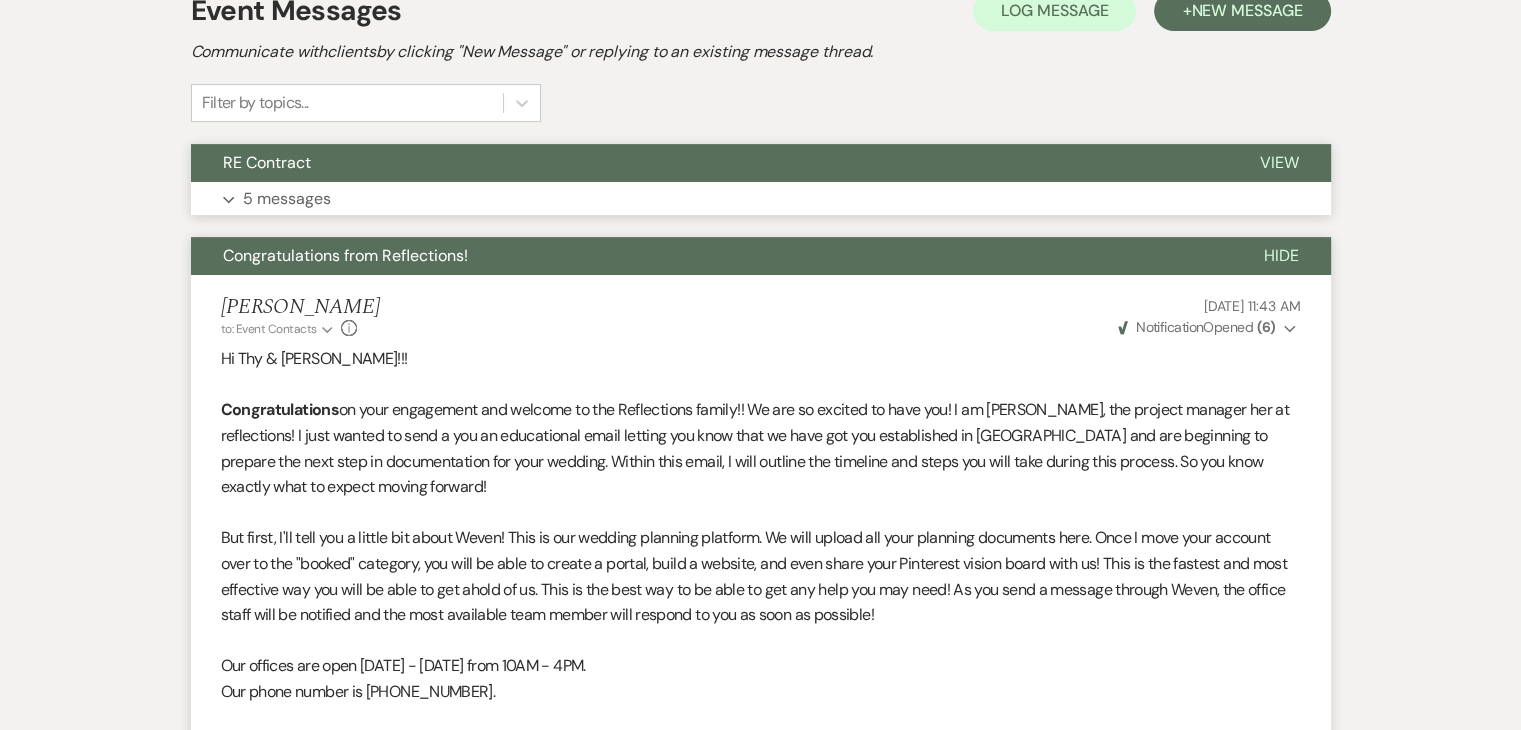 click on "5 messages" at bounding box center (287, 199) 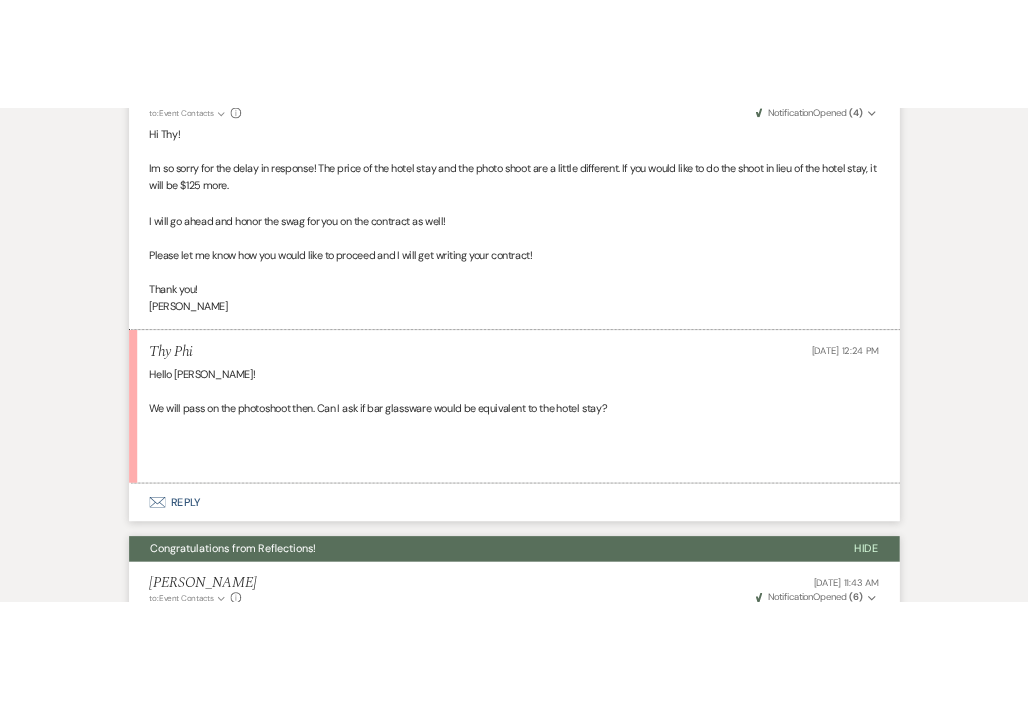 scroll, scrollTop: 2500, scrollLeft: 0, axis: vertical 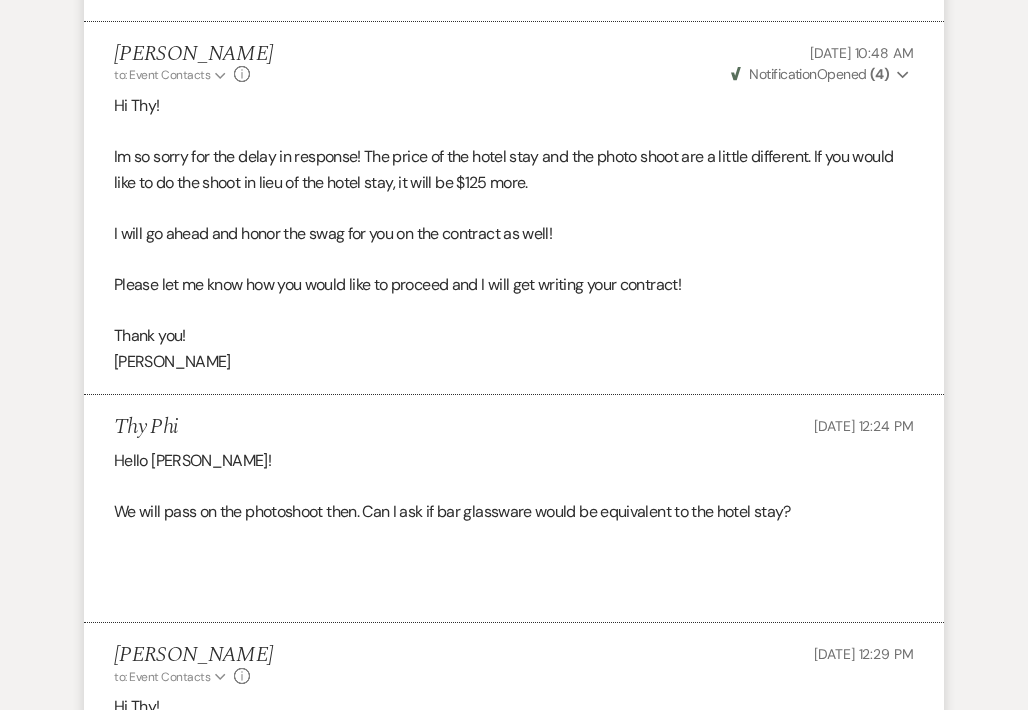 click on "Hi Thy!" at bounding box center (514, 106) 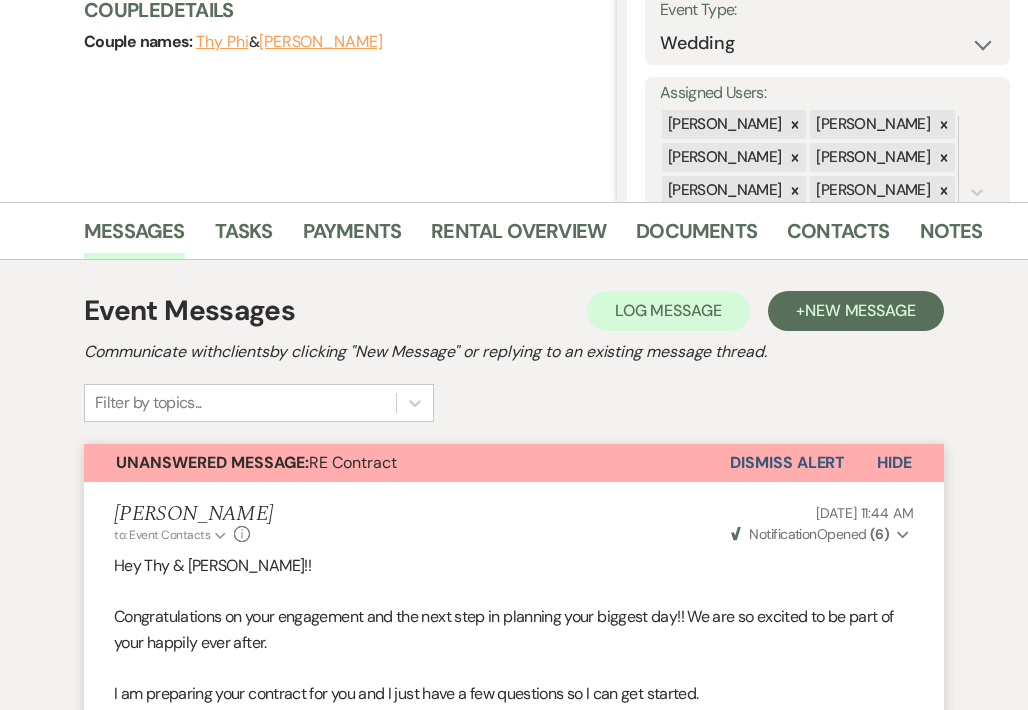 scroll, scrollTop: 0, scrollLeft: 0, axis: both 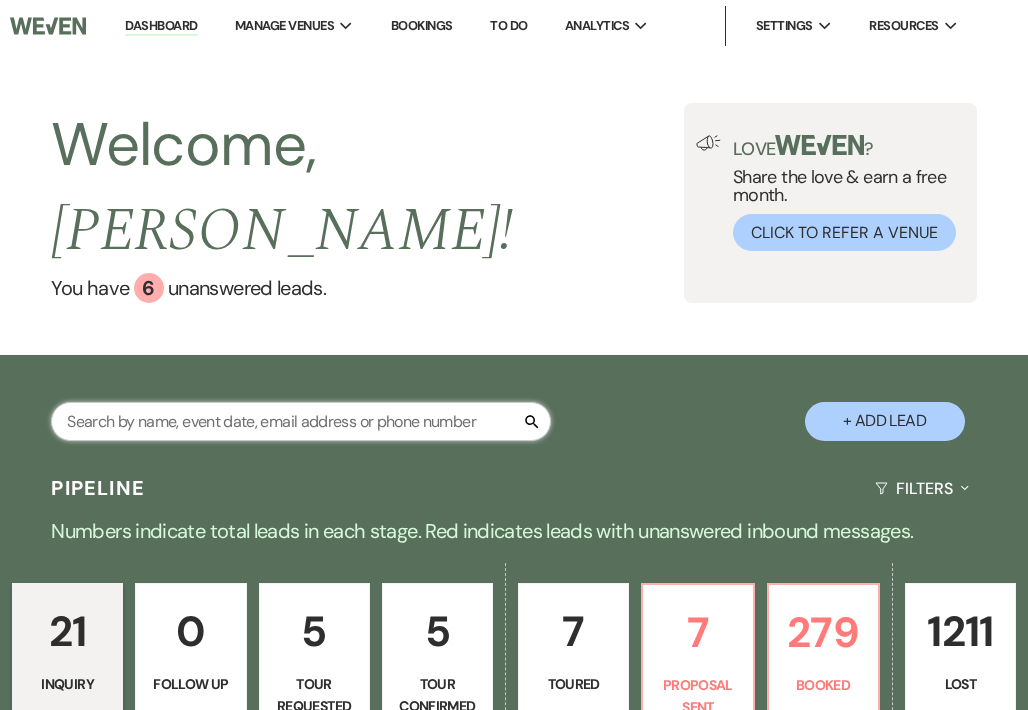 click at bounding box center (301, 421) 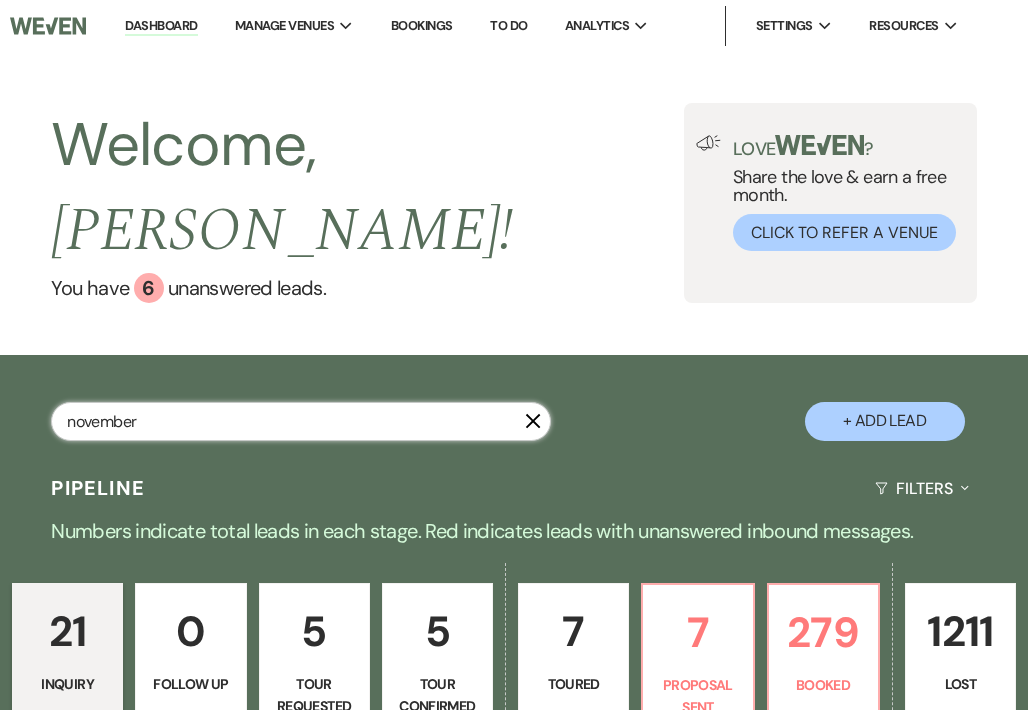 type on "november" 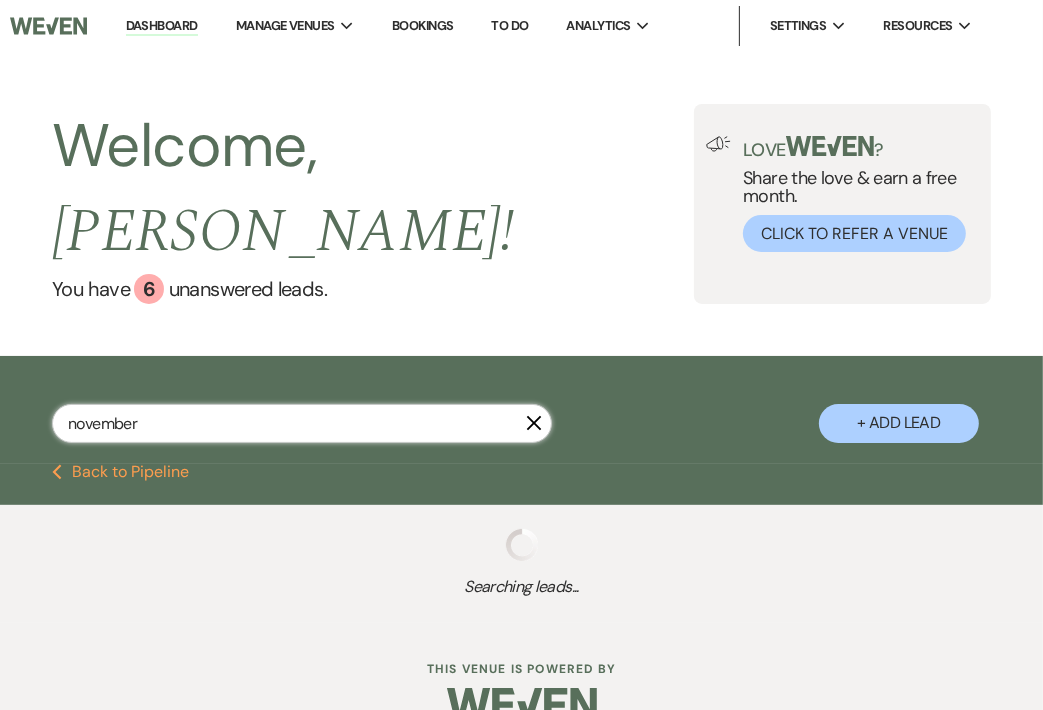 select on "8" 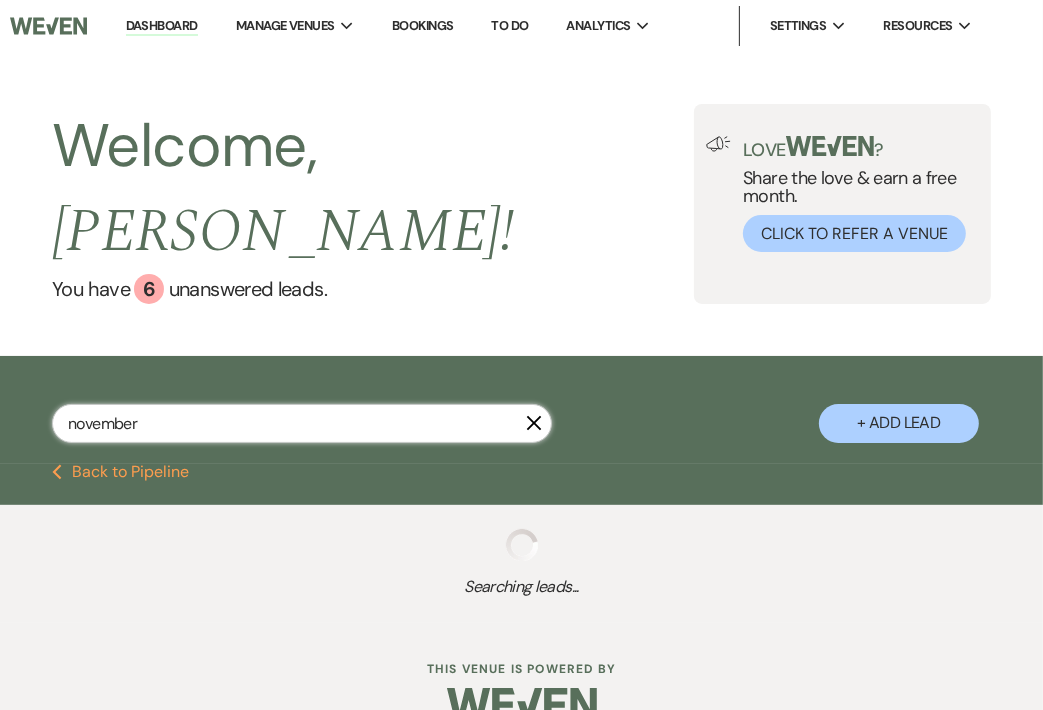 select on "5" 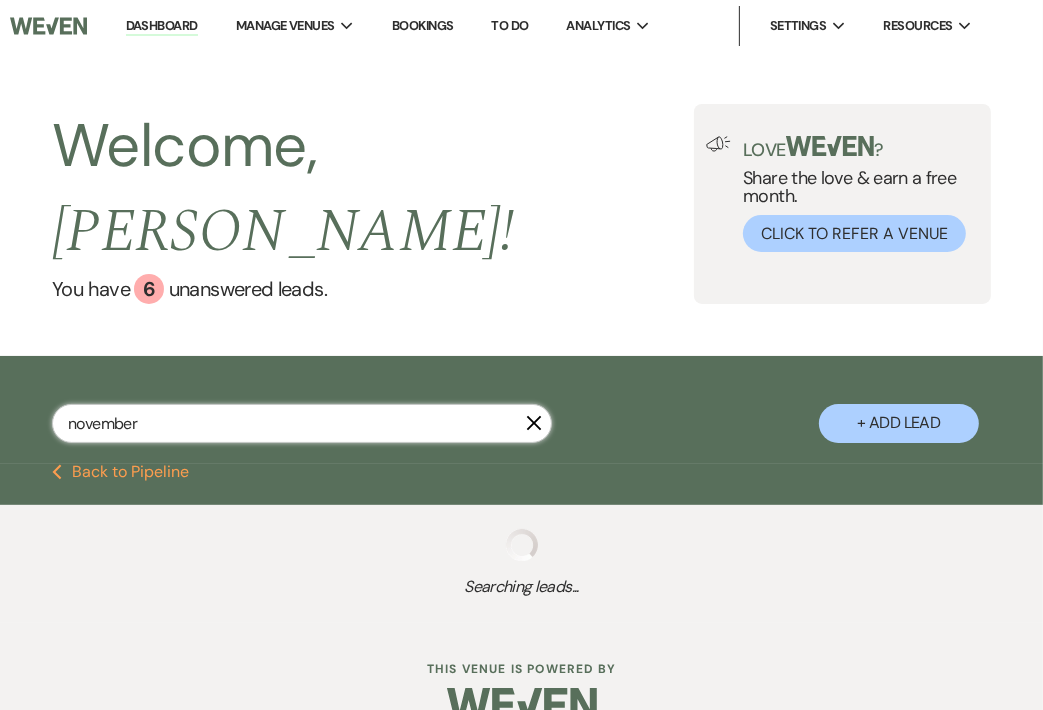select on "8" 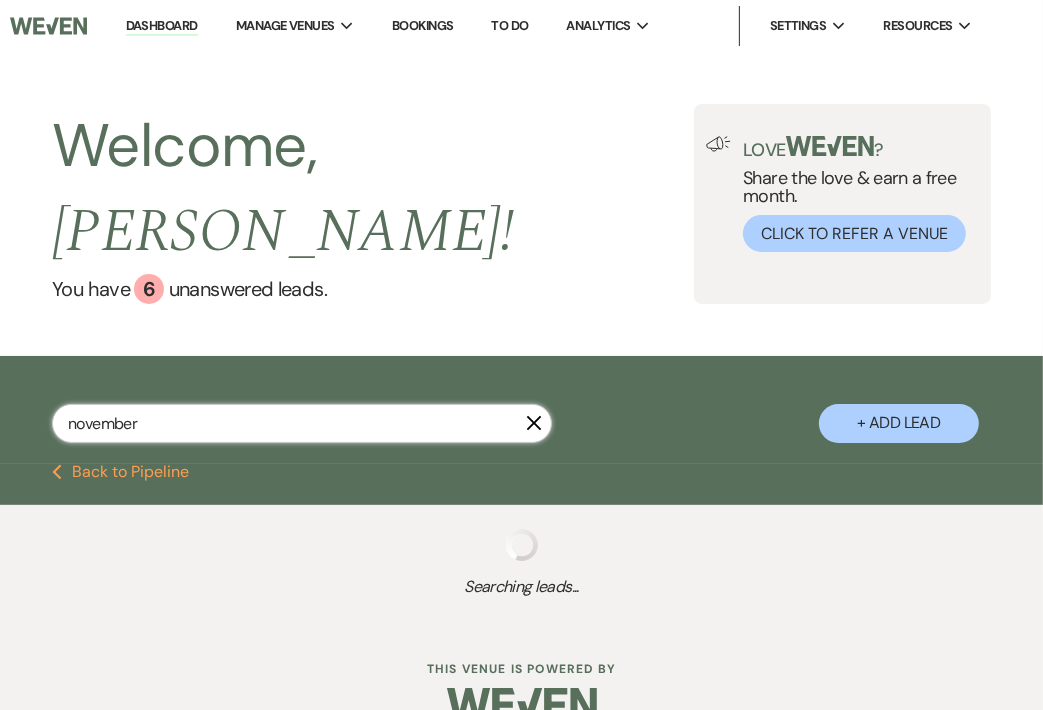 select on "5" 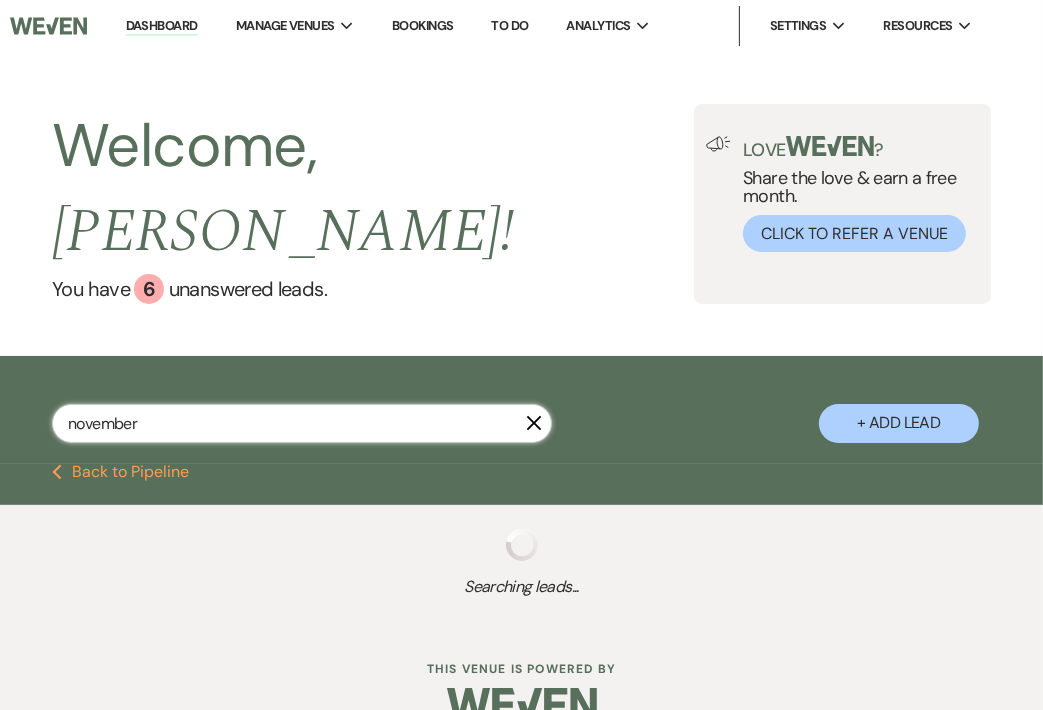 select on "8" 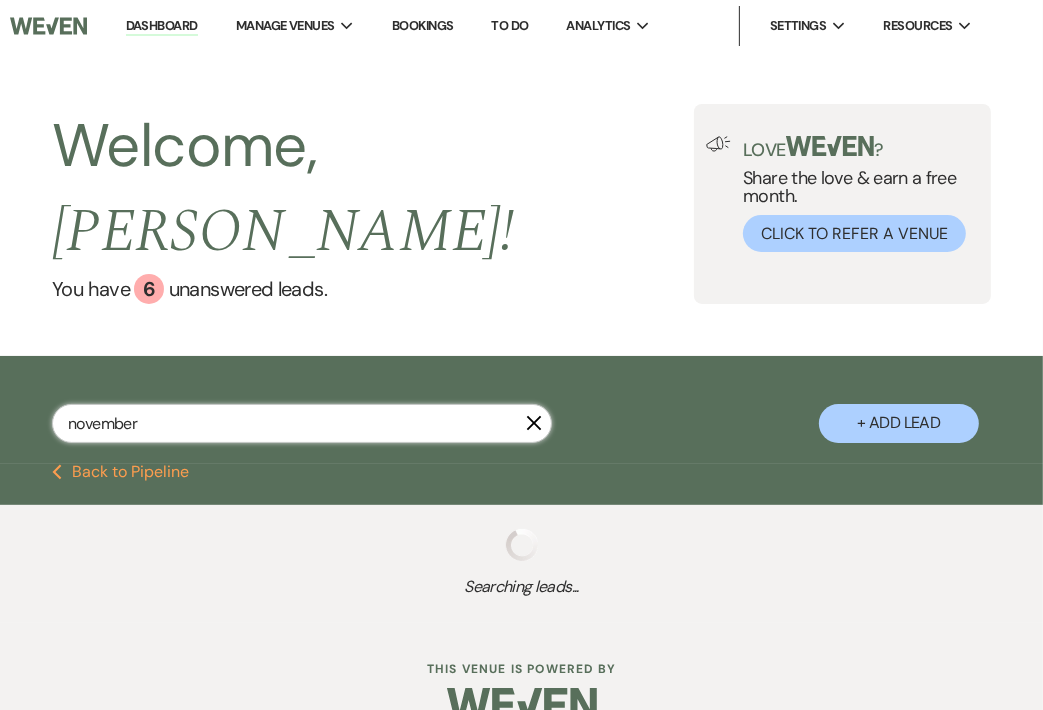 select on "5" 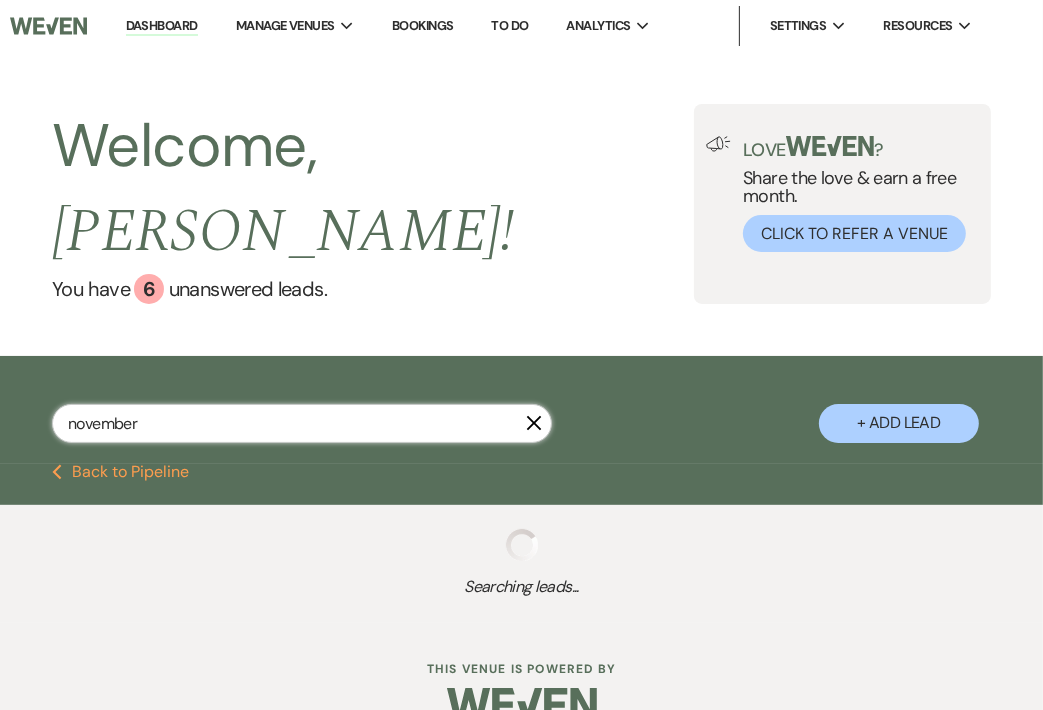 select on "8" 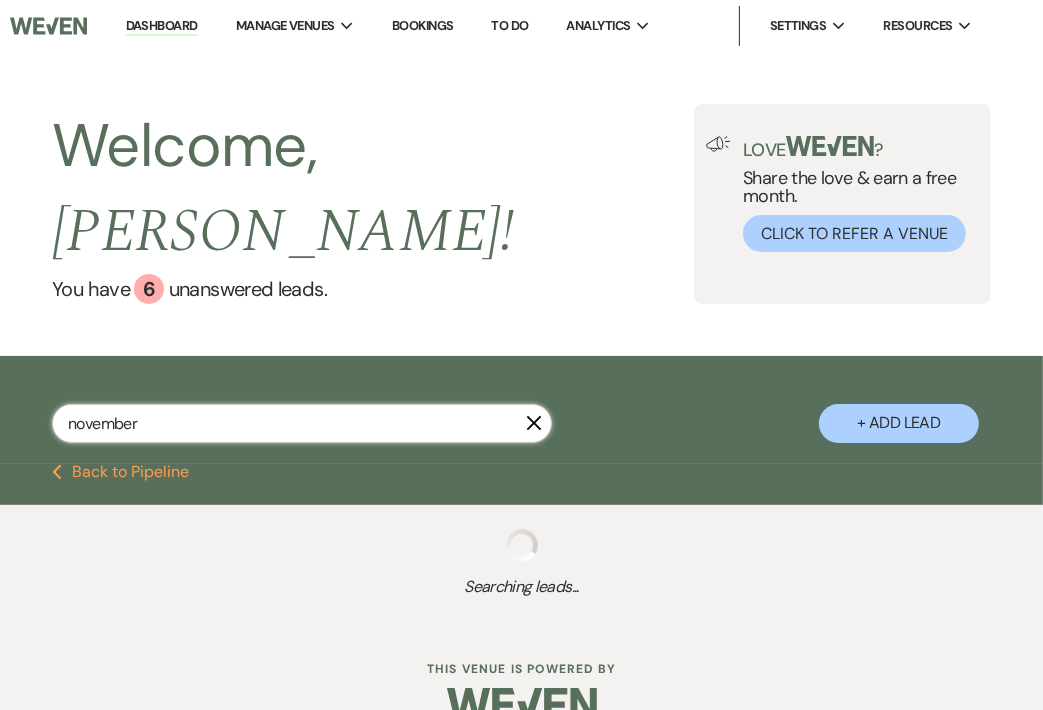 select on "5" 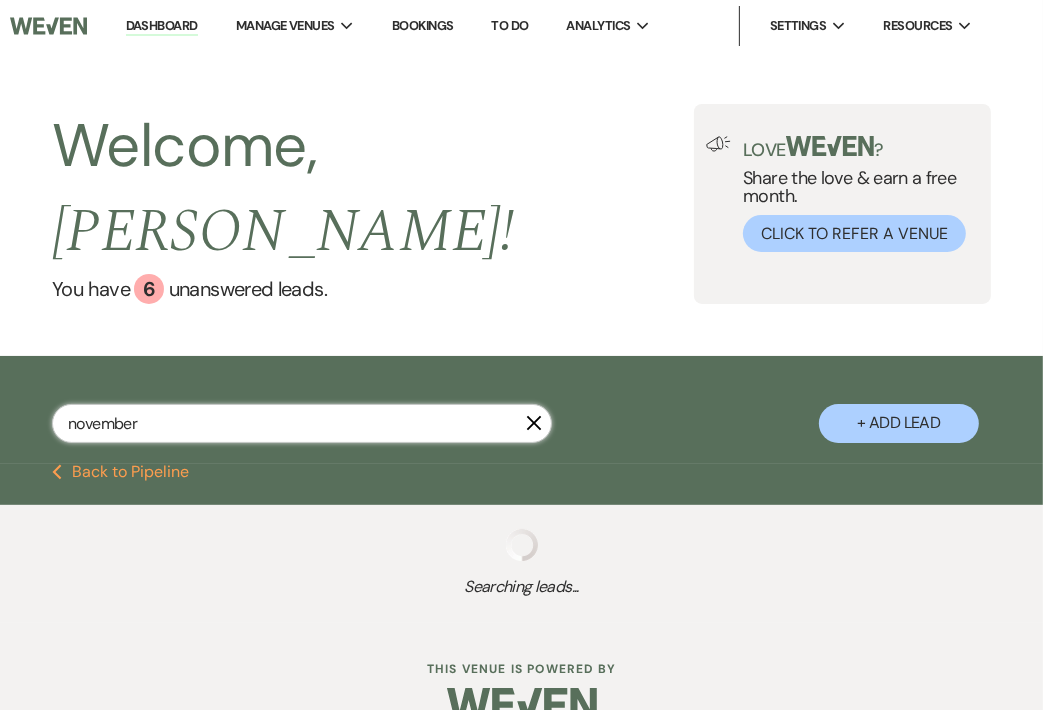 select on "8" 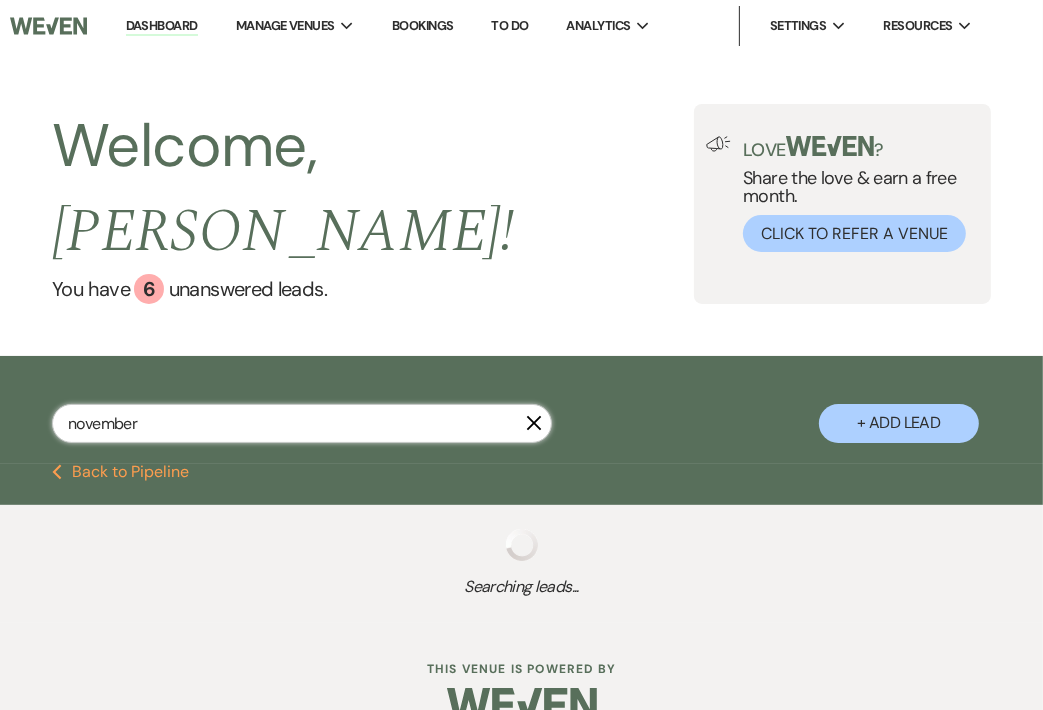 select on "5" 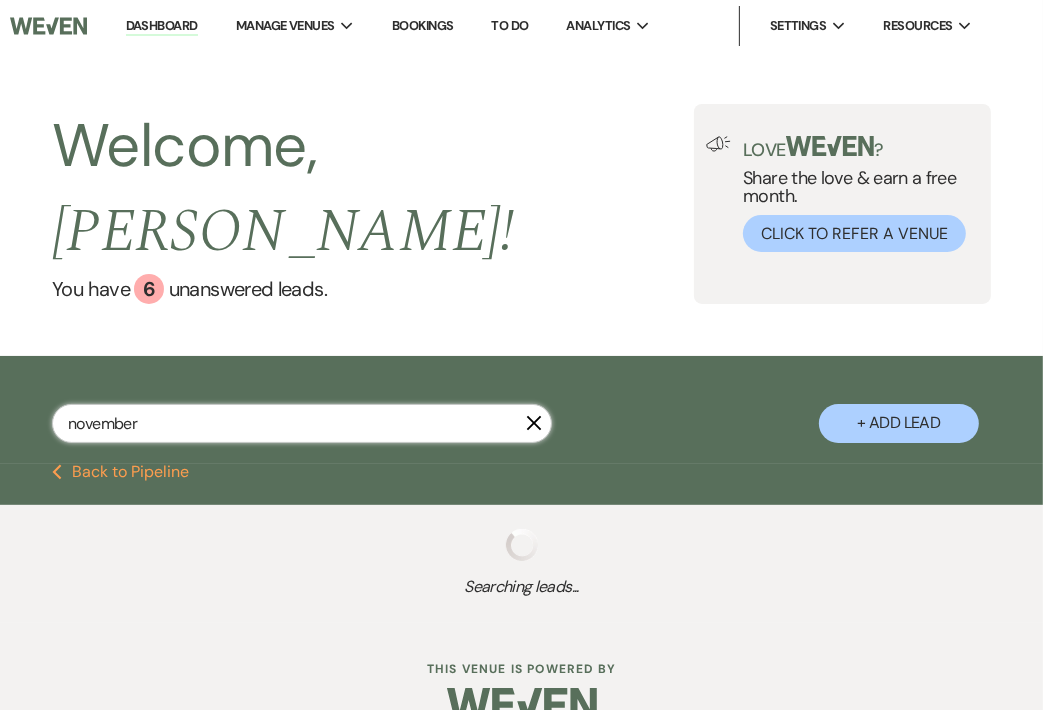 select on "8" 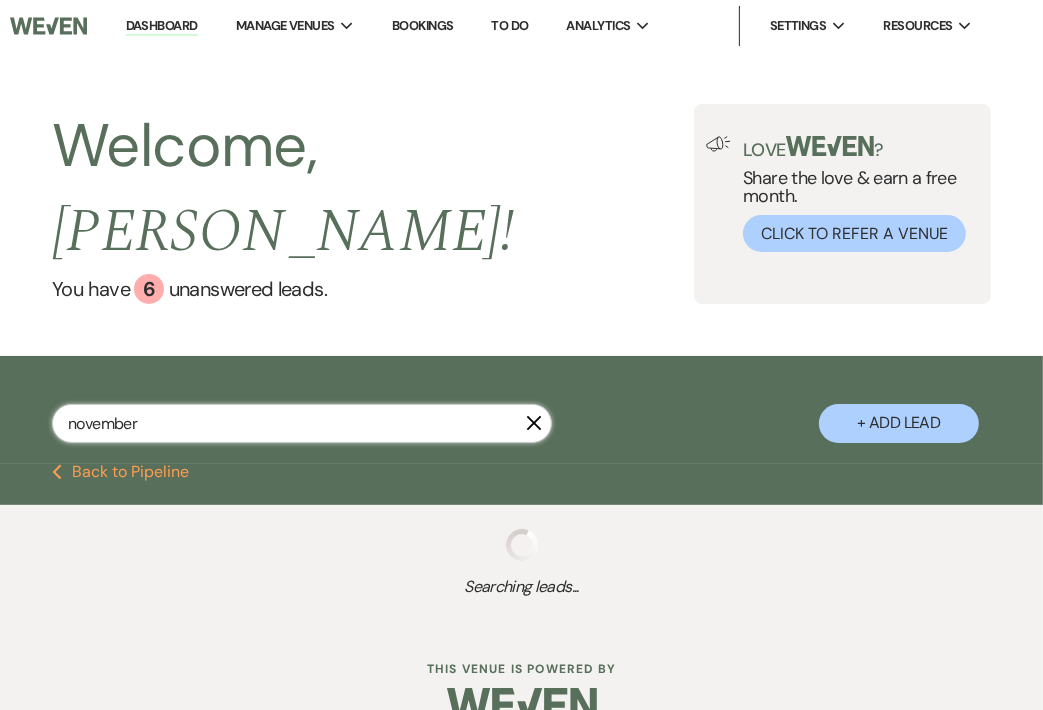 select on "5" 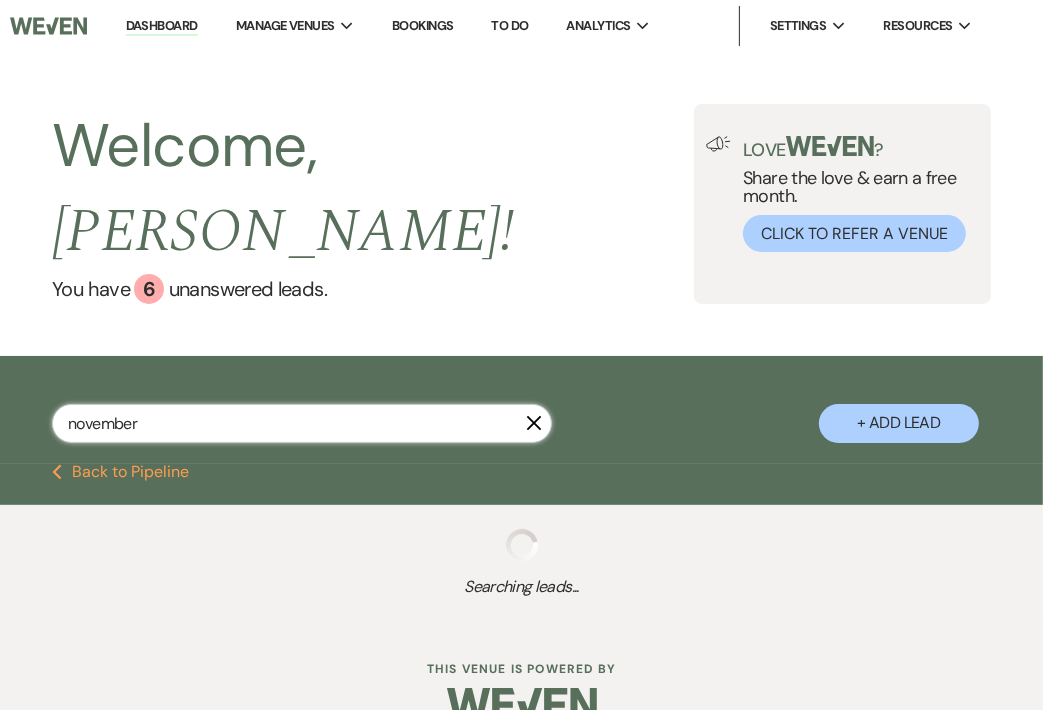 select on "8" 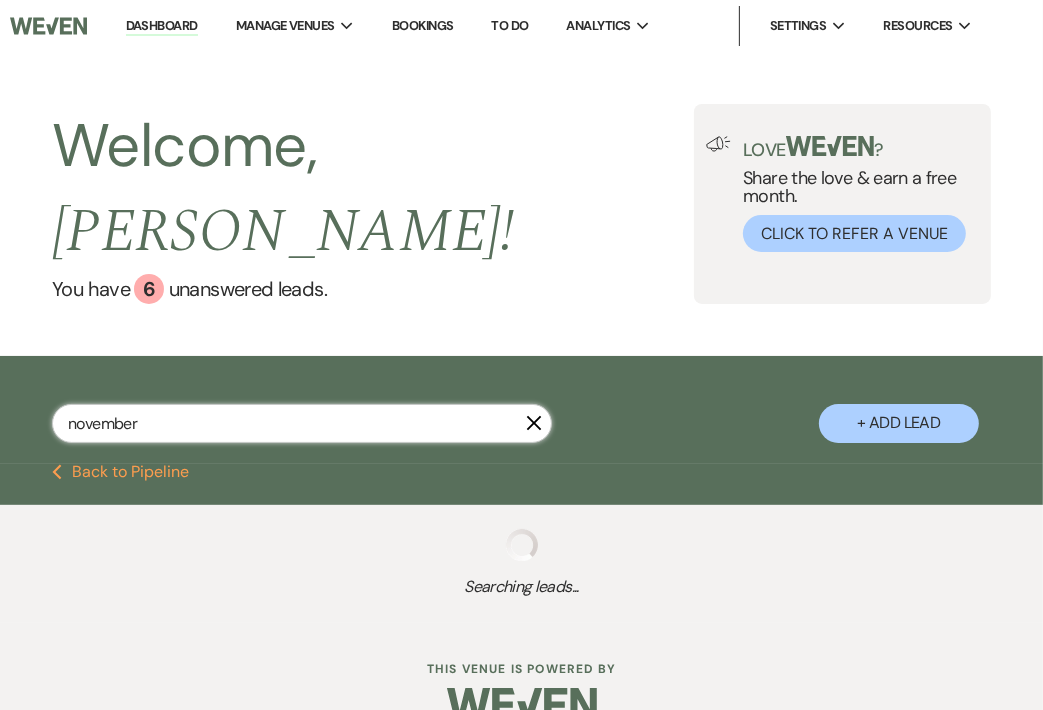 select on "5" 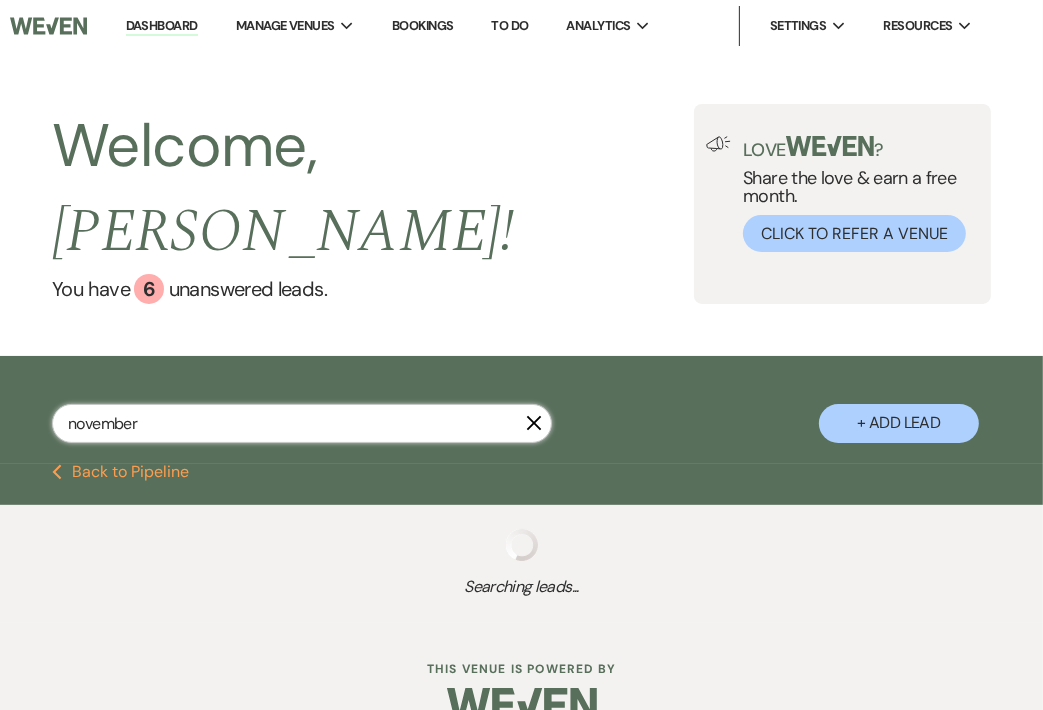 select on "8" 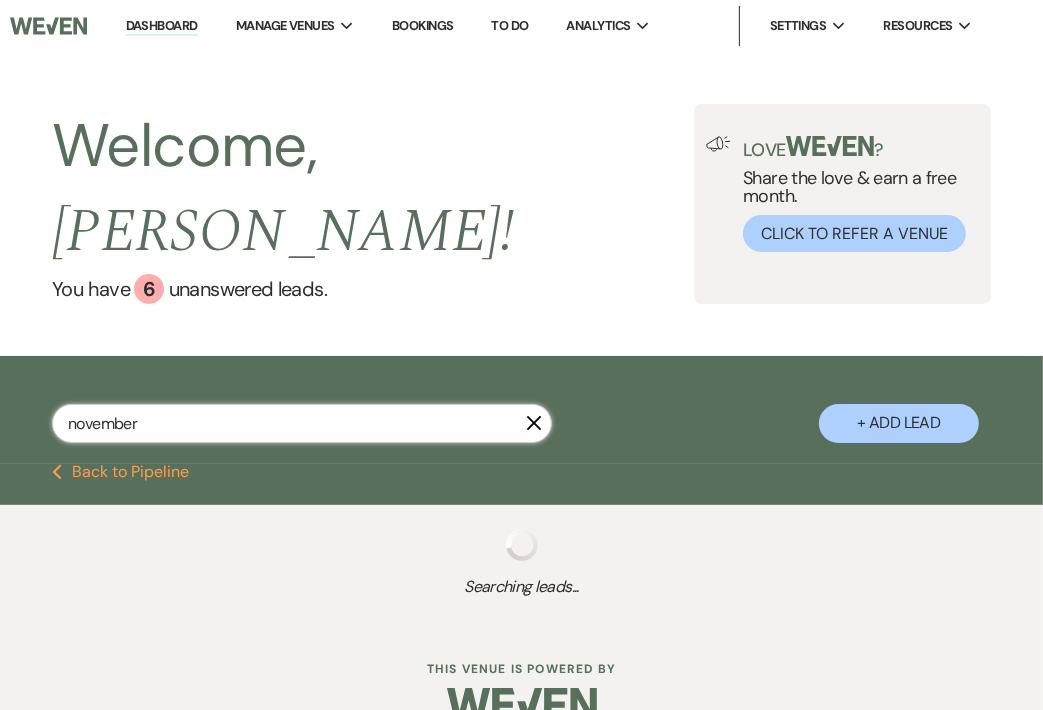 select on "6" 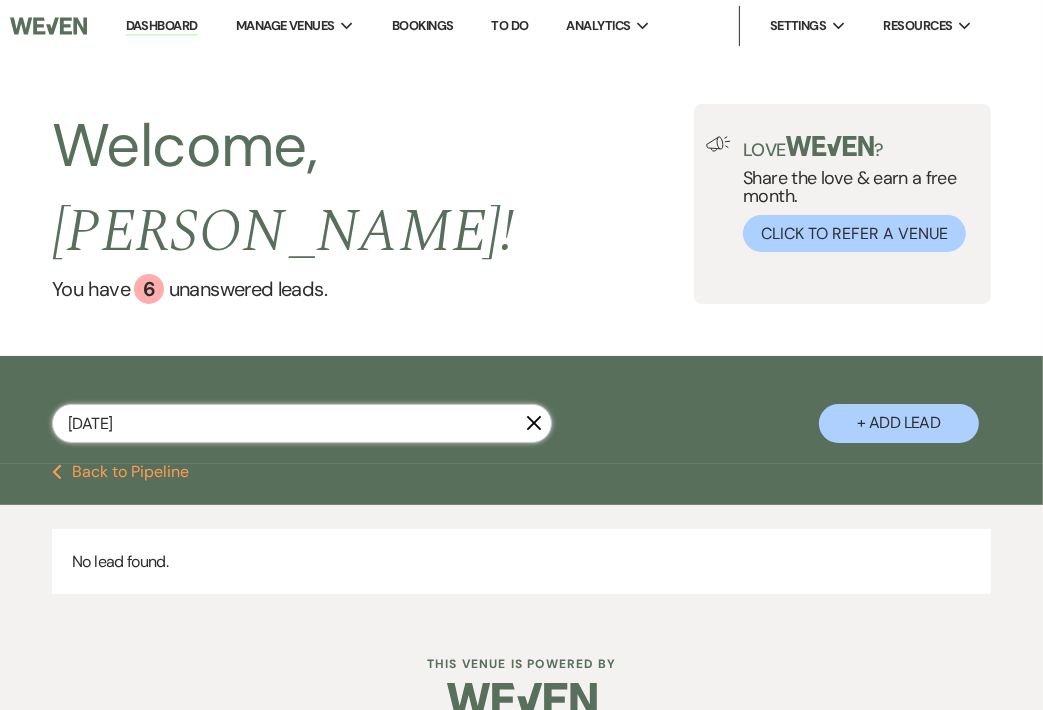 click on "[DATE]" at bounding box center (302, 423) 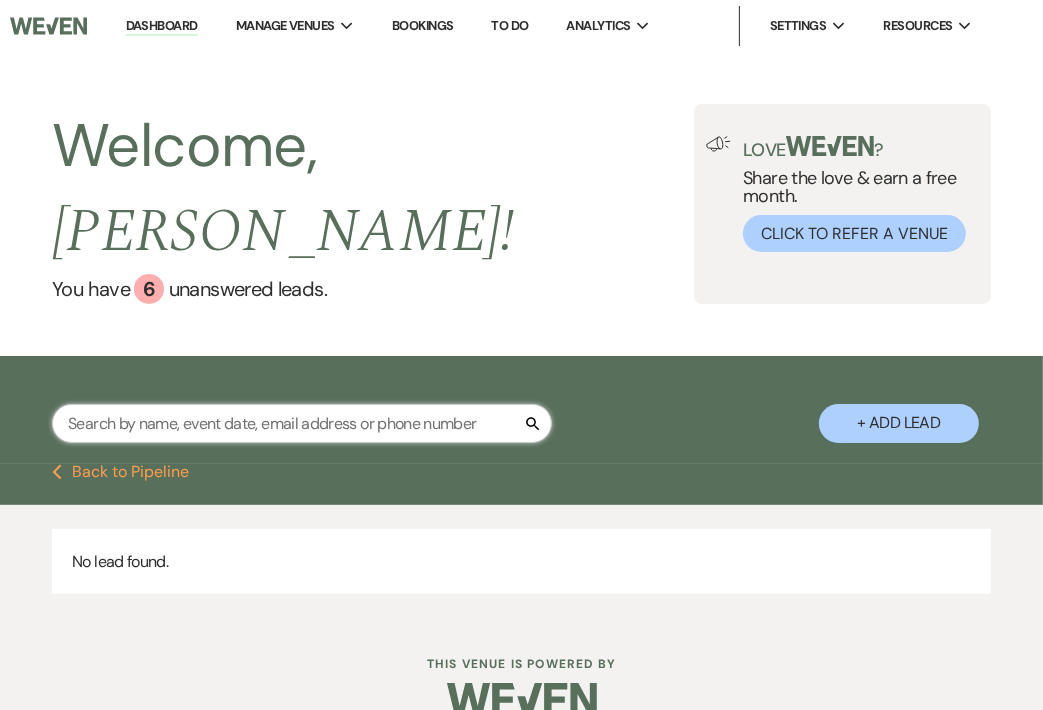 click at bounding box center [302, 423] 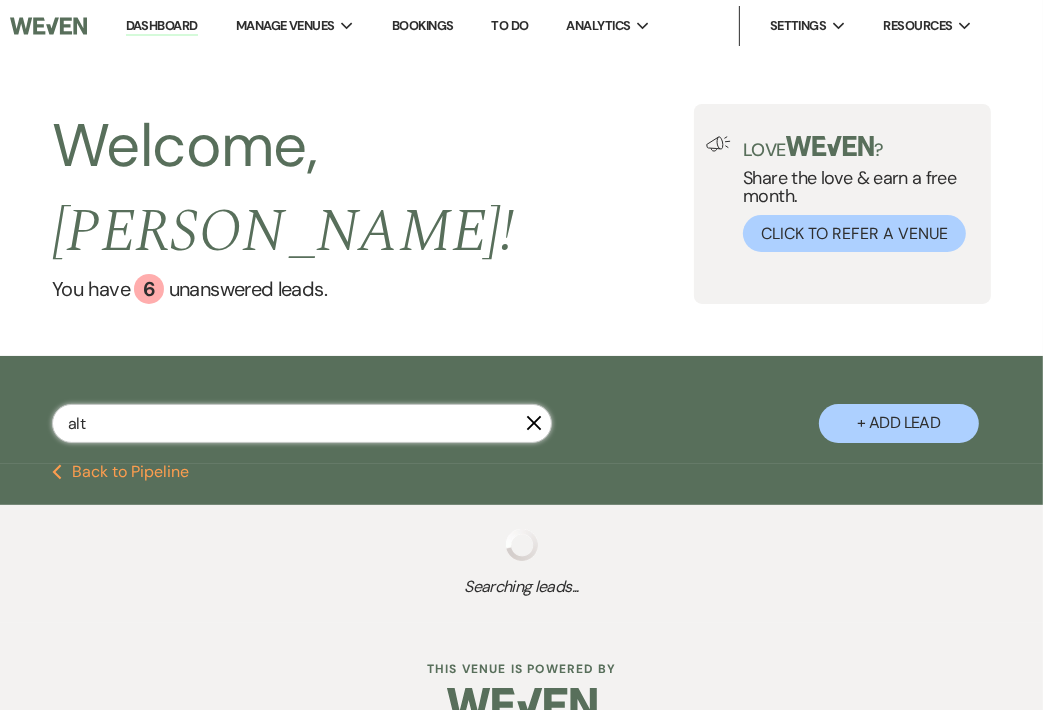 type on "alta" 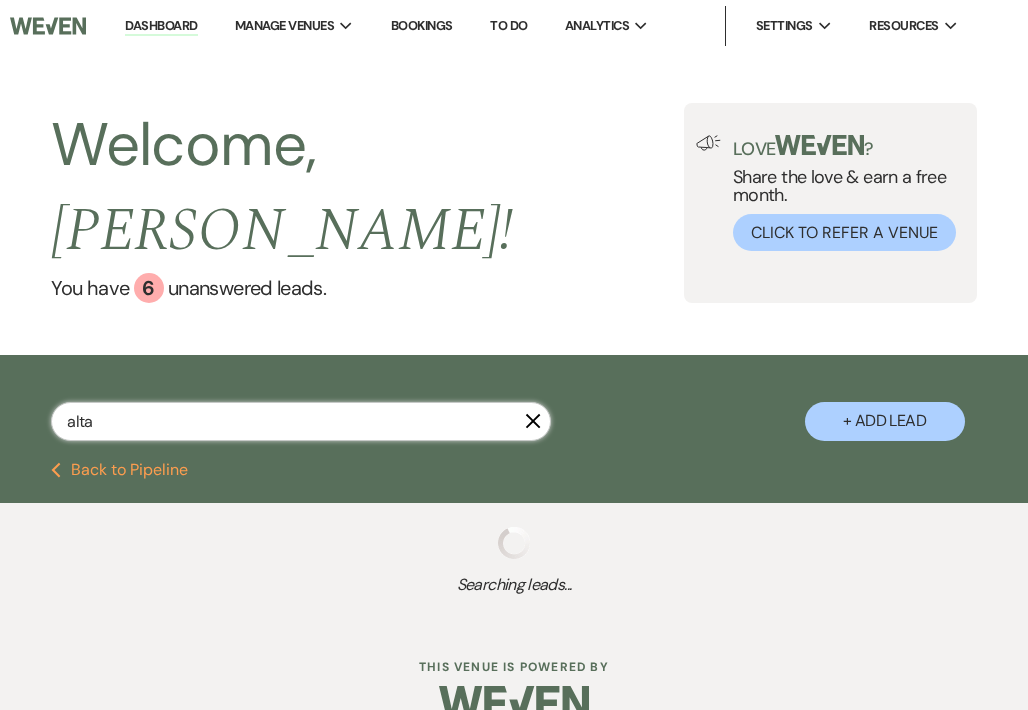select on "8" 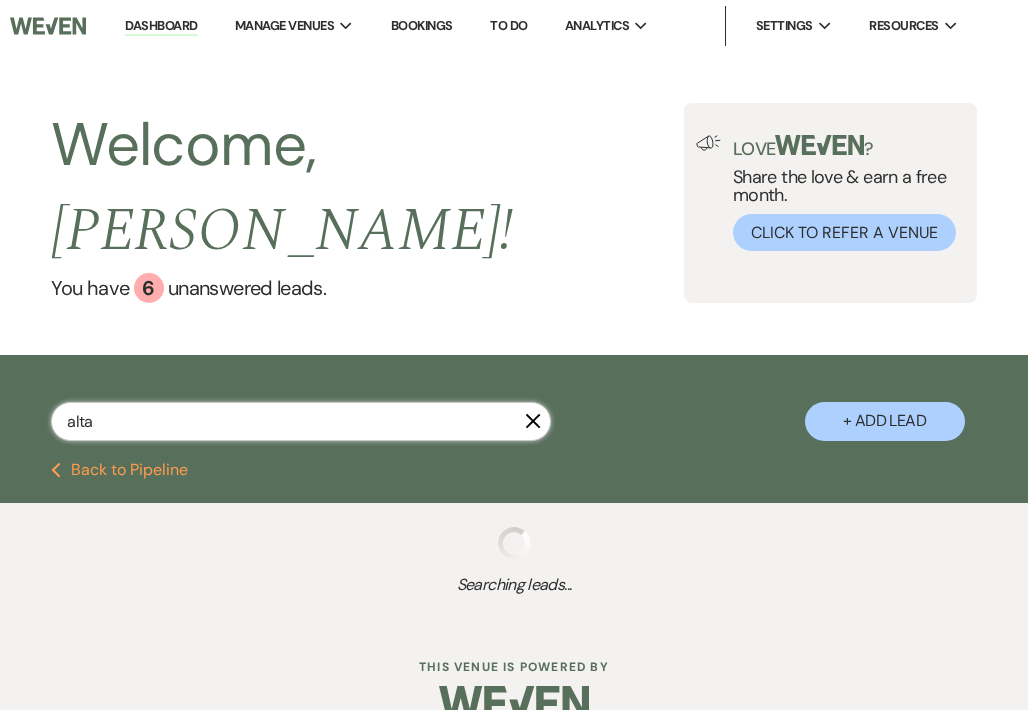select on "5" 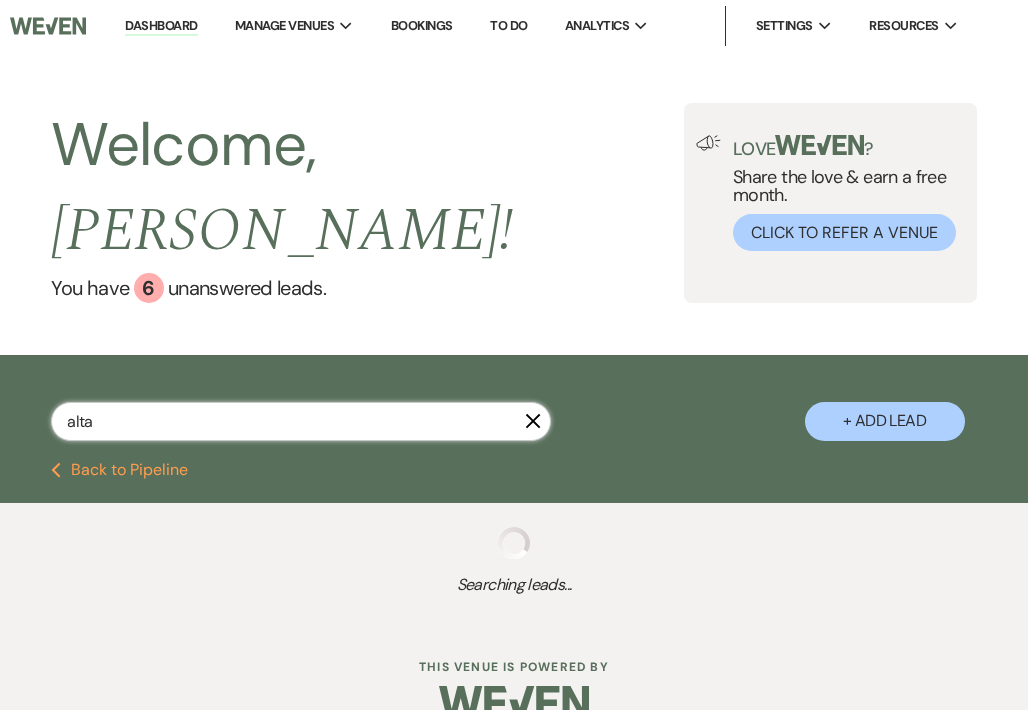 select on "8" 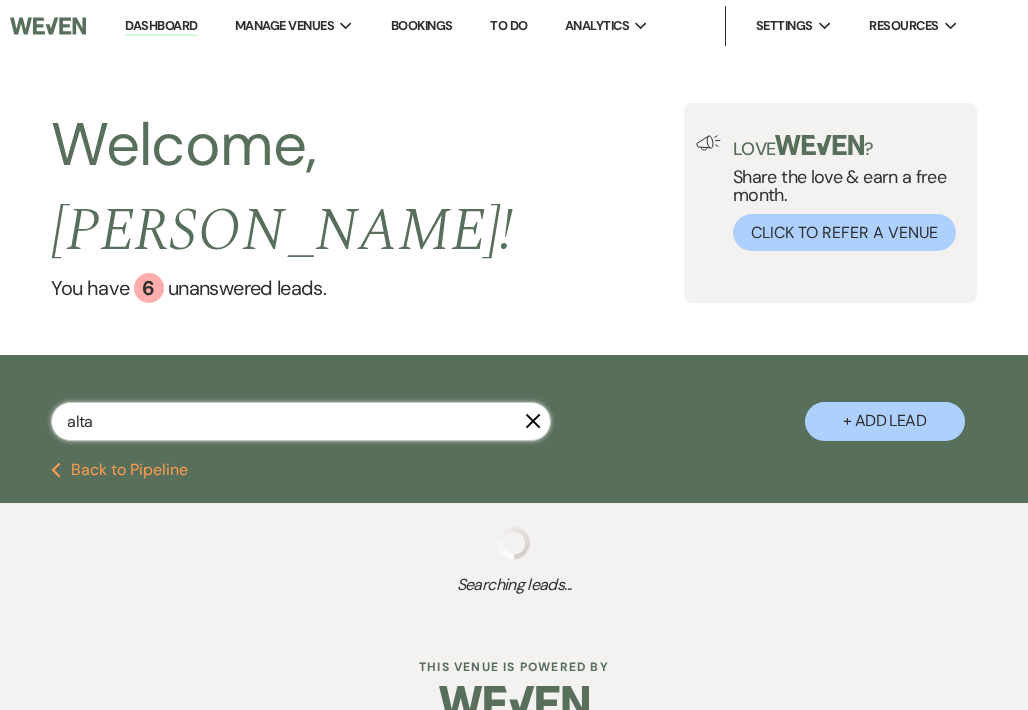 select on "5" 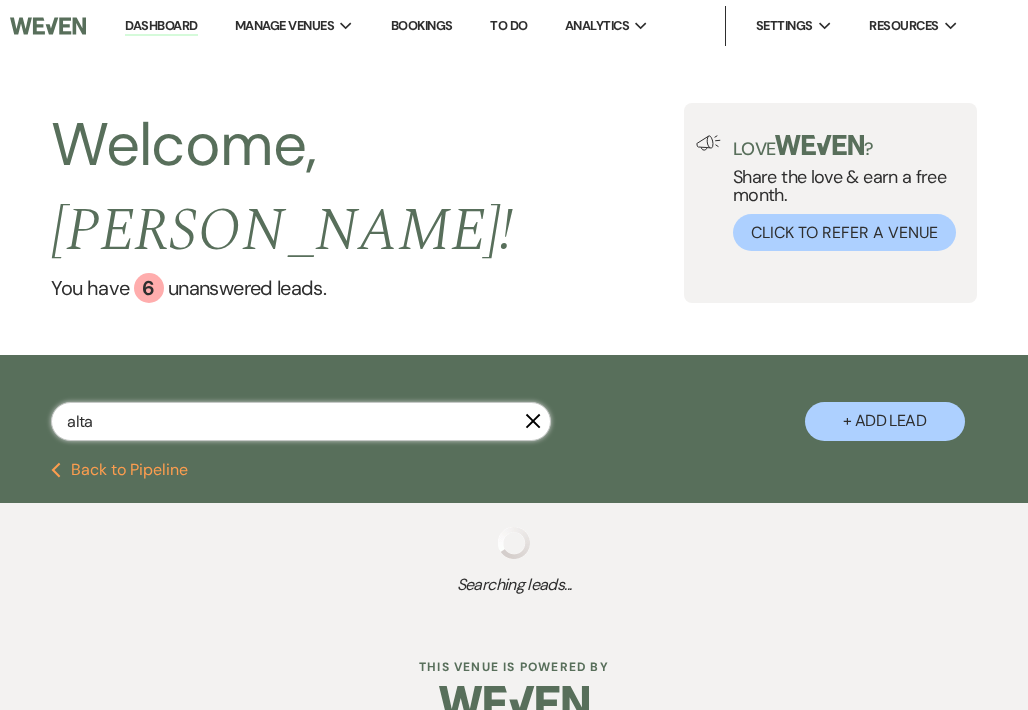 select on "8" 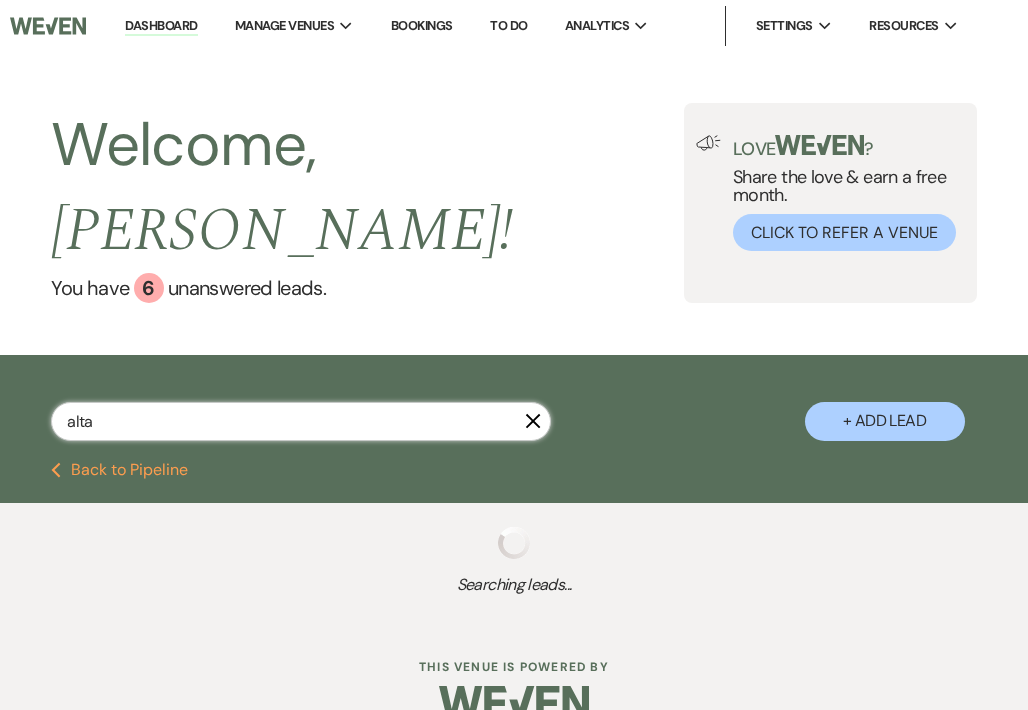 select on "8" 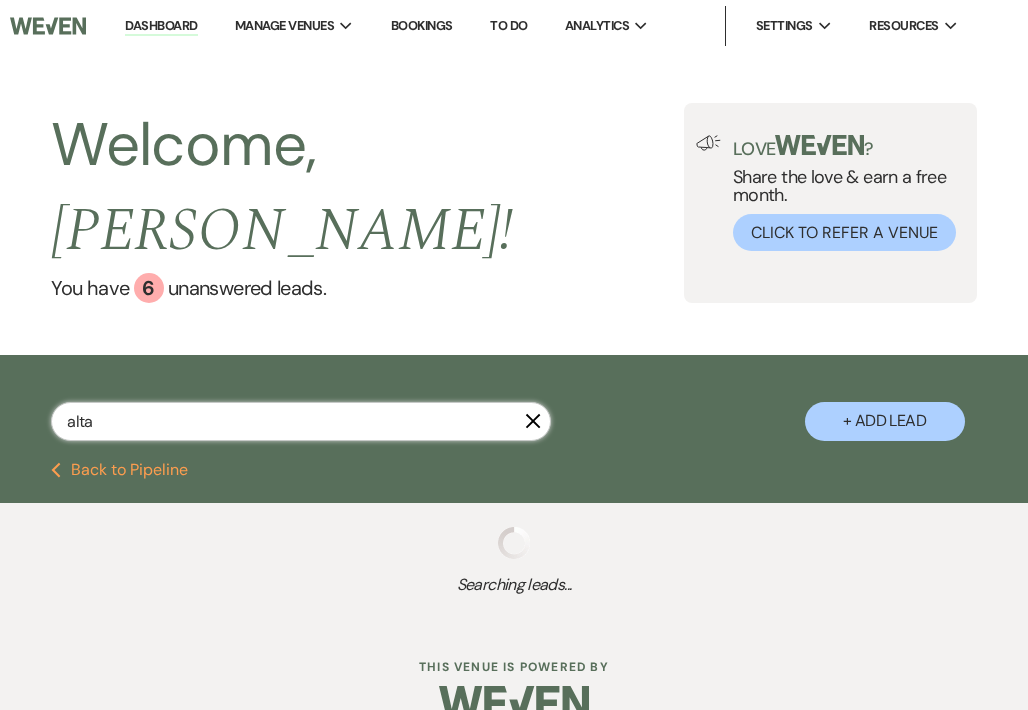 select on "8" 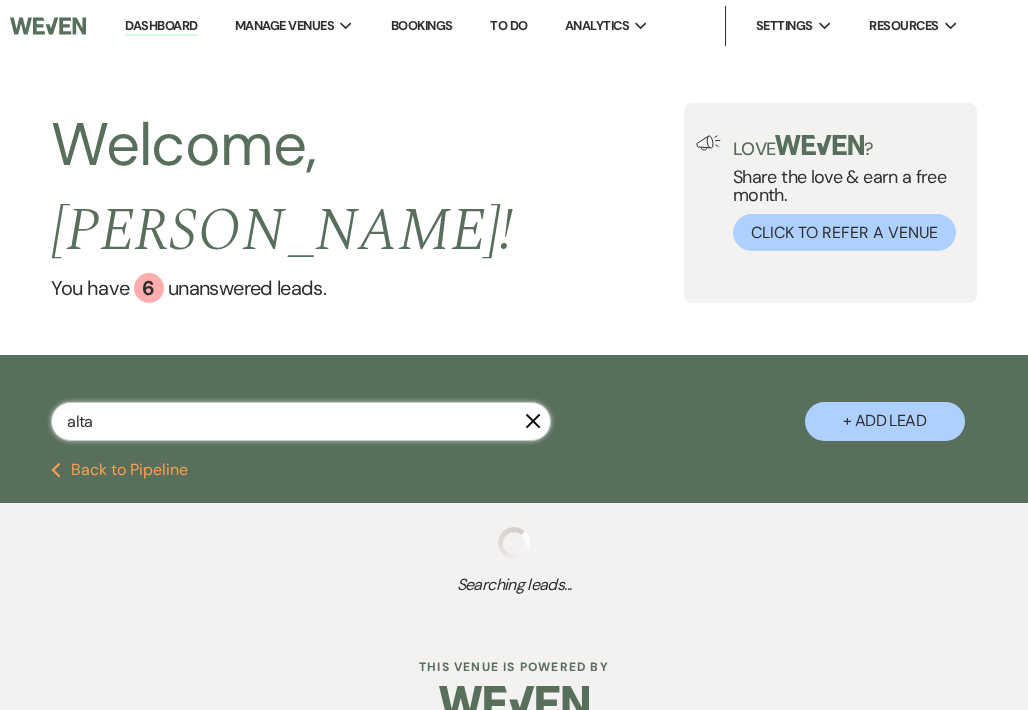 select on "7" 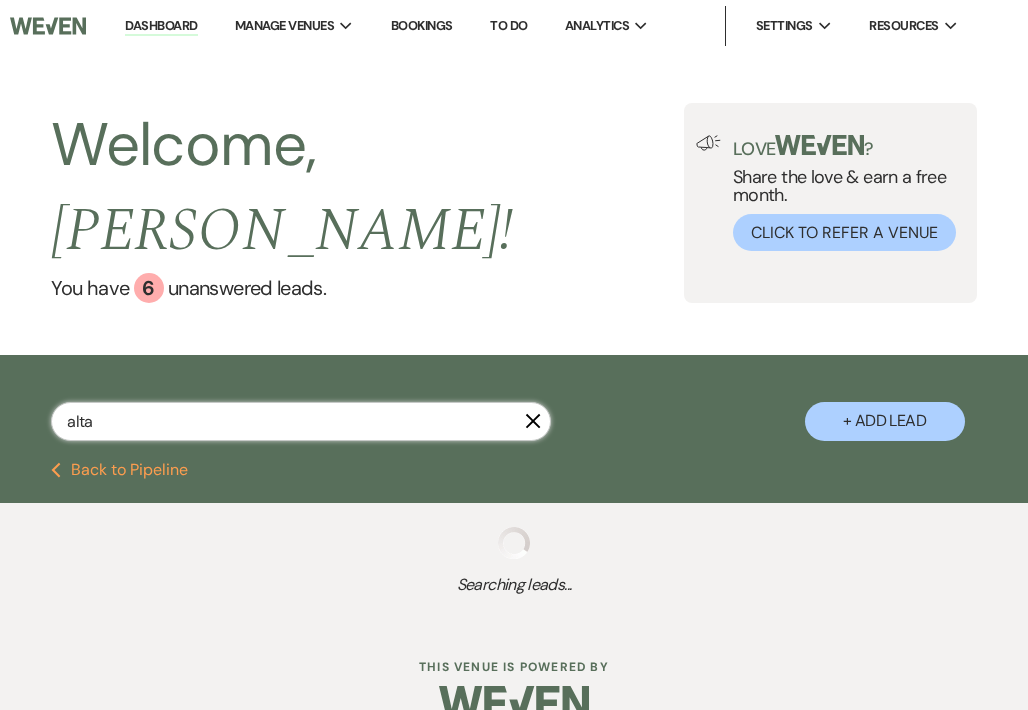 select on "8" 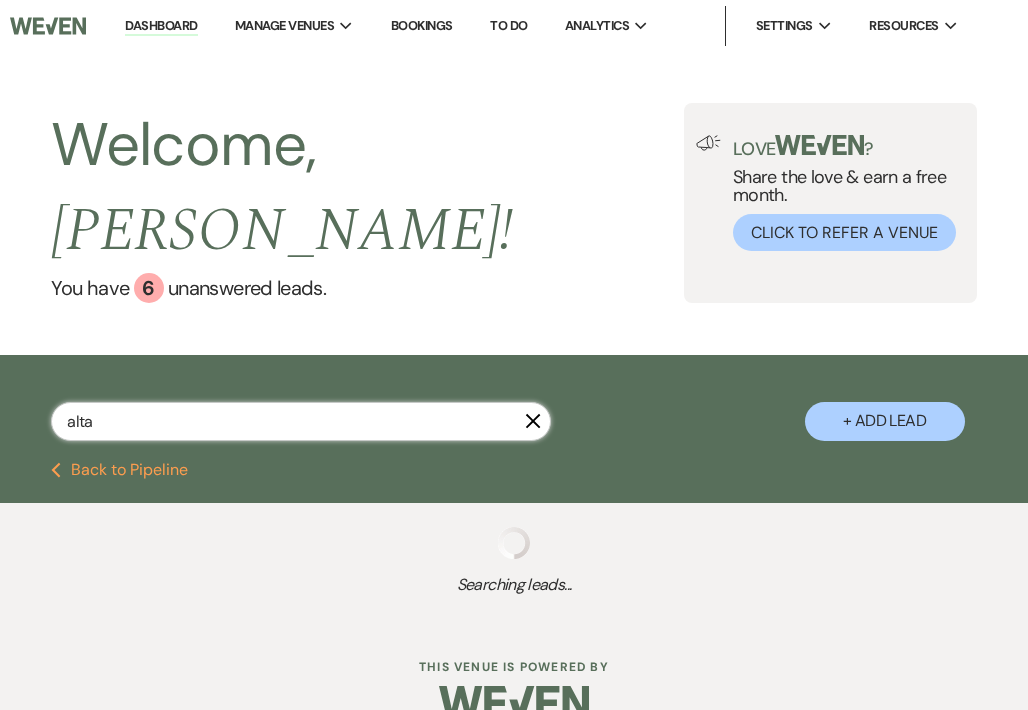 select on "5" 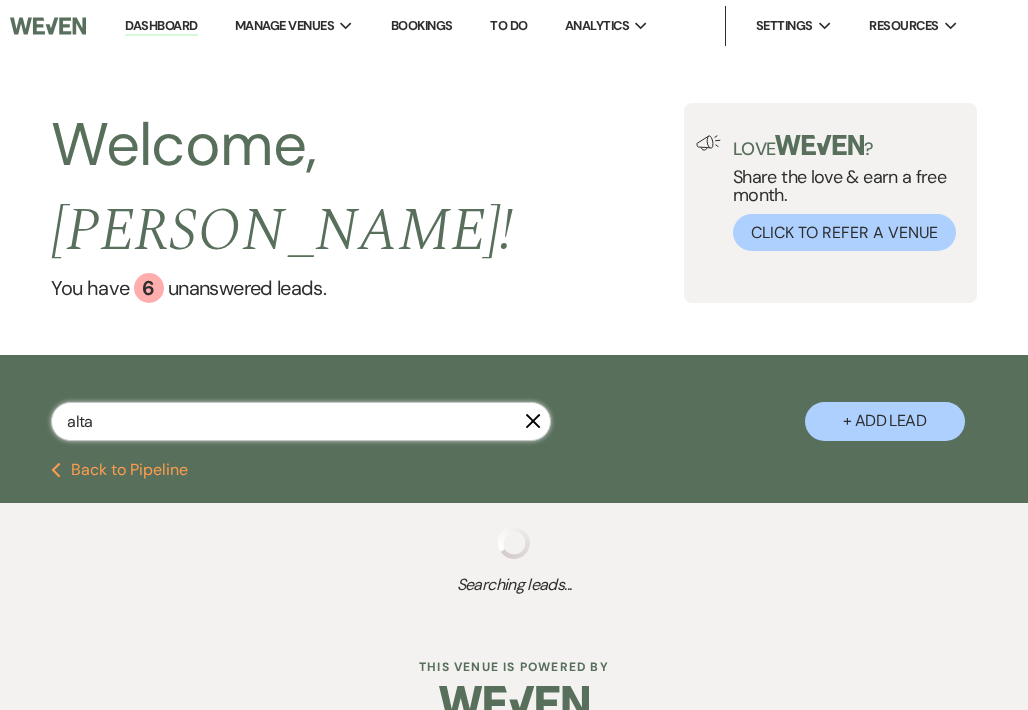 select on "8" 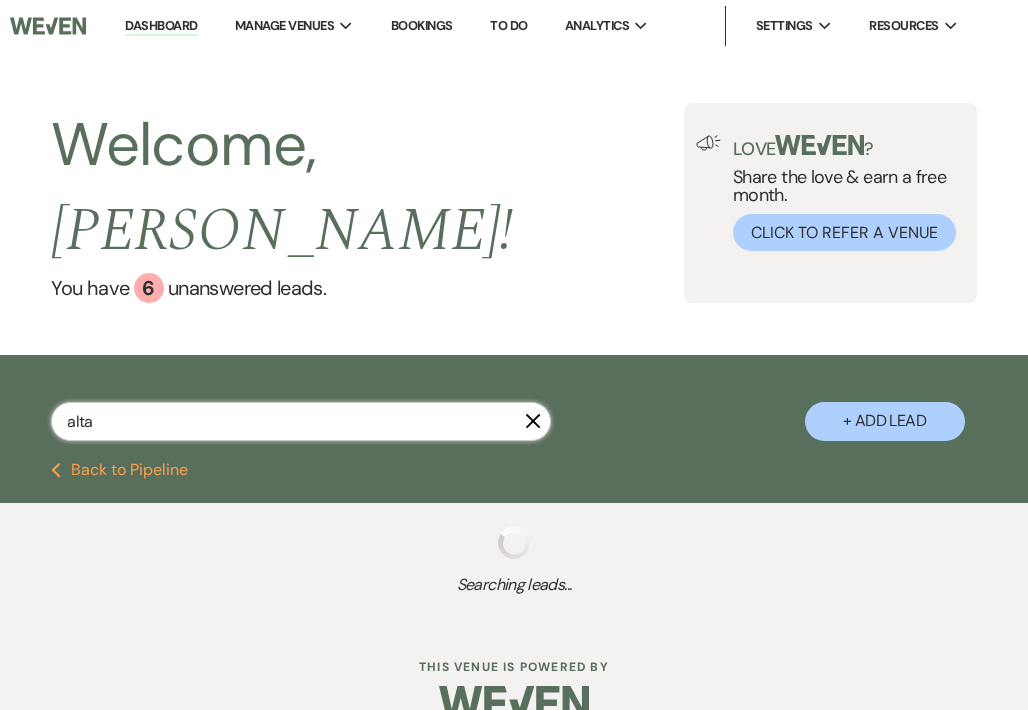 select on "6" 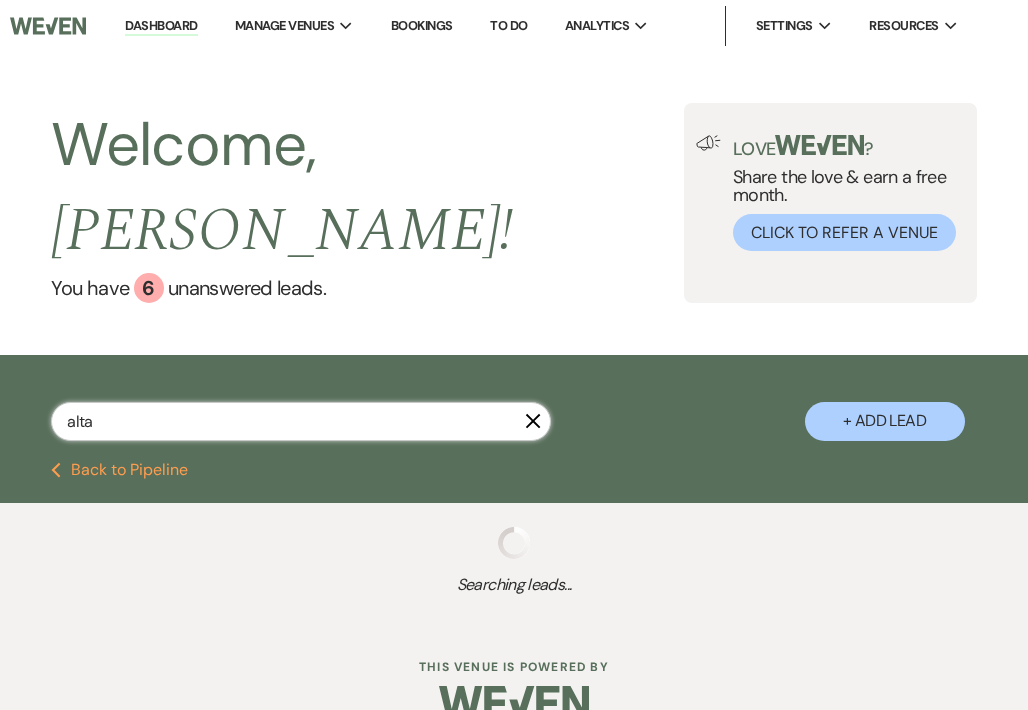 select on "8" 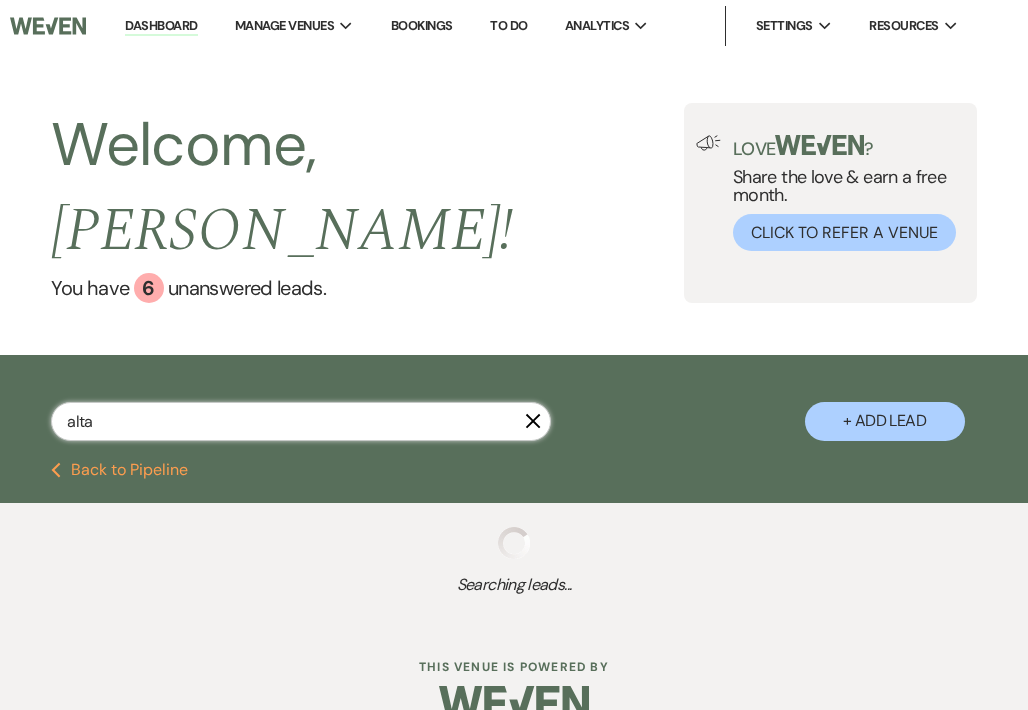 select on "5" 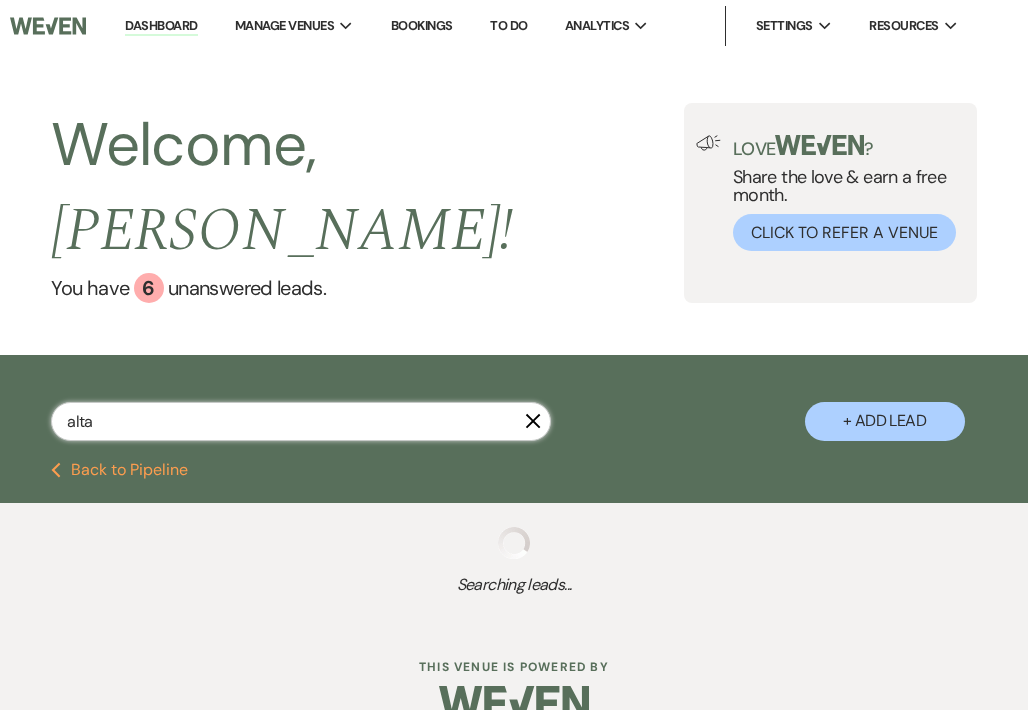 select on "8" 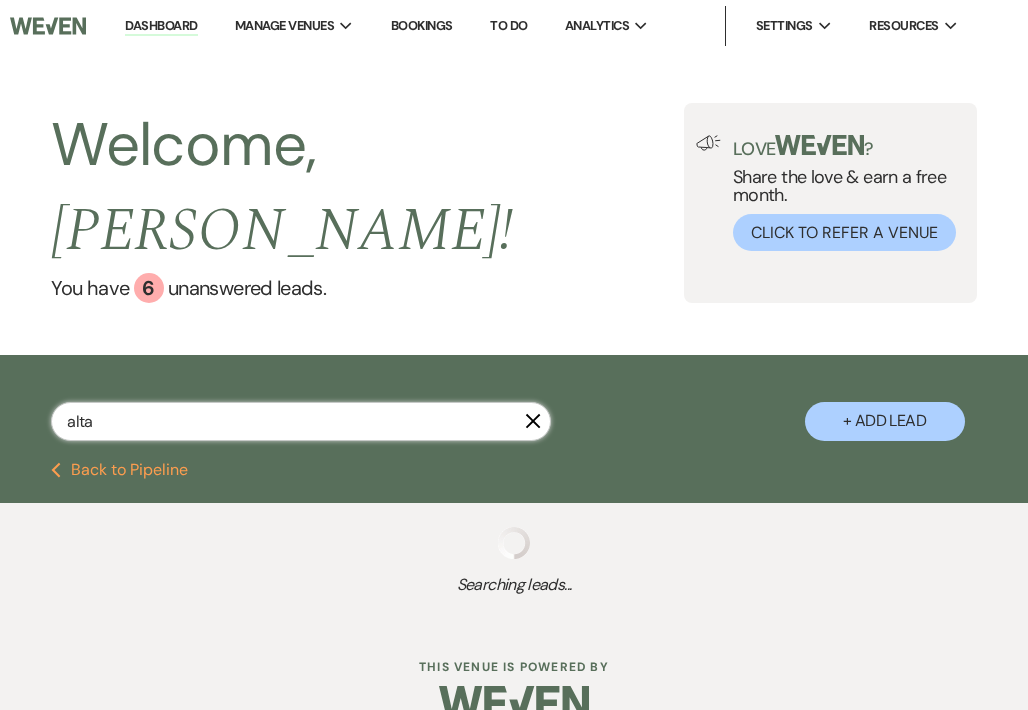 select on "4" 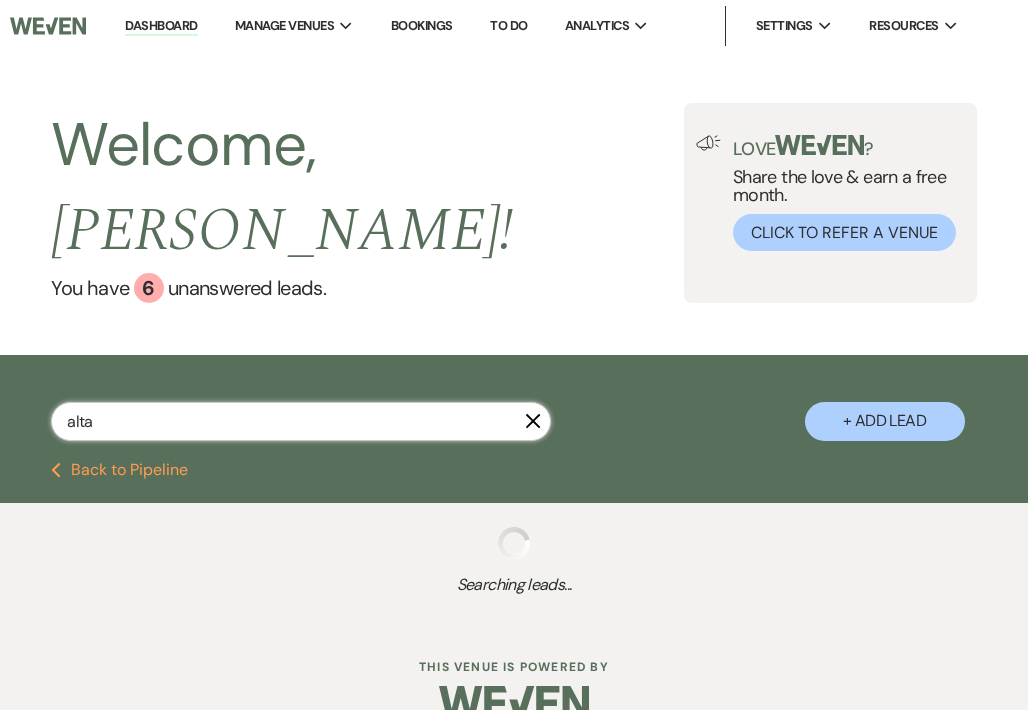 type on "altam" 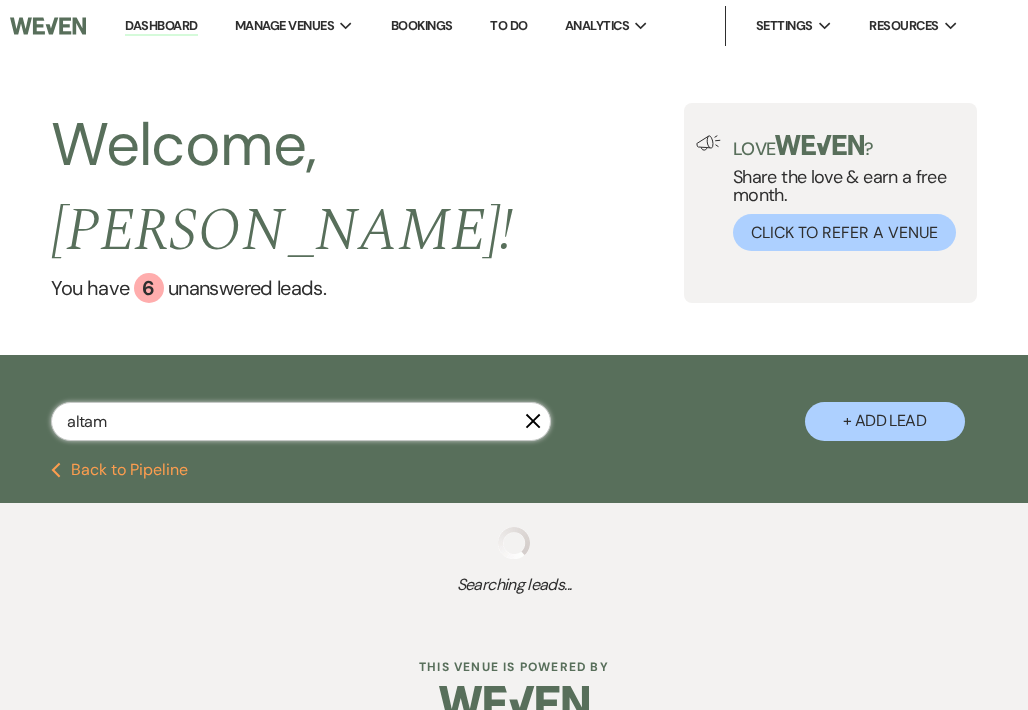 select on "8" 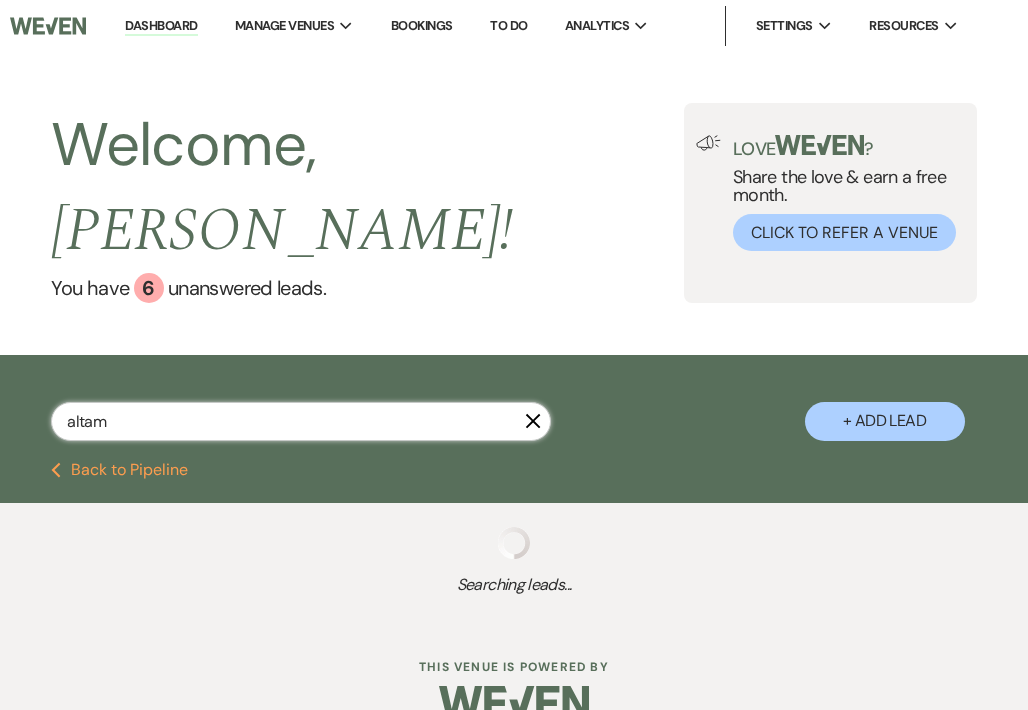 select on "5" 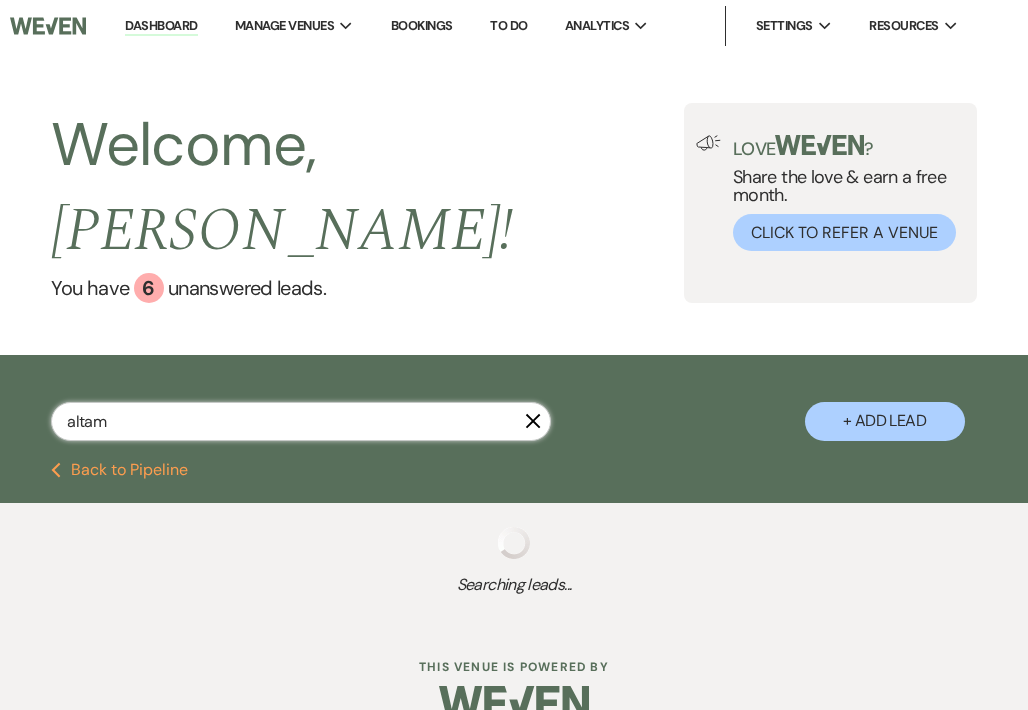 select on "8" 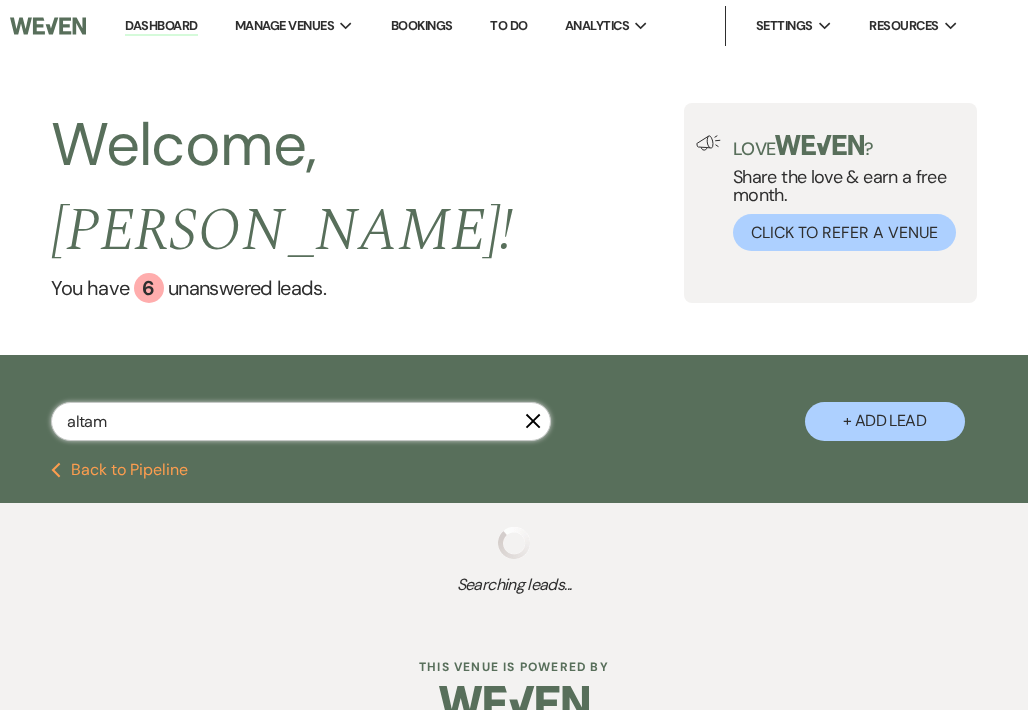 select on "5" 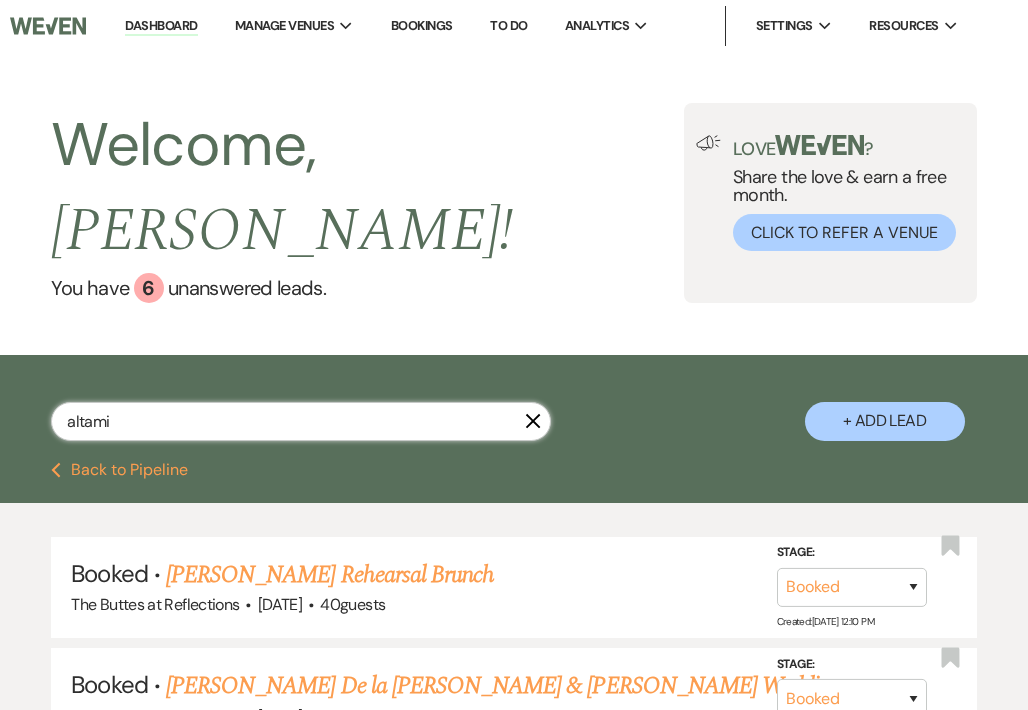 type on "altamir" 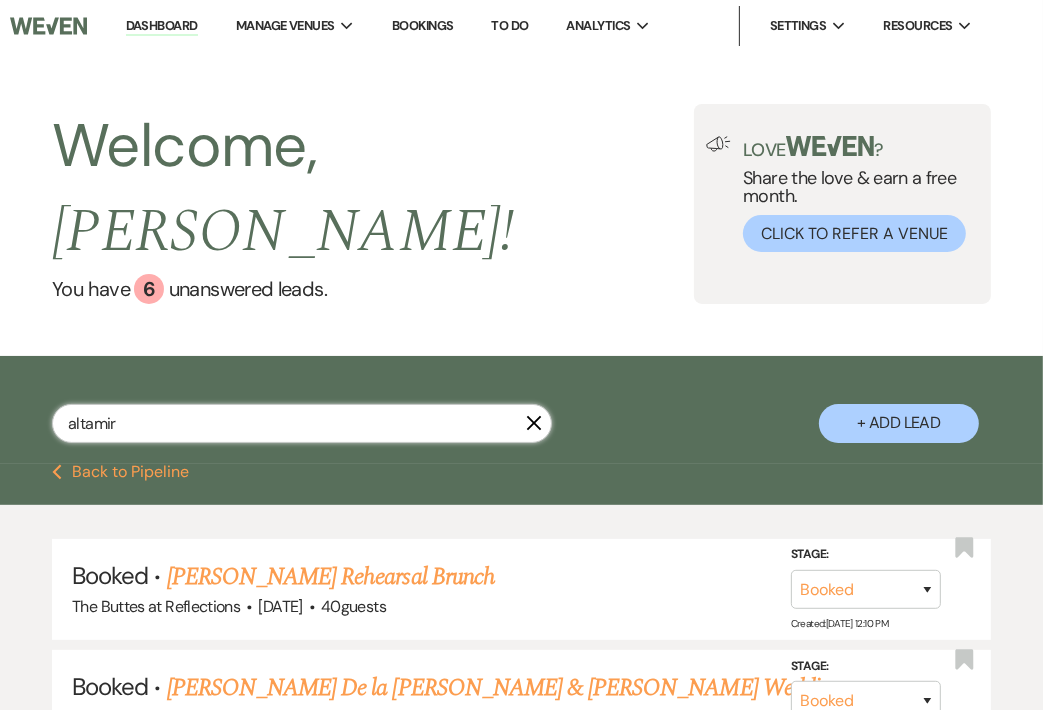 select on "8" 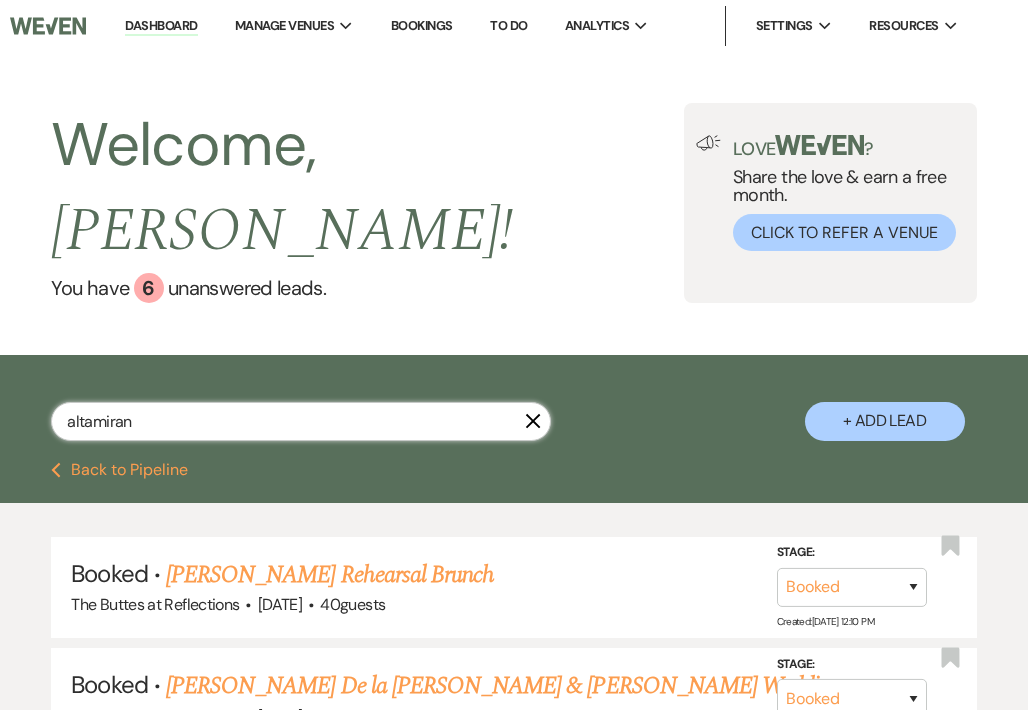 type on "[PERSON_NAME]" 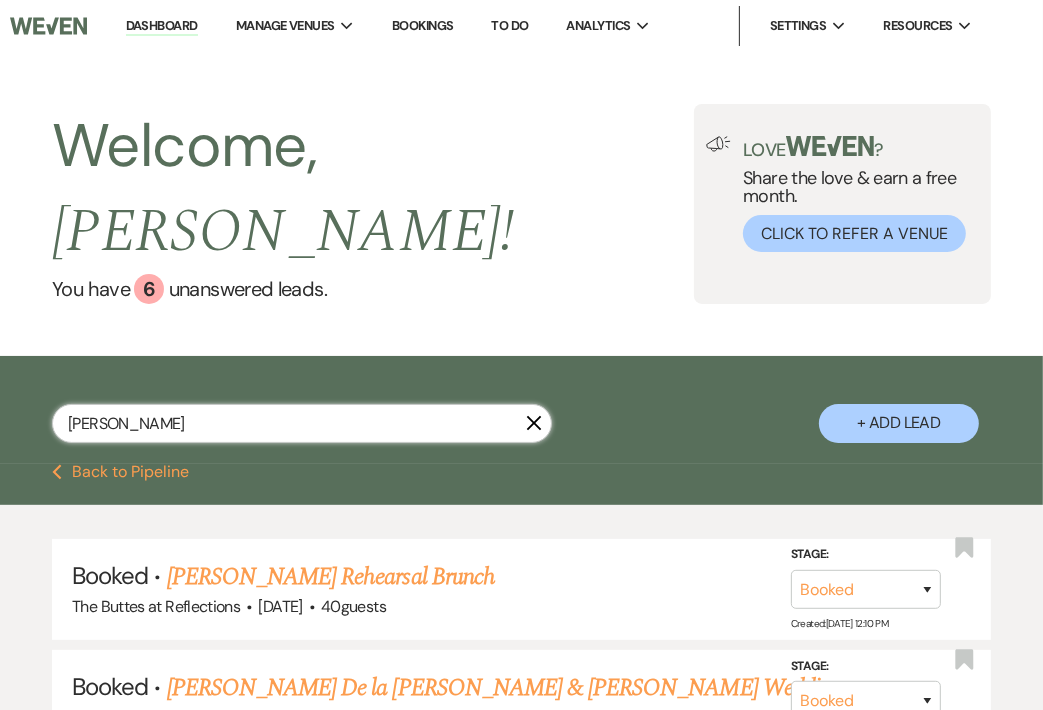 select on "8" 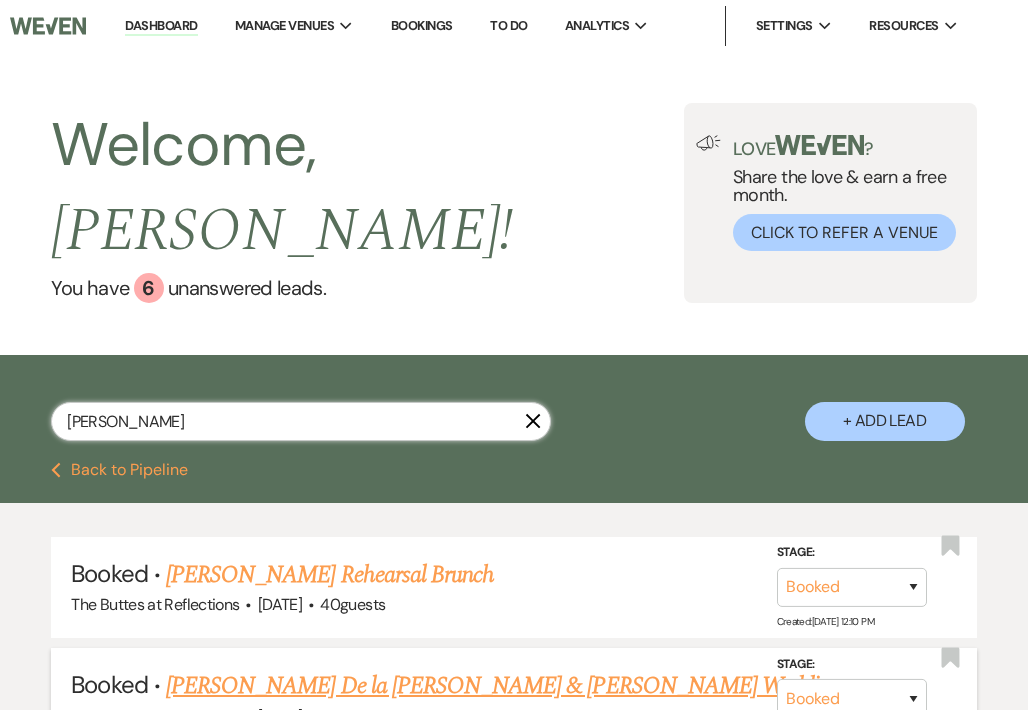 type on "[PERSON_NAME]" 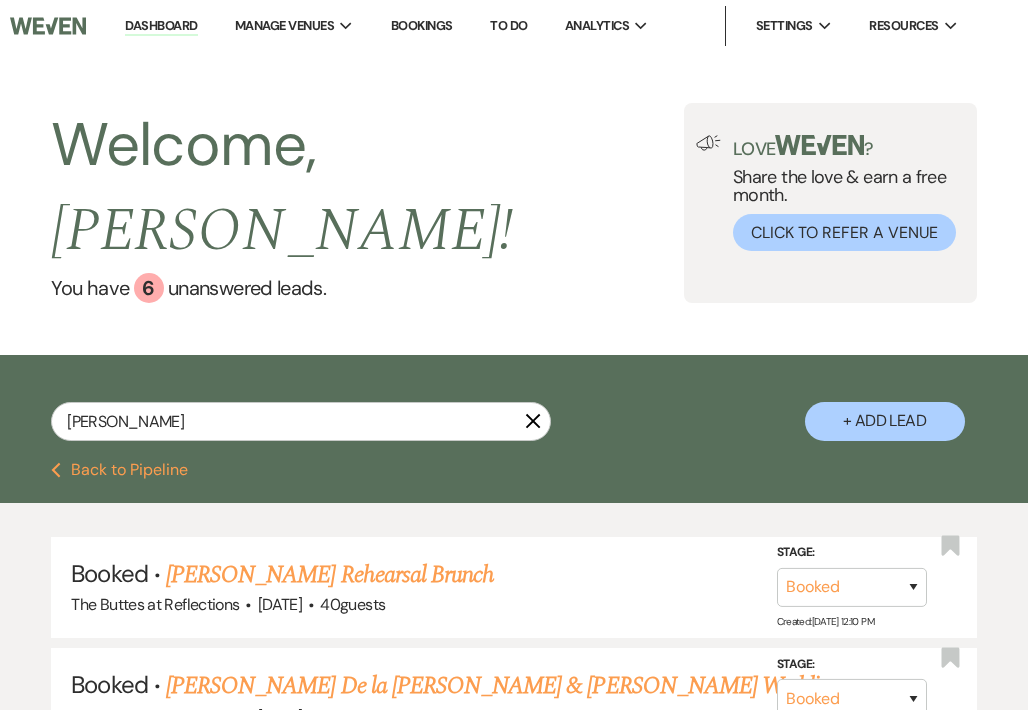 click on "[PERSON_NAME] De la [PERSON_NAME] & [PERSON_NAME] Wedding" at bounding box center [503, 686] 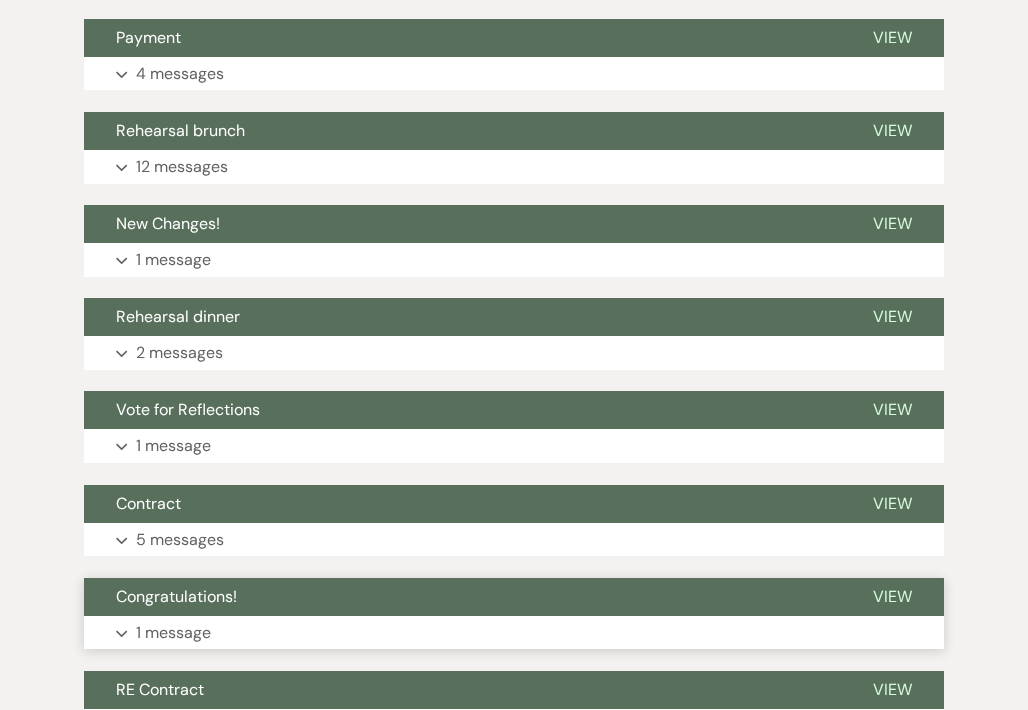 scroll, scrollTop: 1100, scrollLeft: 0, axis: vertical 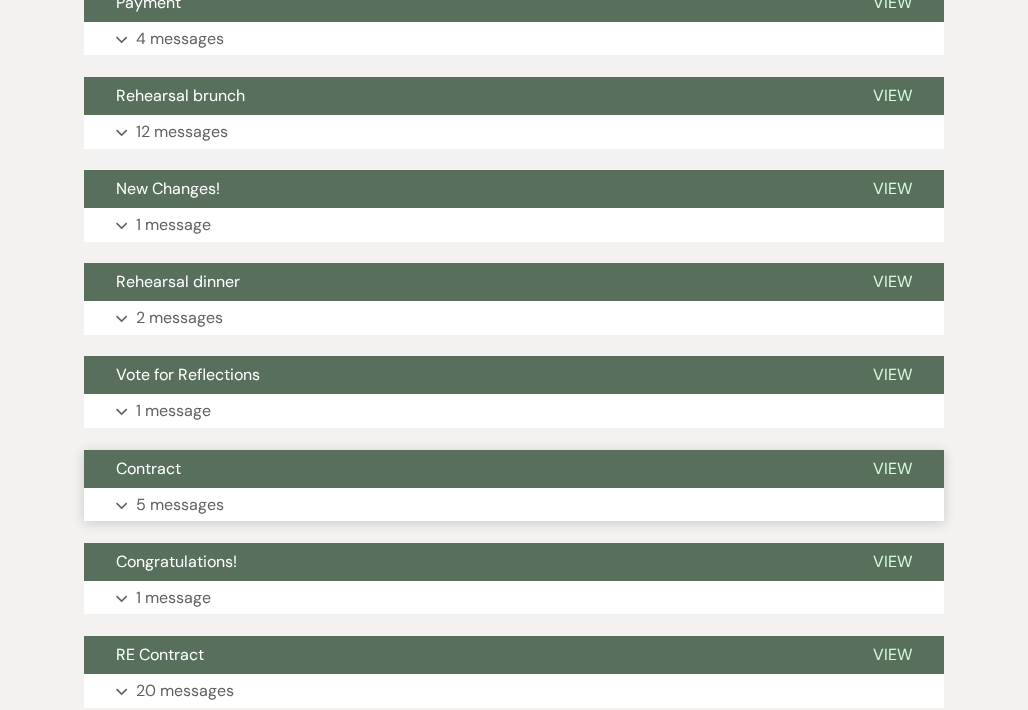 click on "5 messages" at bounding box center [180, 505] 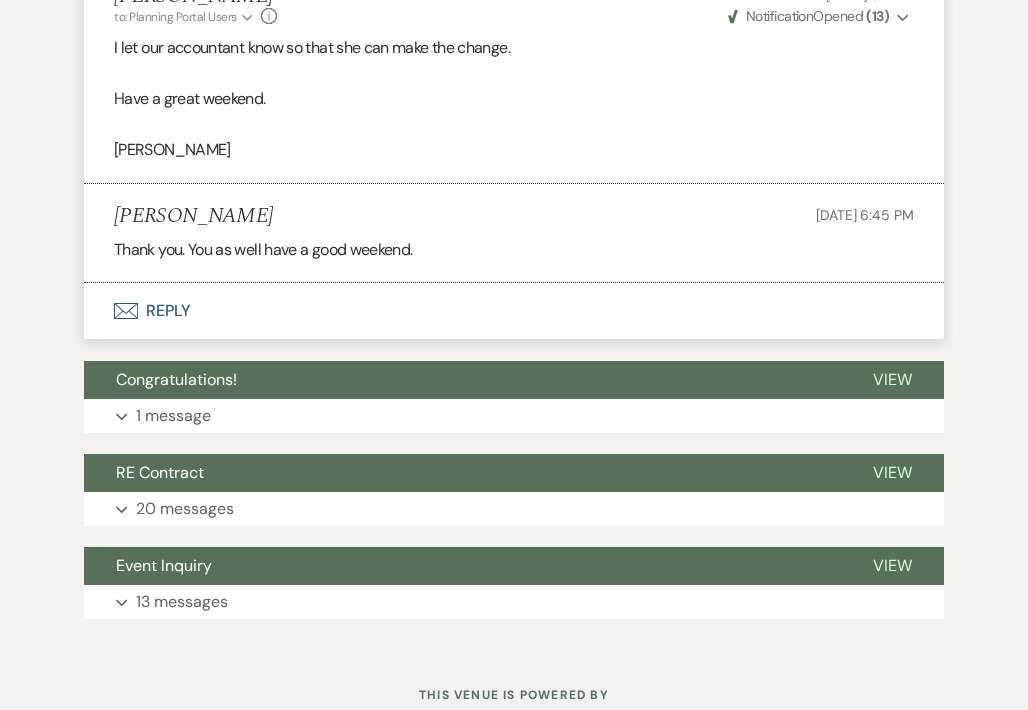 scroll, scrollTop: 2252, scrollLeft: 0, axis: vertical 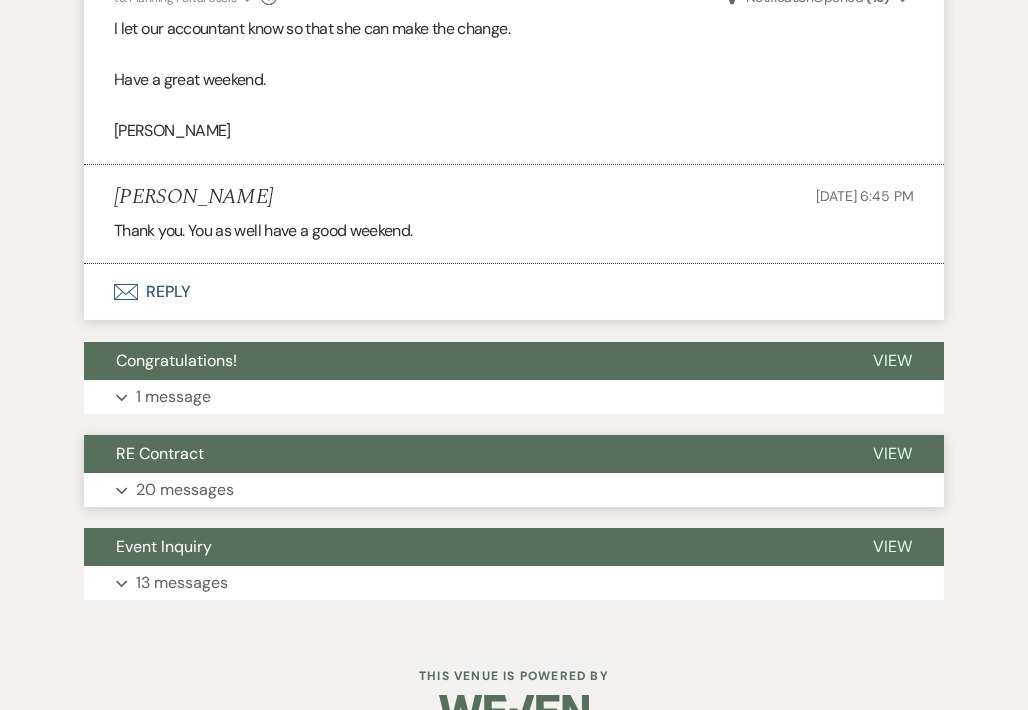 click on "20 messages" at bounding box center (185, 490) 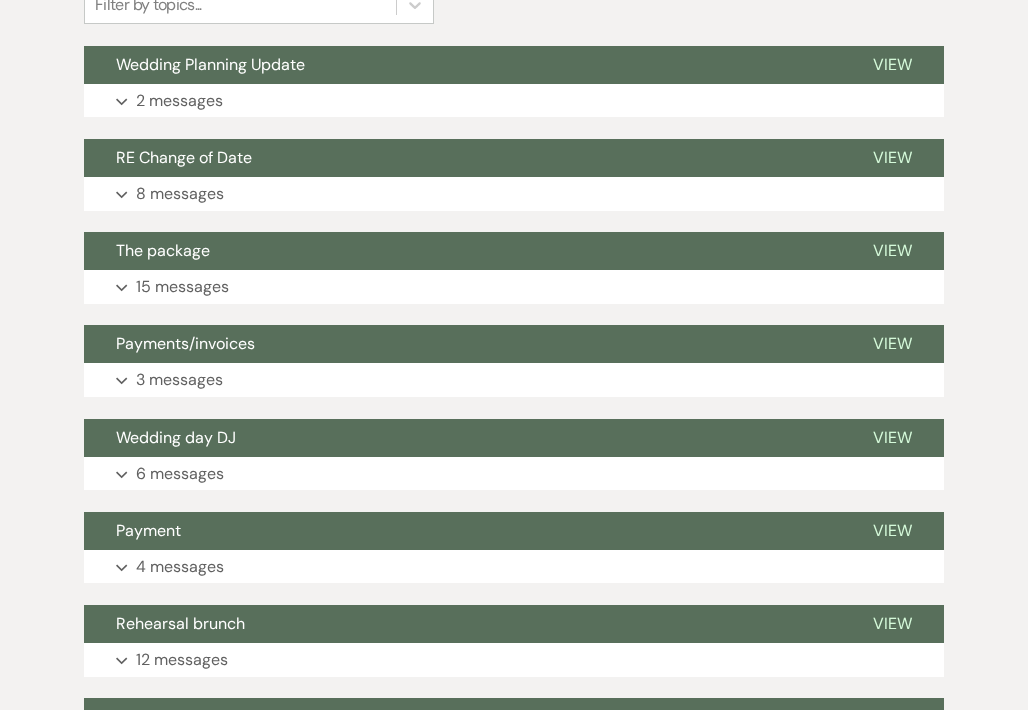 scroll, scrollTop: 0, scrollLeft: 0, axis: both 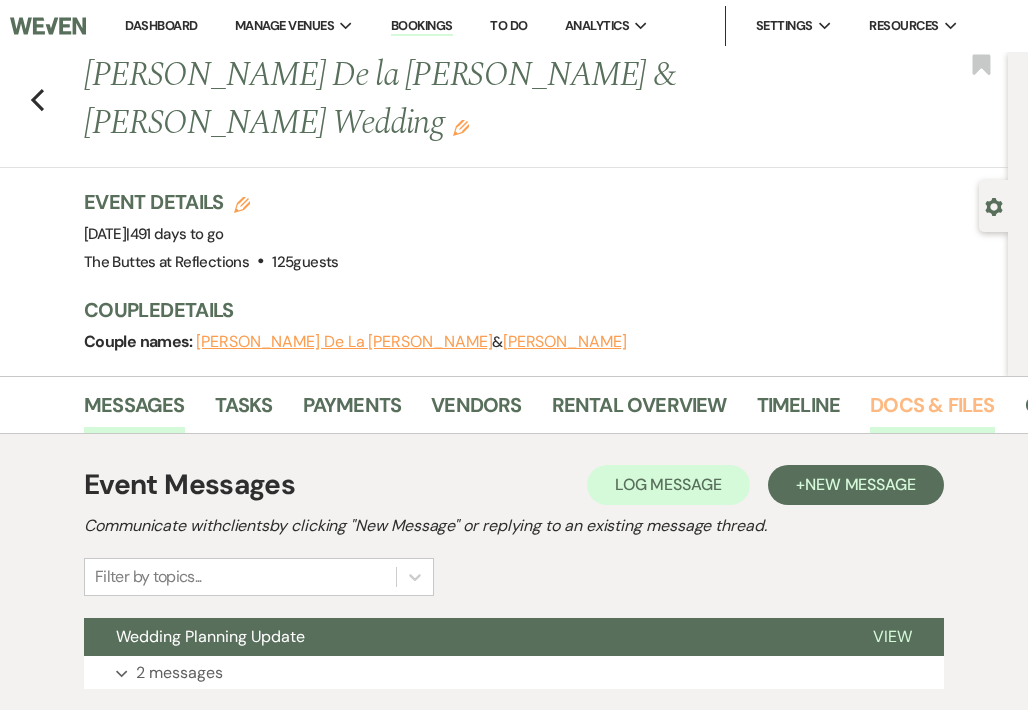 click on "Docs & Files" at bounding box center [932, 411] 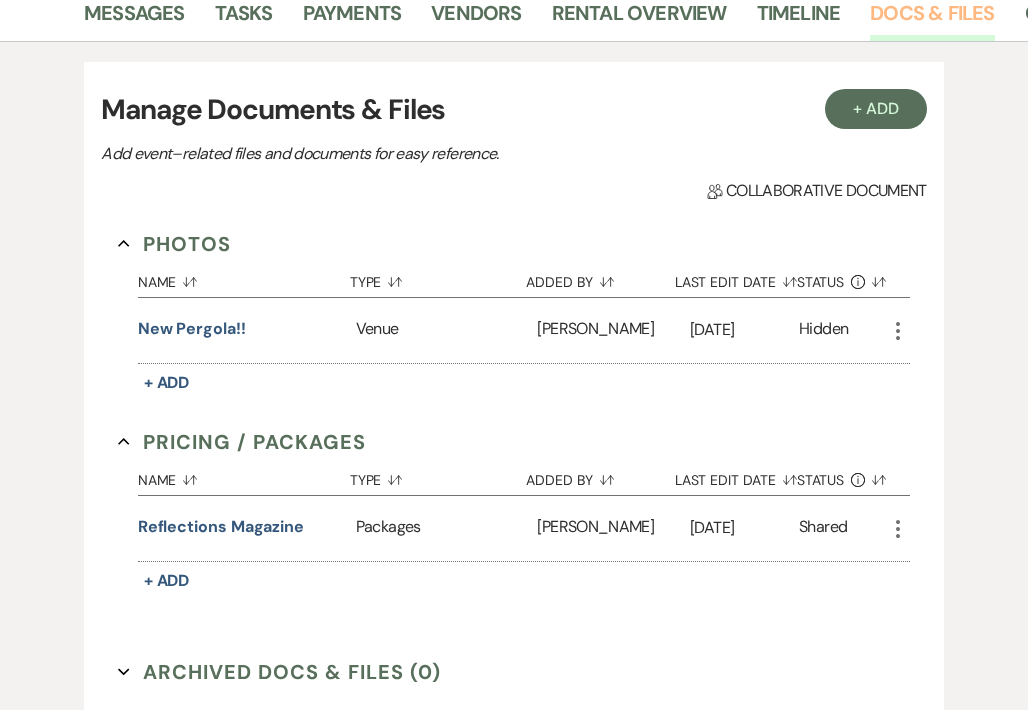 scroll, scrollTop: 232, scrollLeft: 0, axis: vertical 